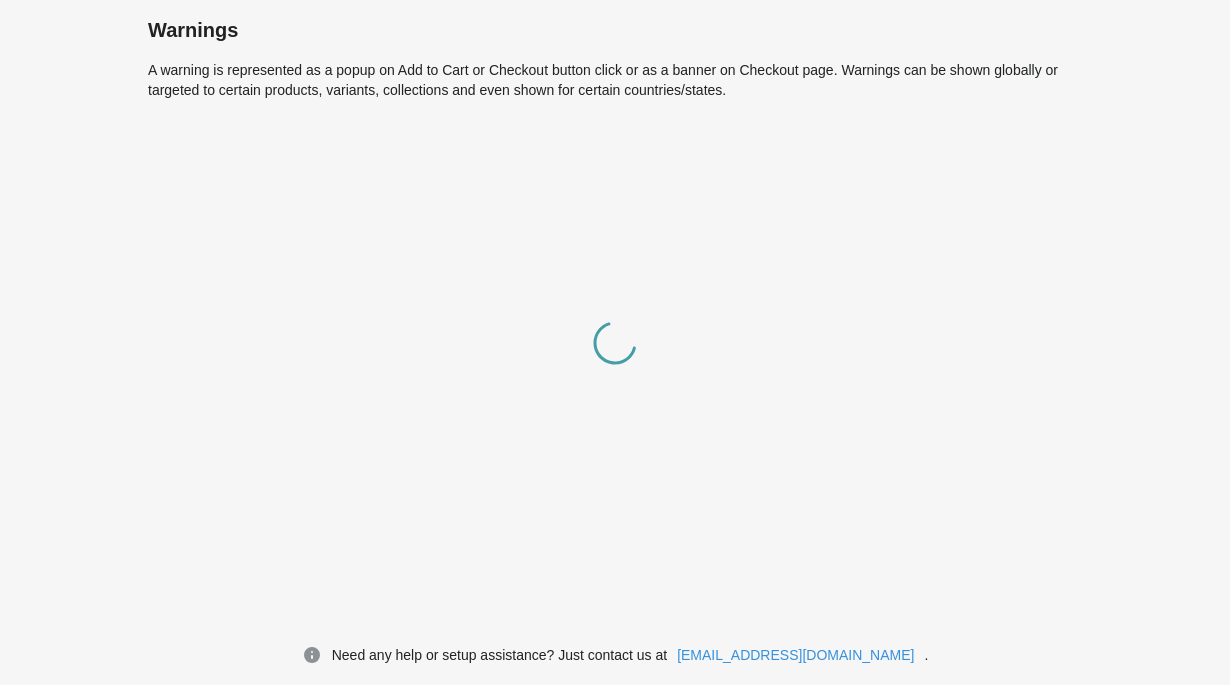 scroll, scrollTop: 0, scrollLeft: 0, axis: both 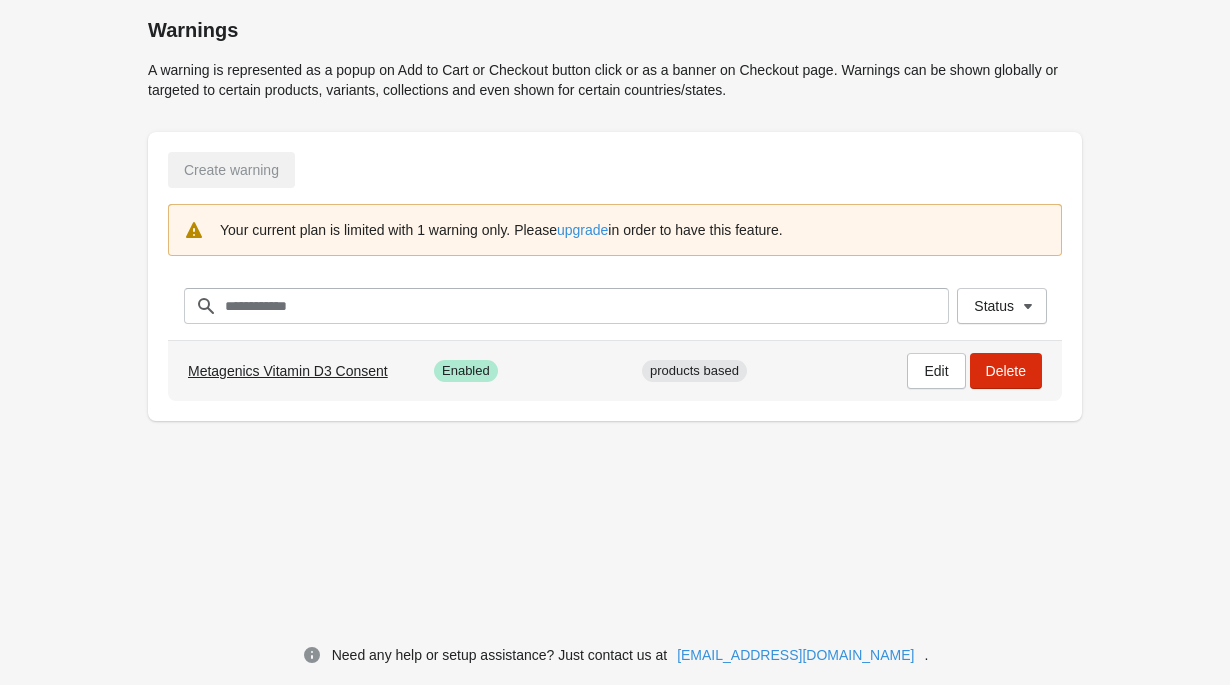 click on "Metagenics Vitamin D3 Consent" at bounding box center [288, 371] 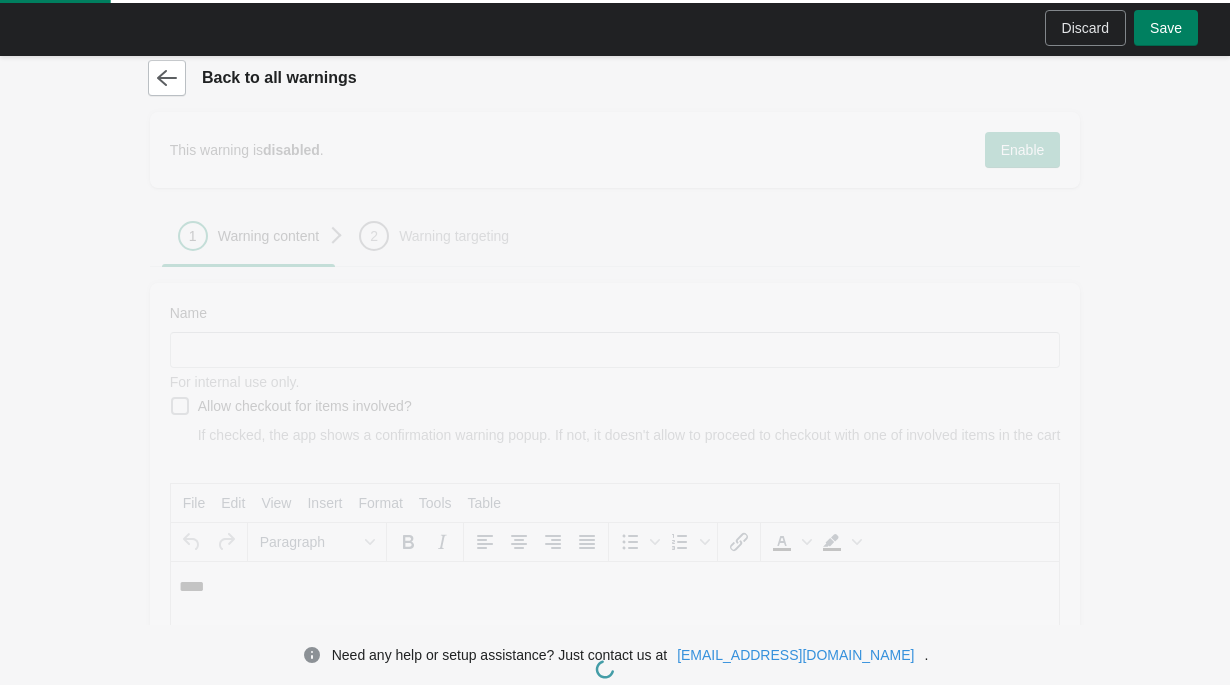 scroll, scrollTop: 0, scrollLeft: 0, axis: both 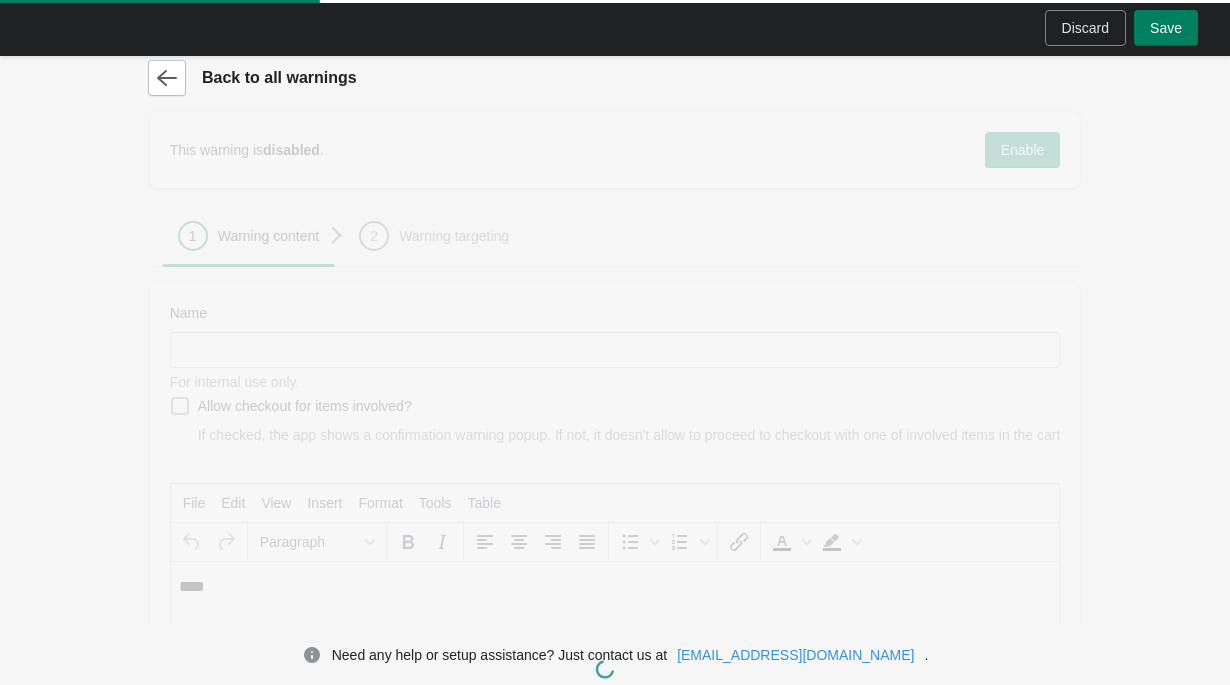 type on "**********" 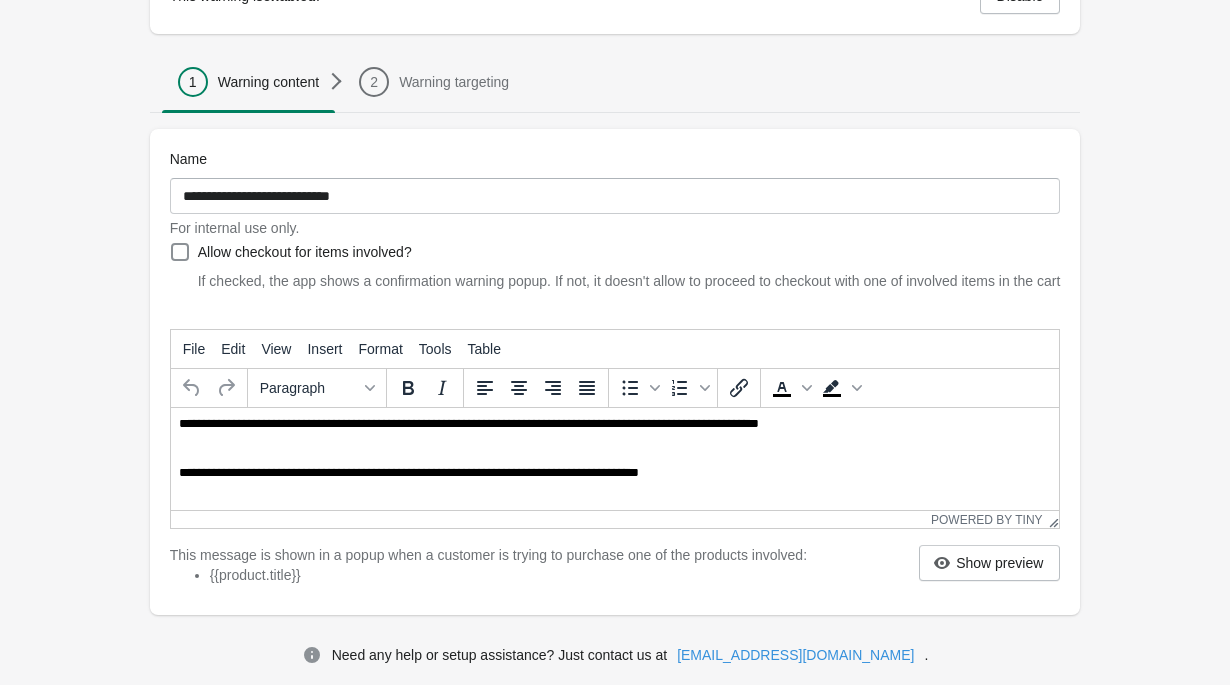 scroll, scrollTop: 0, scrollLeft: 0, axis: both 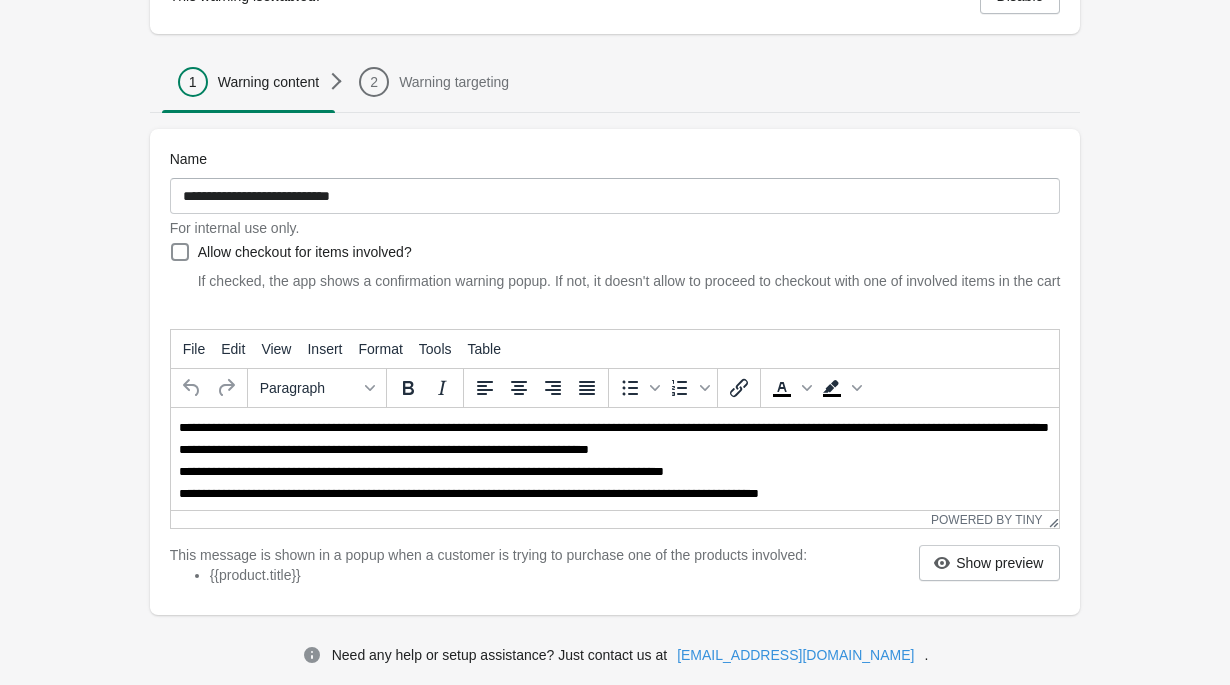 click on "**********" at bounding box center [614, 494] 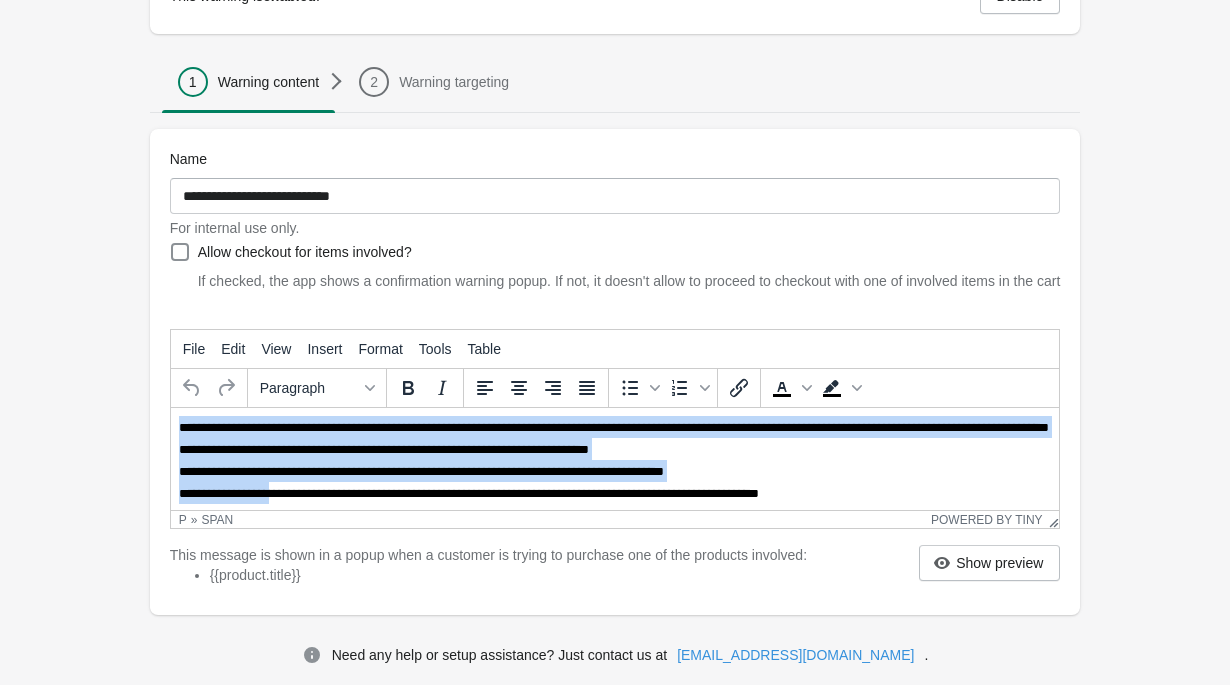 scroll, scrollTop: 114, scrollLeft: 0, axis: vertical 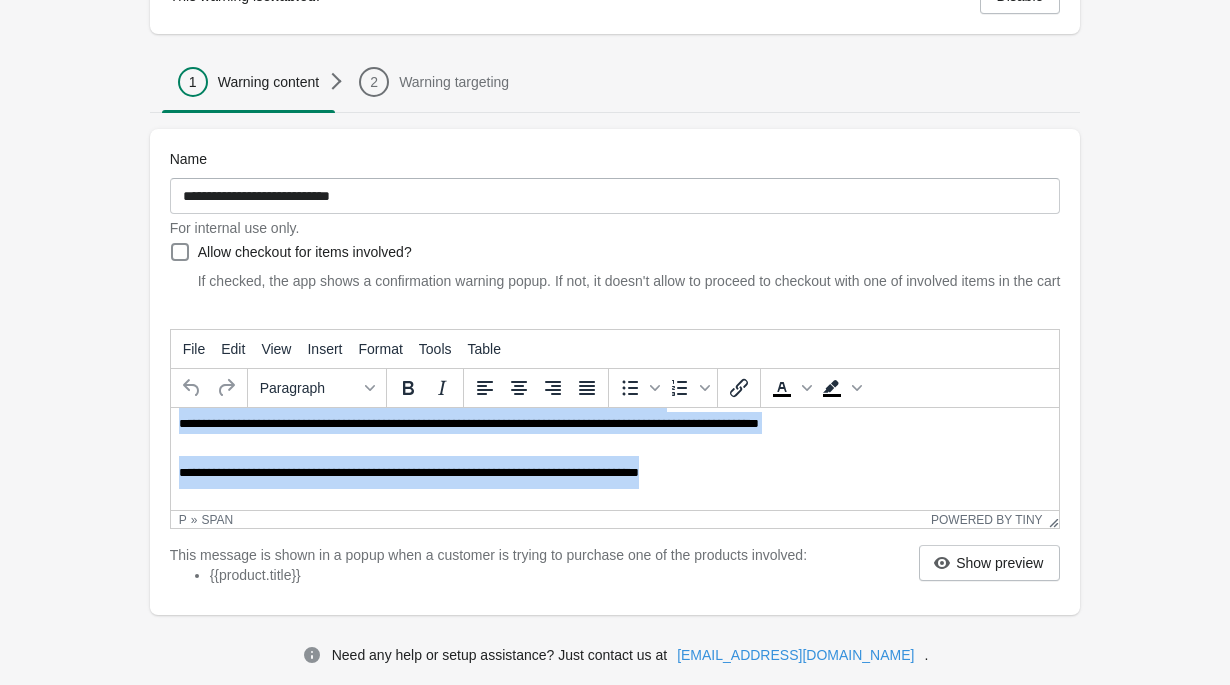 drag, startPoint x: 178, startPoint y: 430, endPoint x: 411, endPoint y: 589, distance: 282.08154 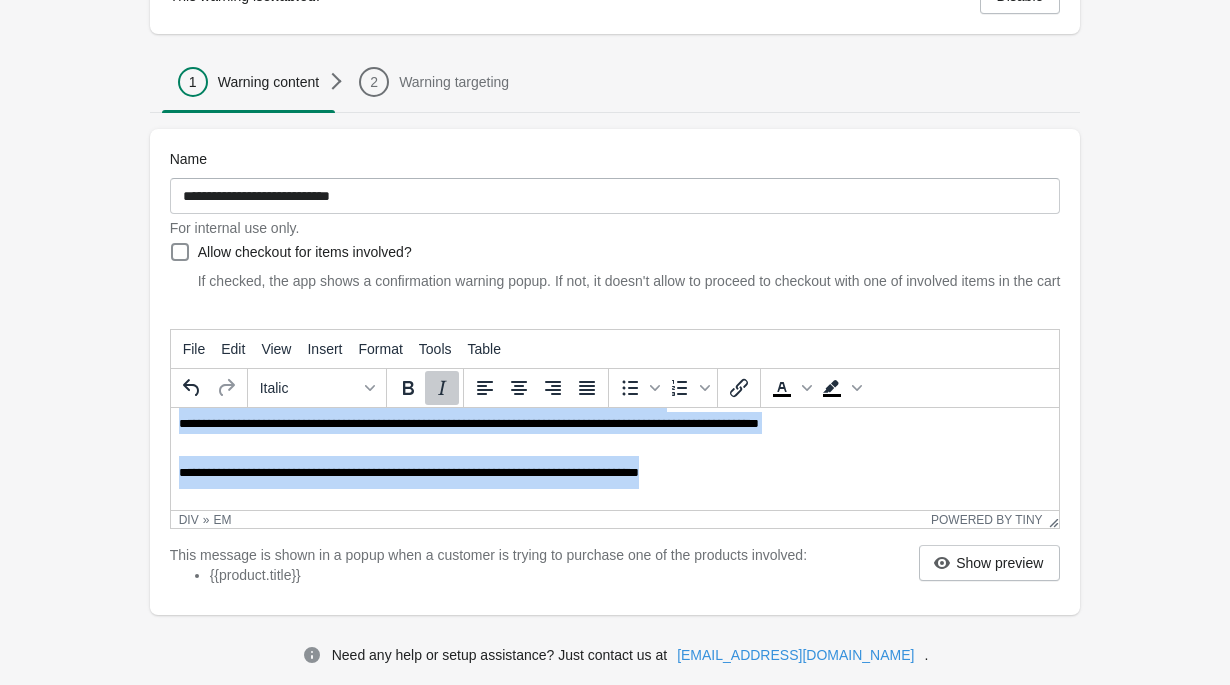 type 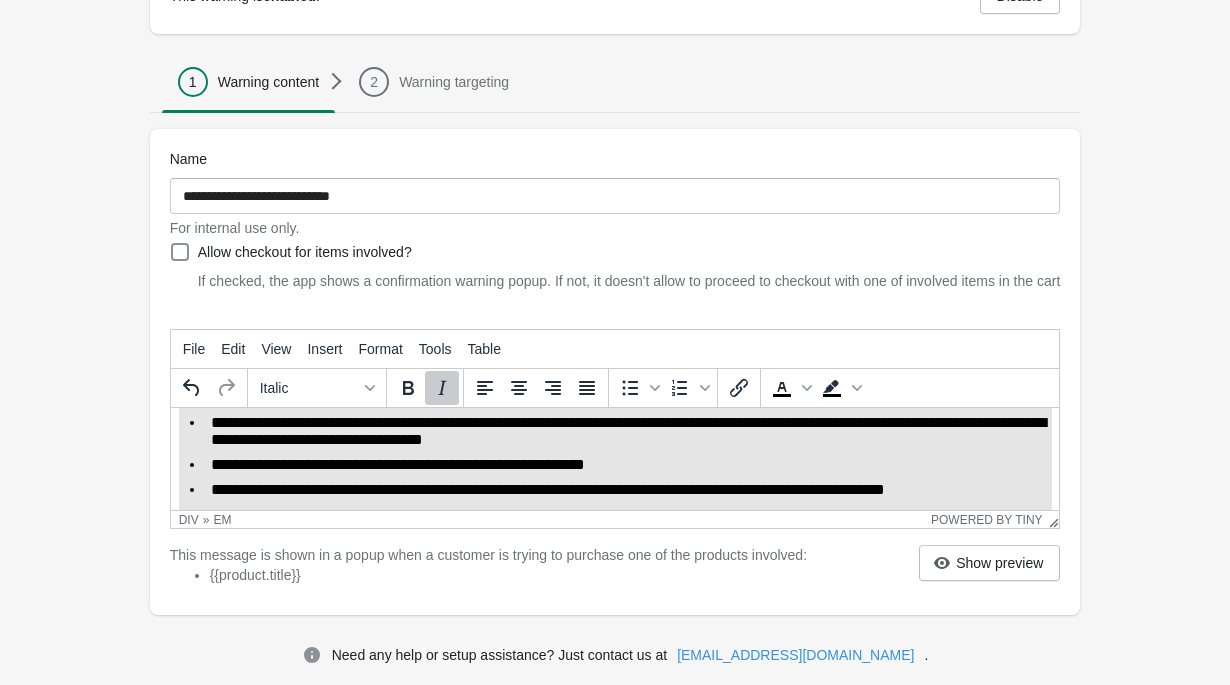 scroll, scrollTop: 230, scrollLeft: 0, axis: vertical 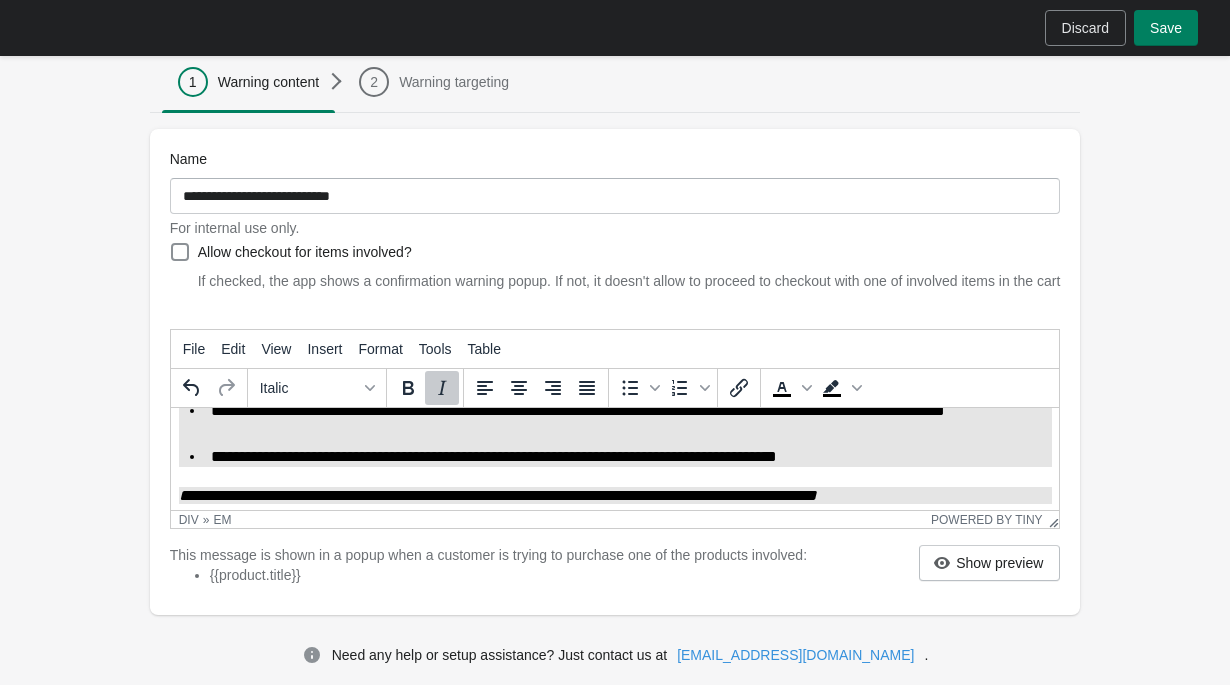 click on "**********" at bounding box center [629, 457] 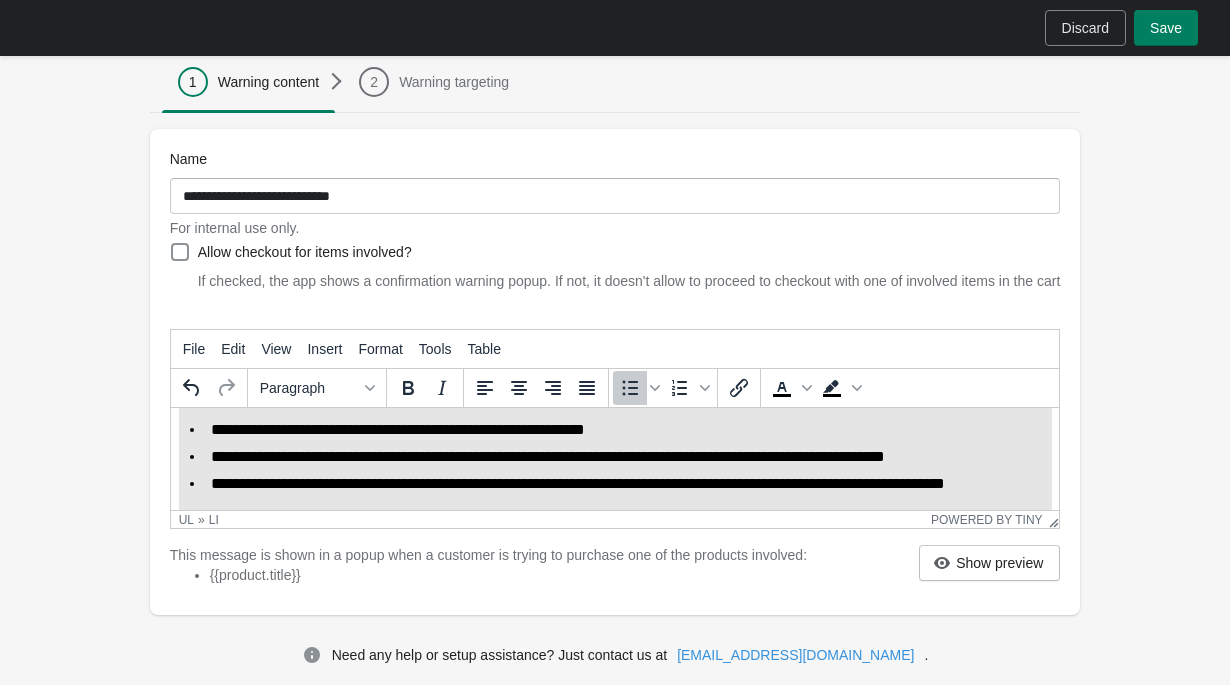 scroll, scrollTop: 0, scrollLeft: 0, axis: both 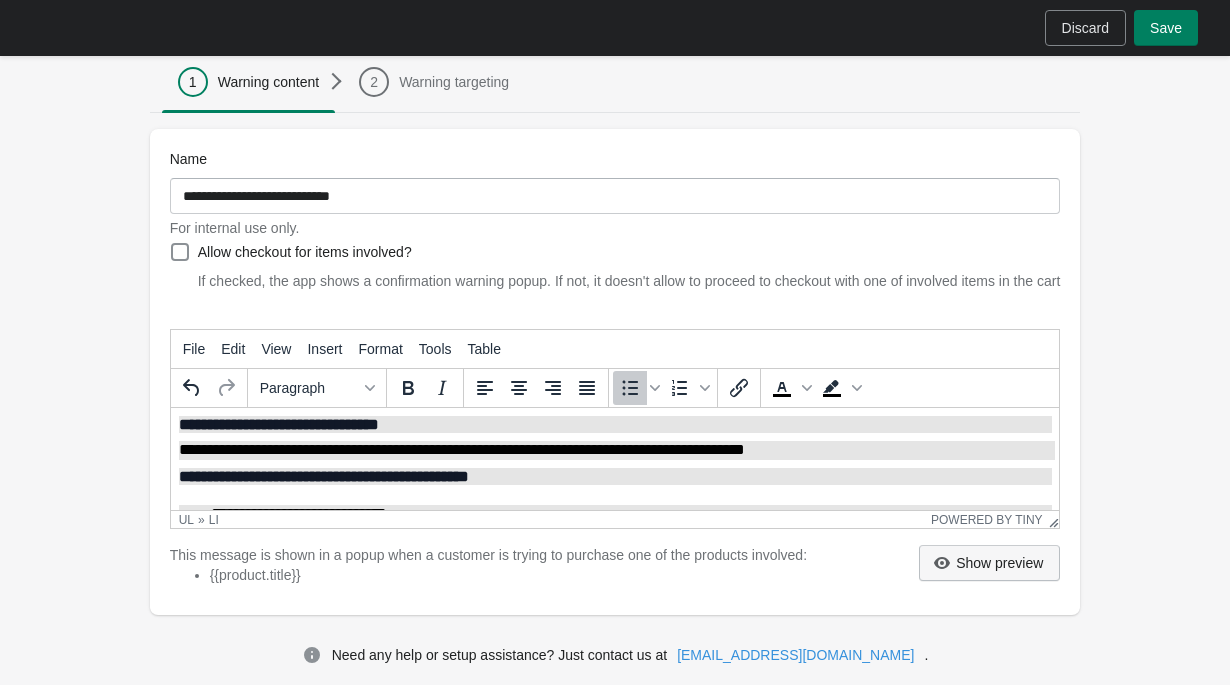click on "Show preview" at bounding box center (999, 563) 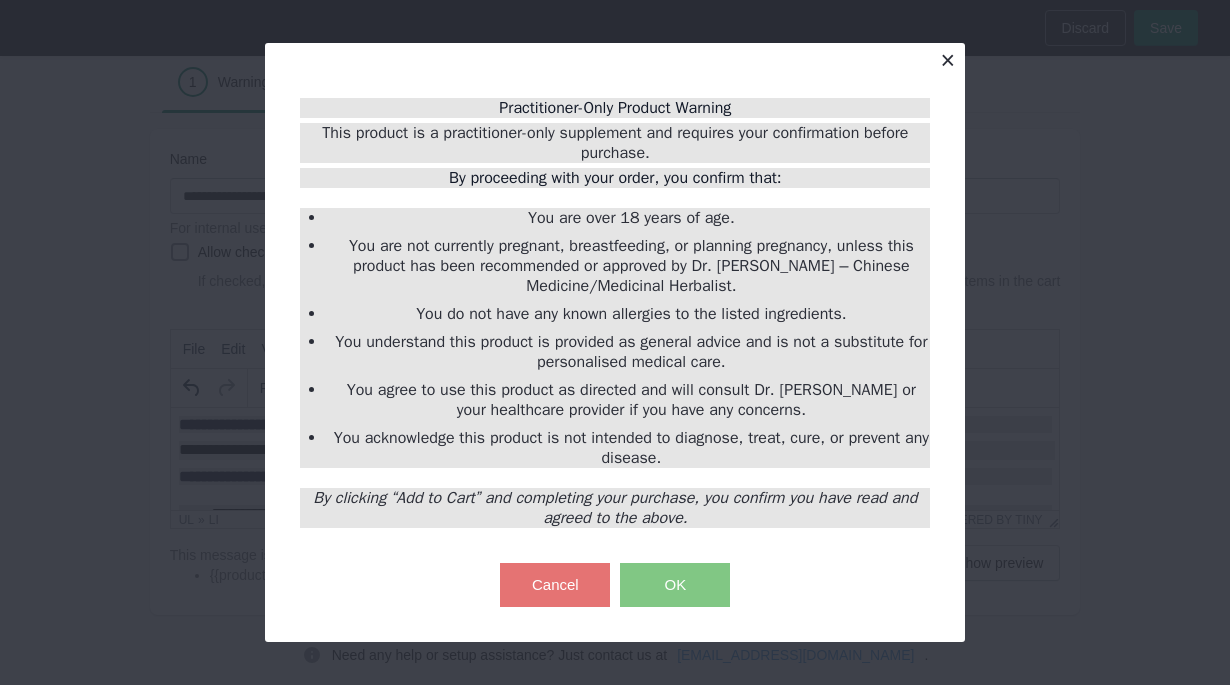 click at bounding box center [947, 60] 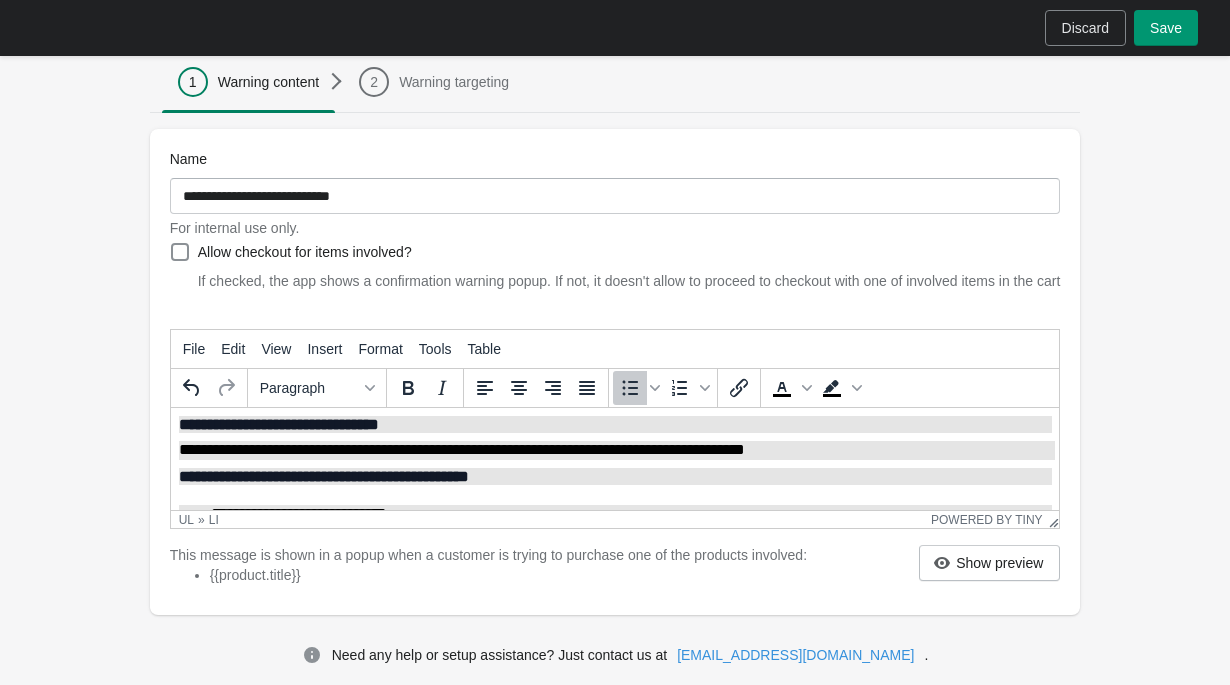 click on "Save" at bounding box center [1166, 28] 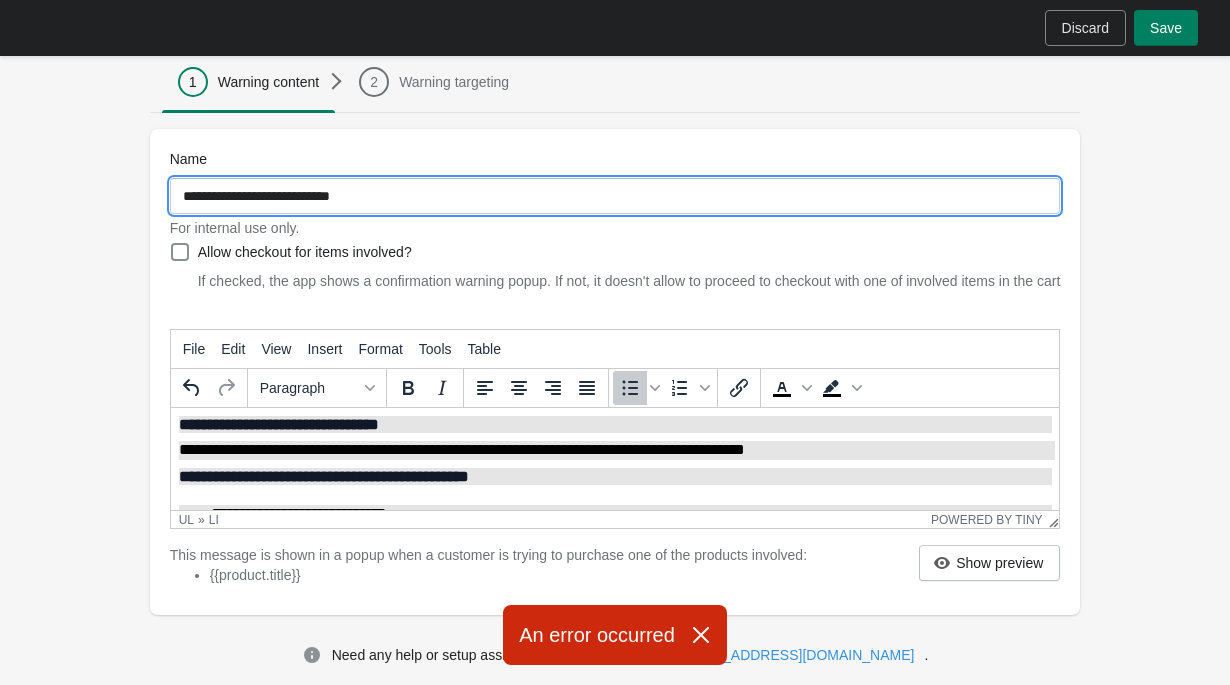 click on "**********" at bounding box center [615, 196] 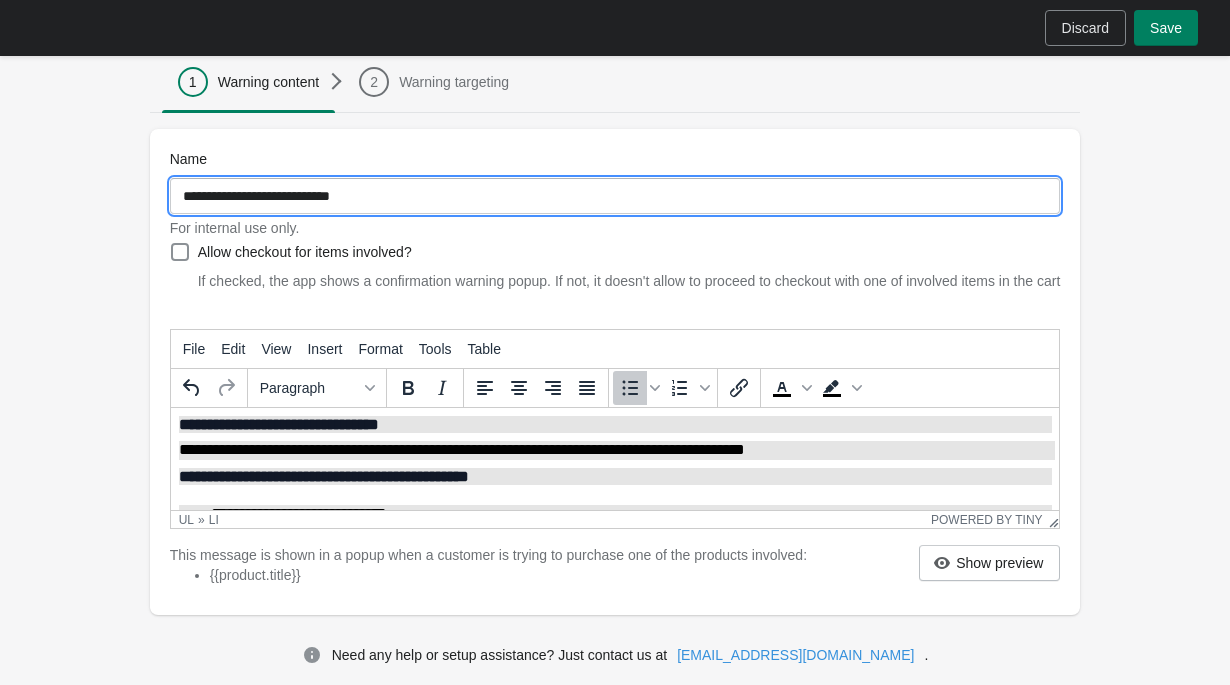 drag, startPoint x: 432, startPoint y: 192, endPoint x: 96, endPoint y: 191, distance: 336.0015 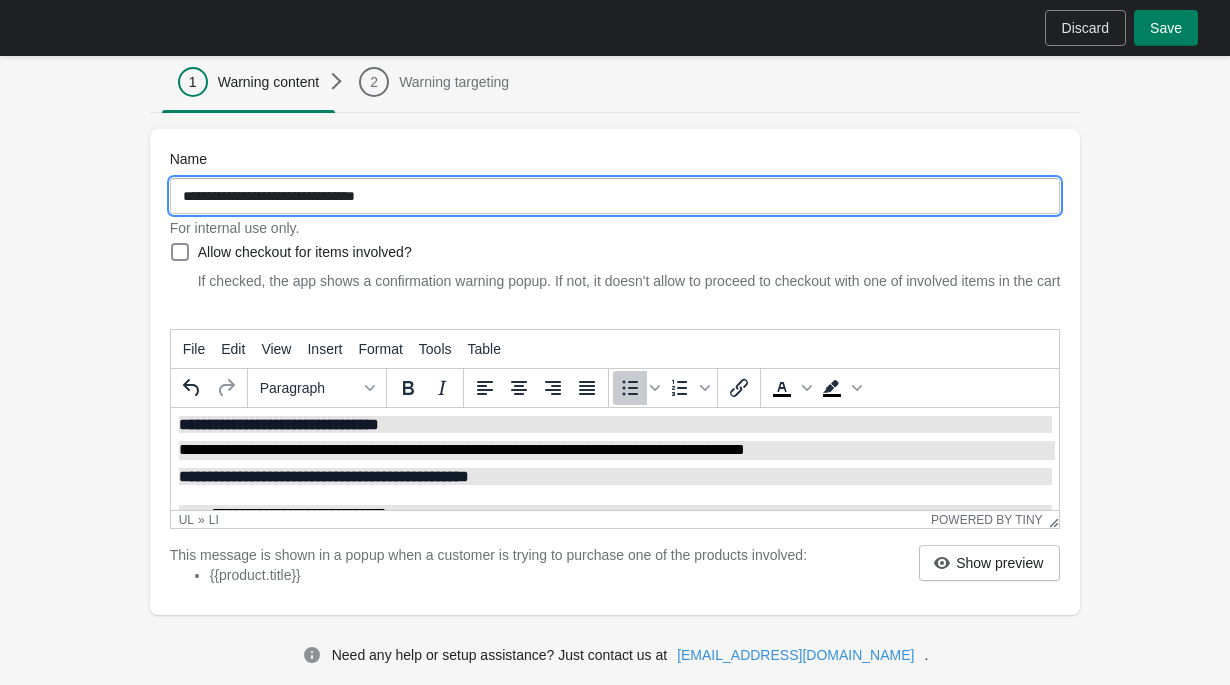 click on "**********" at bounding box center [615, 196] 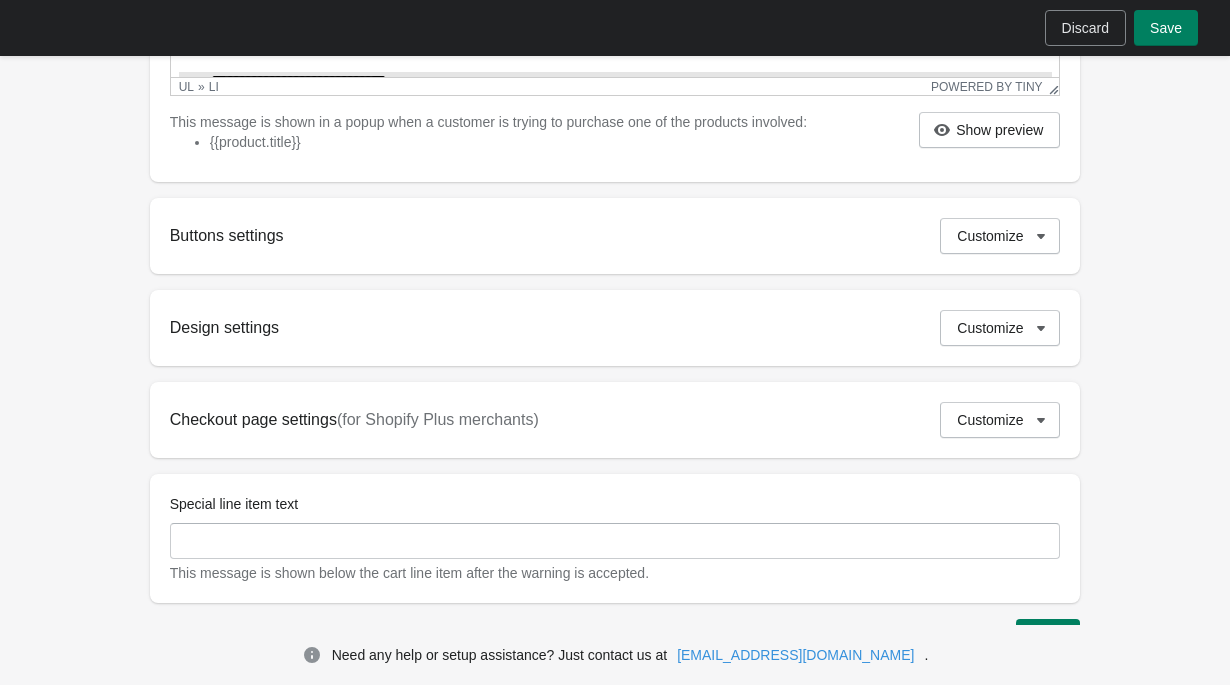scroll, scrollTop: 591, scrollLeft: 0, axis: vertical 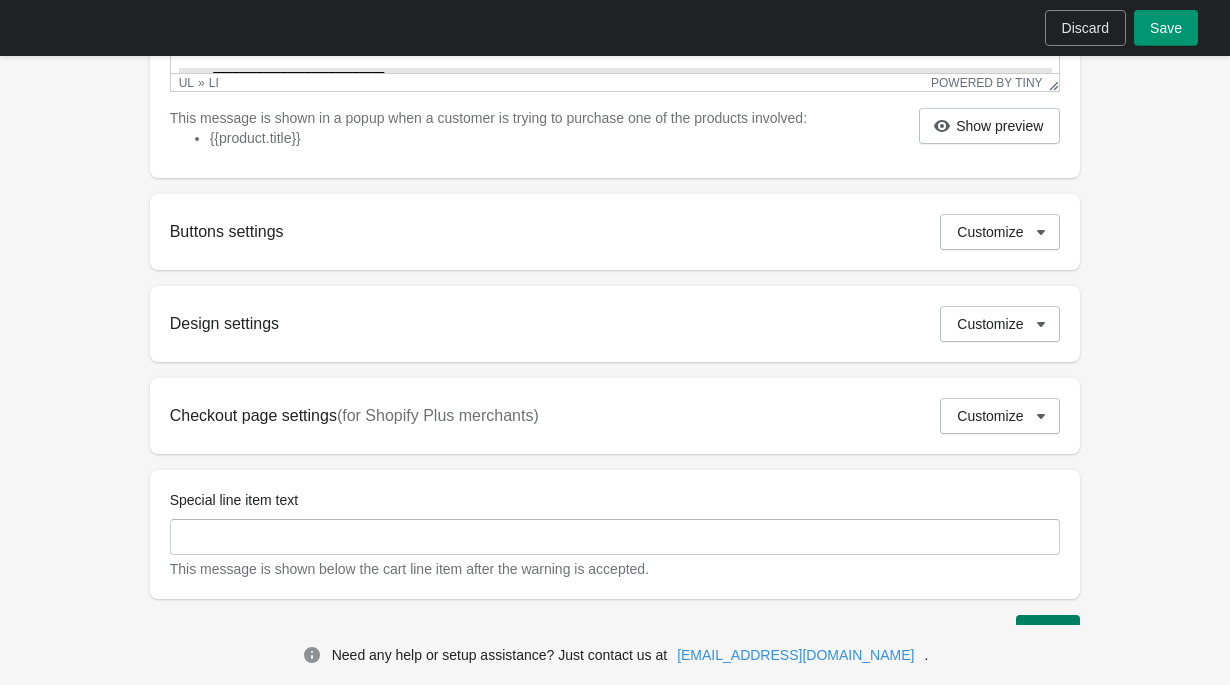 type on "**********" 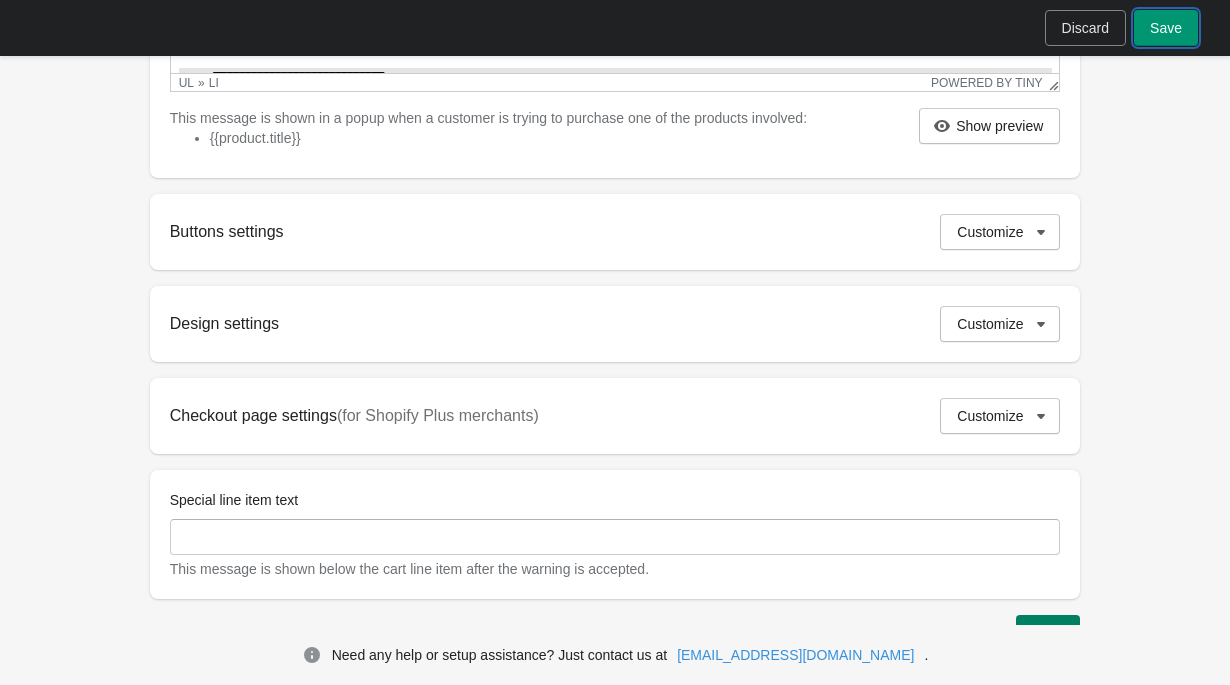 click on "Save" at bounding box center [1166, 28] 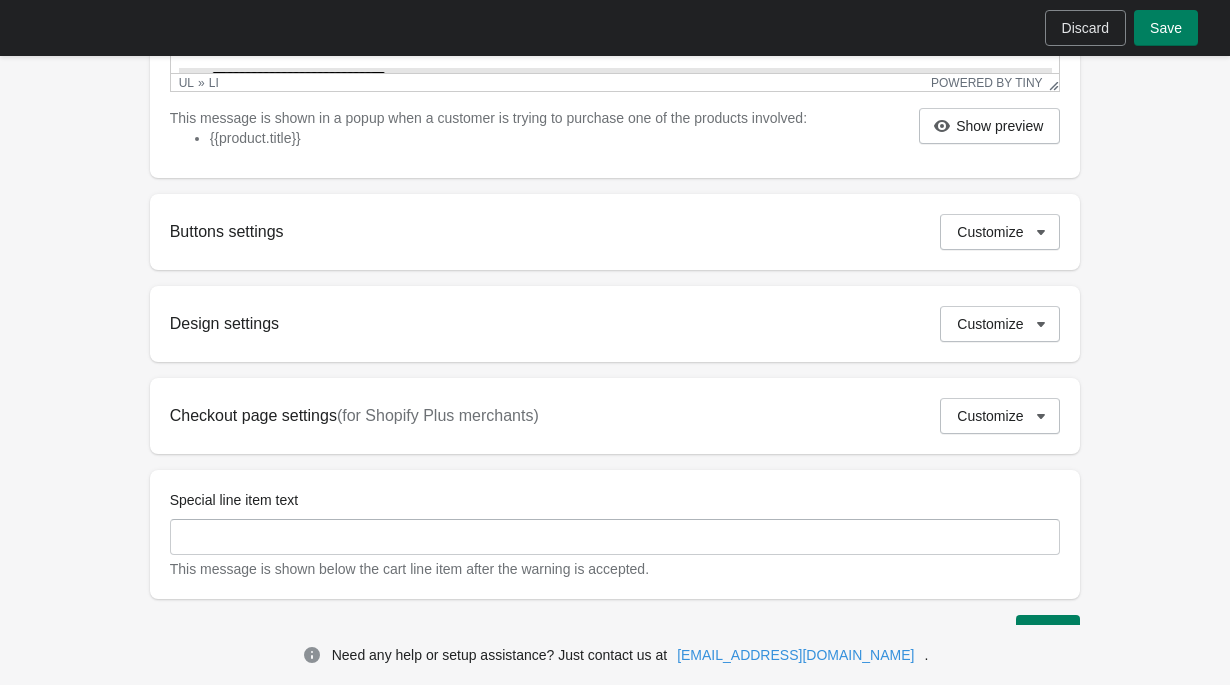 scroll, scrollTop: 663, scrollLeft: 0, axis: vertical 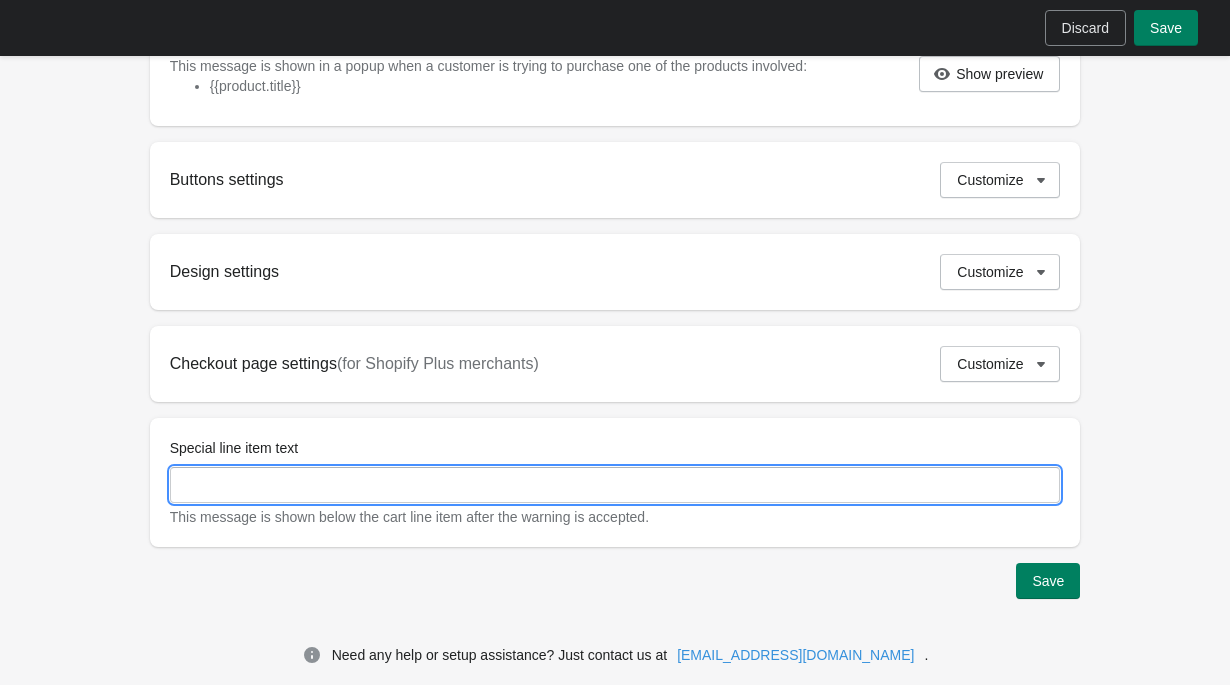 click on "Special line item text" at bounding box center [615, 485] 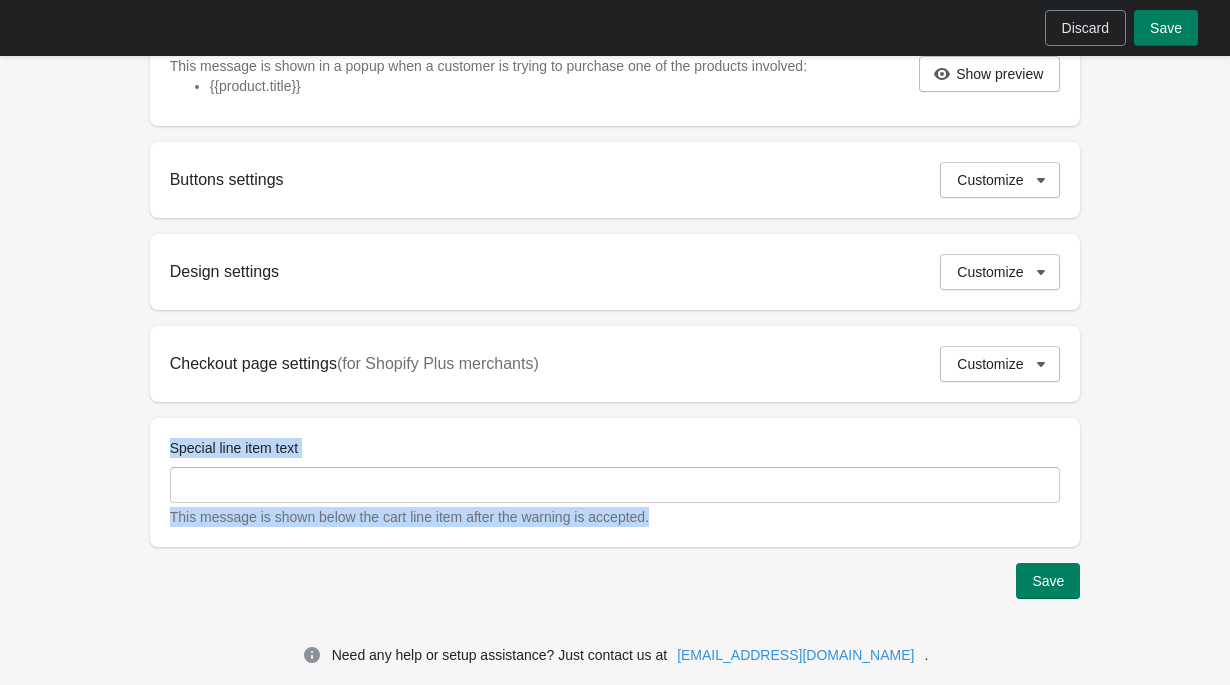 drag, startPoint x: 168, startPoint y: 447, endPoint x: 671, endPoint y: 527, distance: 509.3221 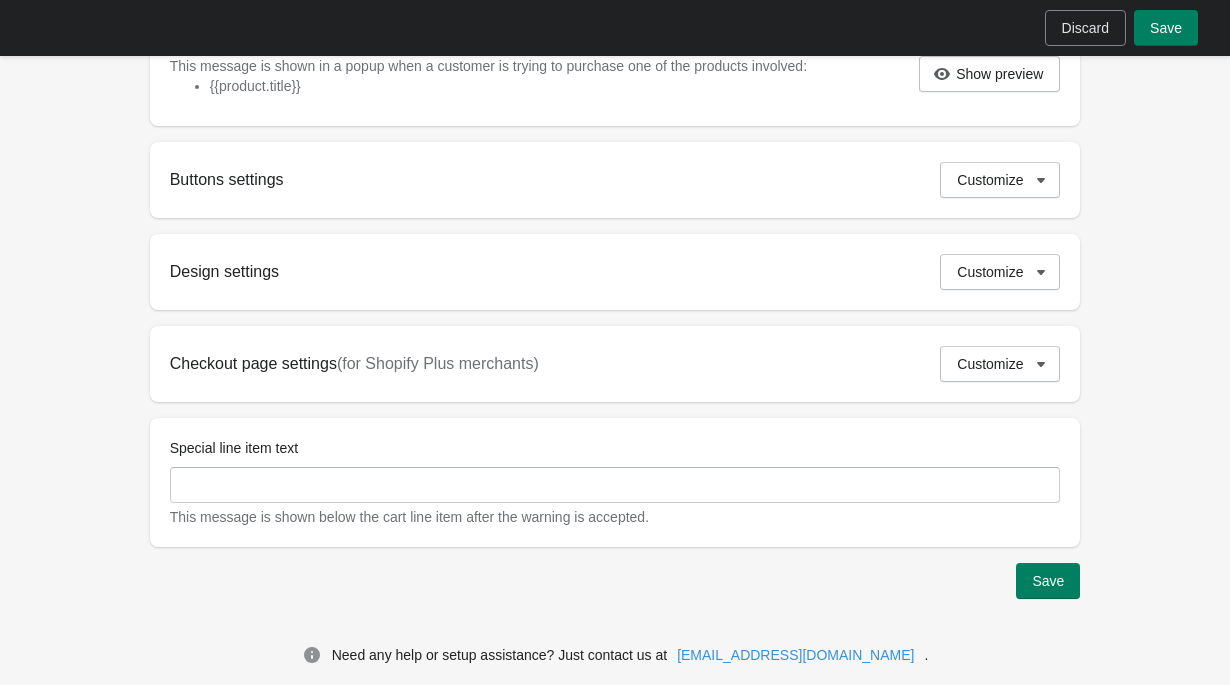 click on "Special line item text" at bounding box center (234, 448) 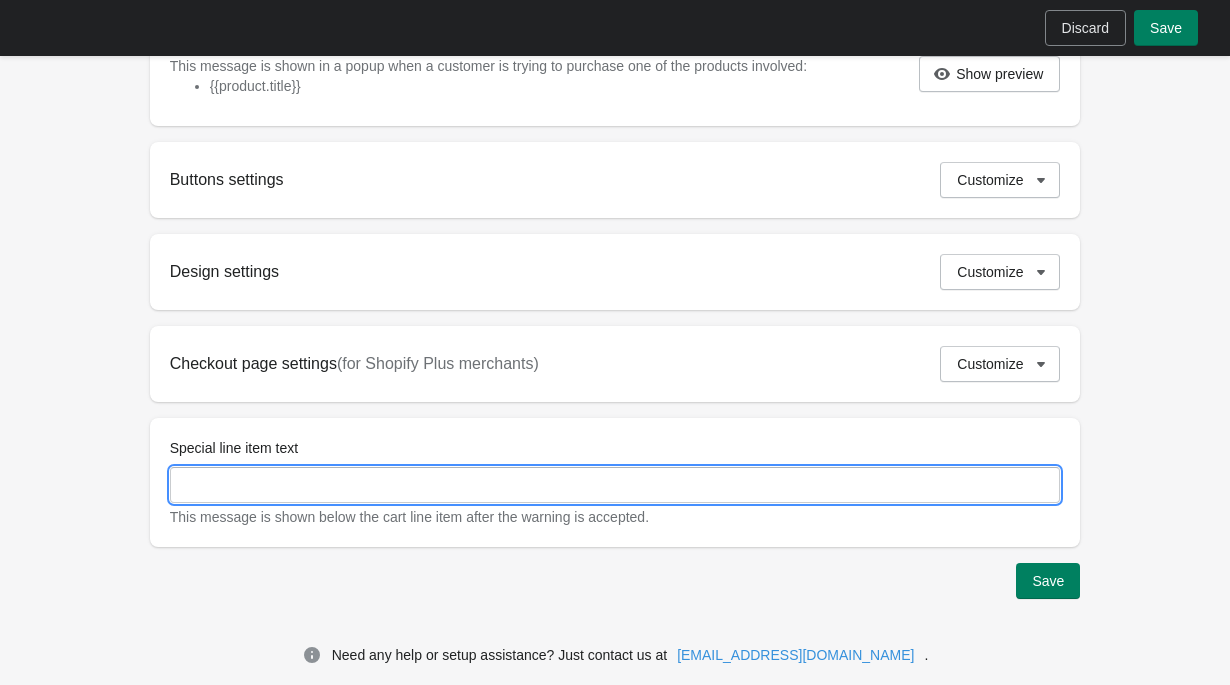click on "Special line item text" at bounding box center [615, 485] 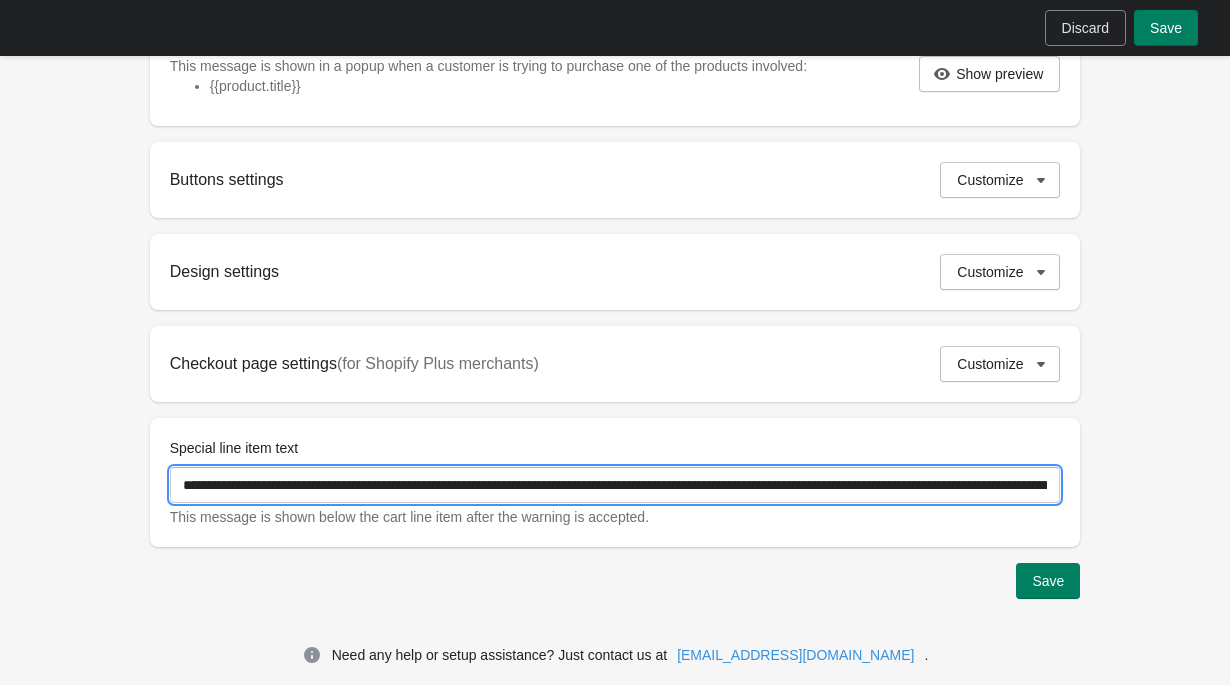 scroll, scrollTop: 0, scrollLeft: 420, axis: horizontal 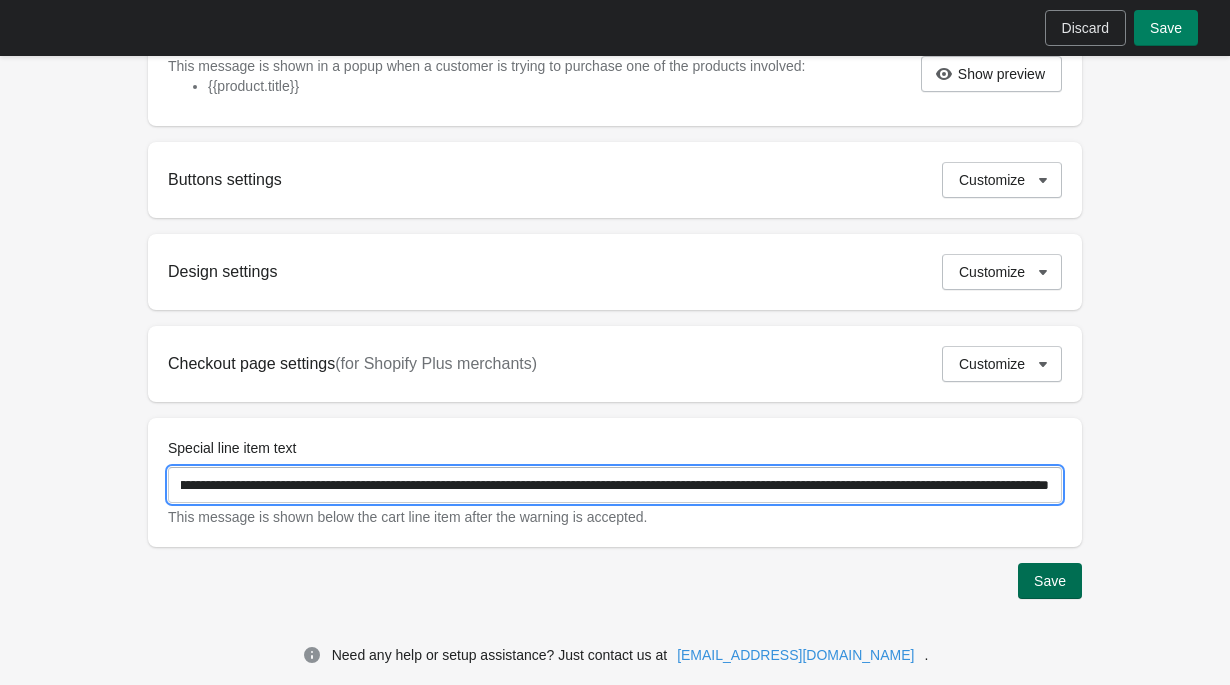 type on "**********" 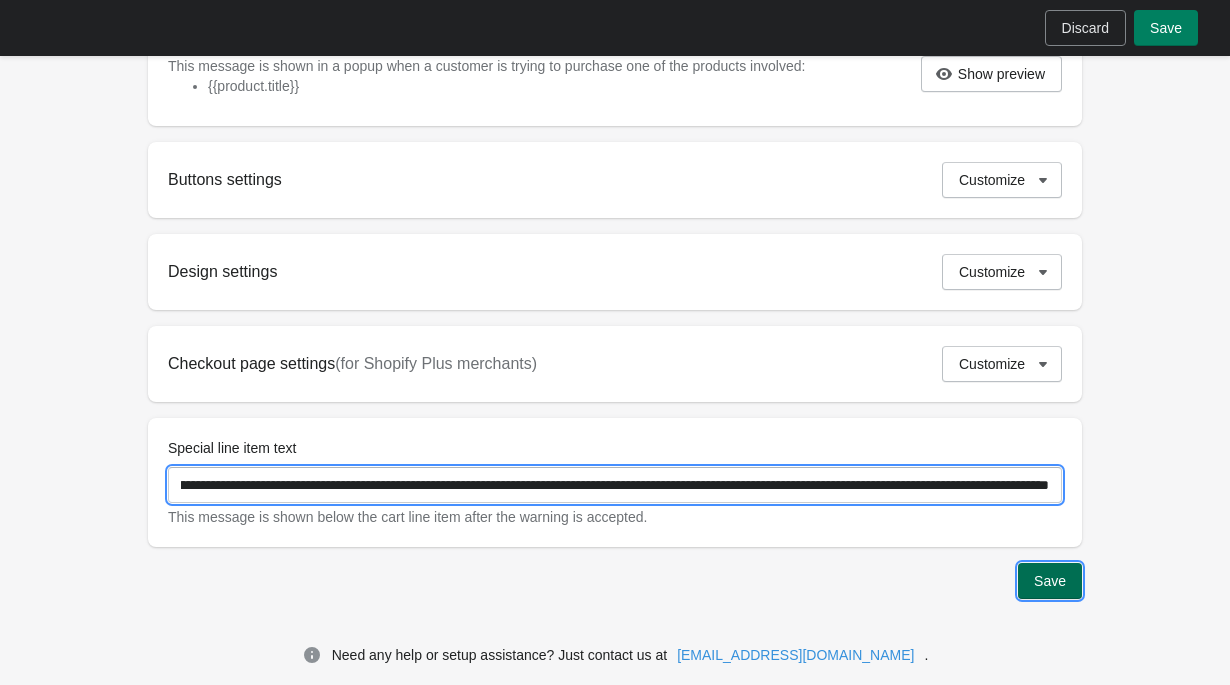 scroll, scrollTop: 0, scrollLeft: 0, axis: both 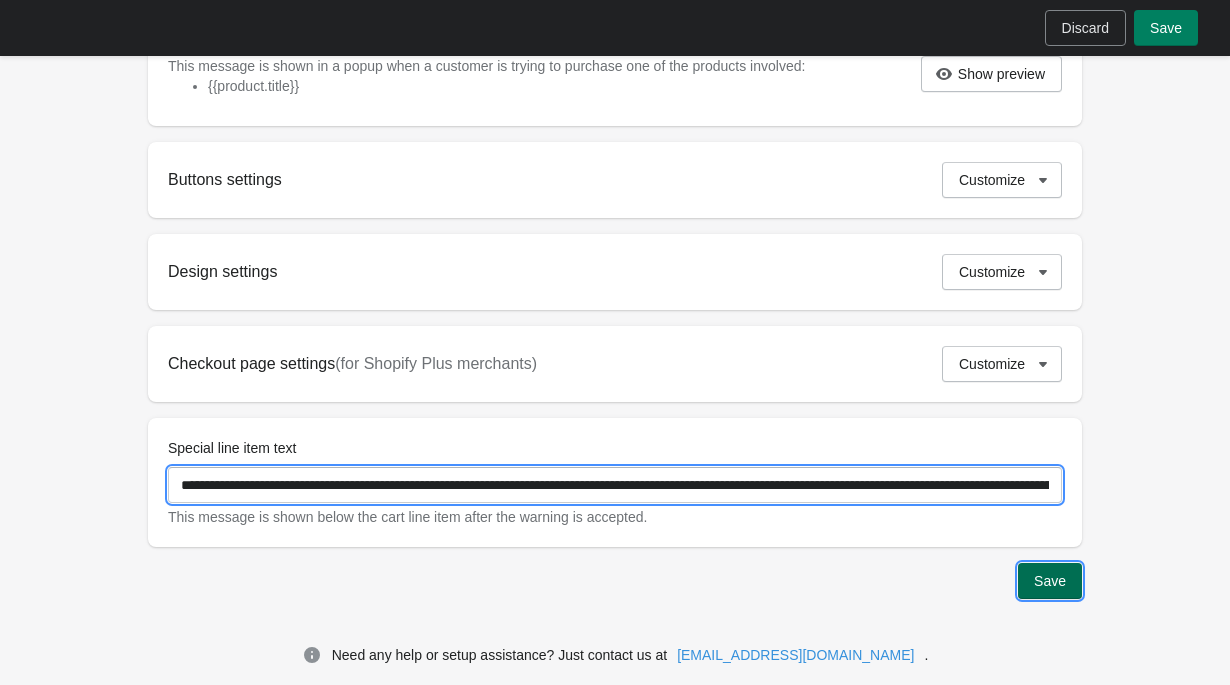click on "Save" at bounding box center [1050, 581] 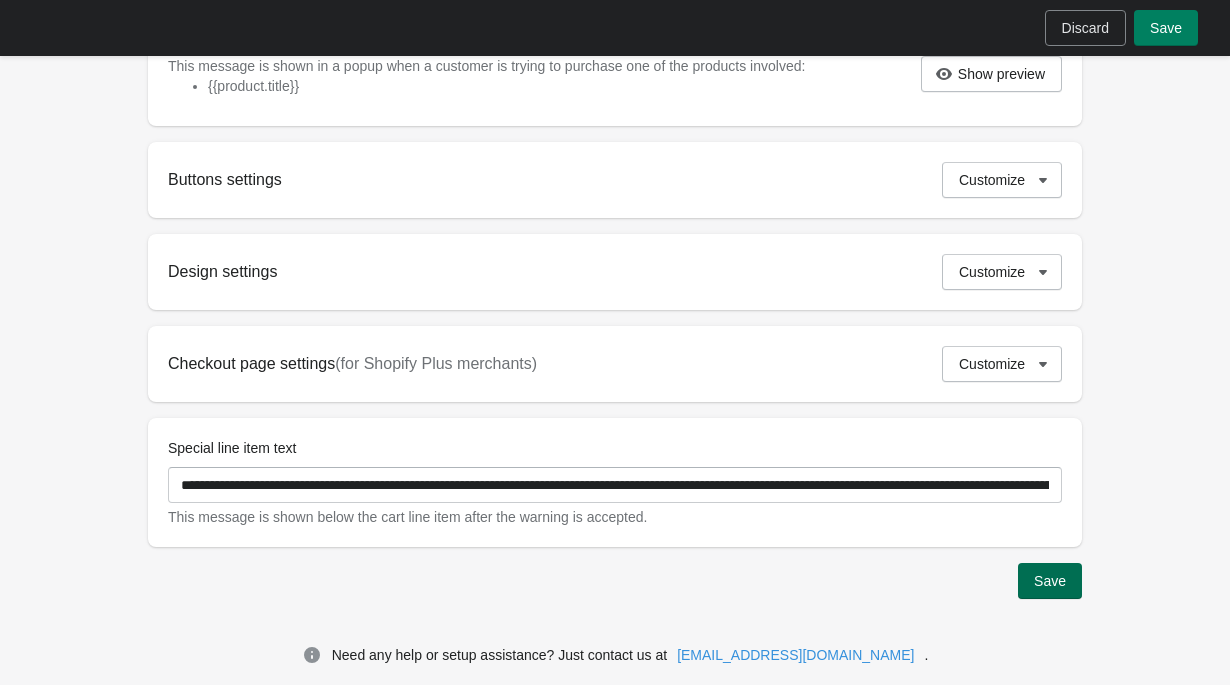 click on "Save" at bounding box center (1050, 581) 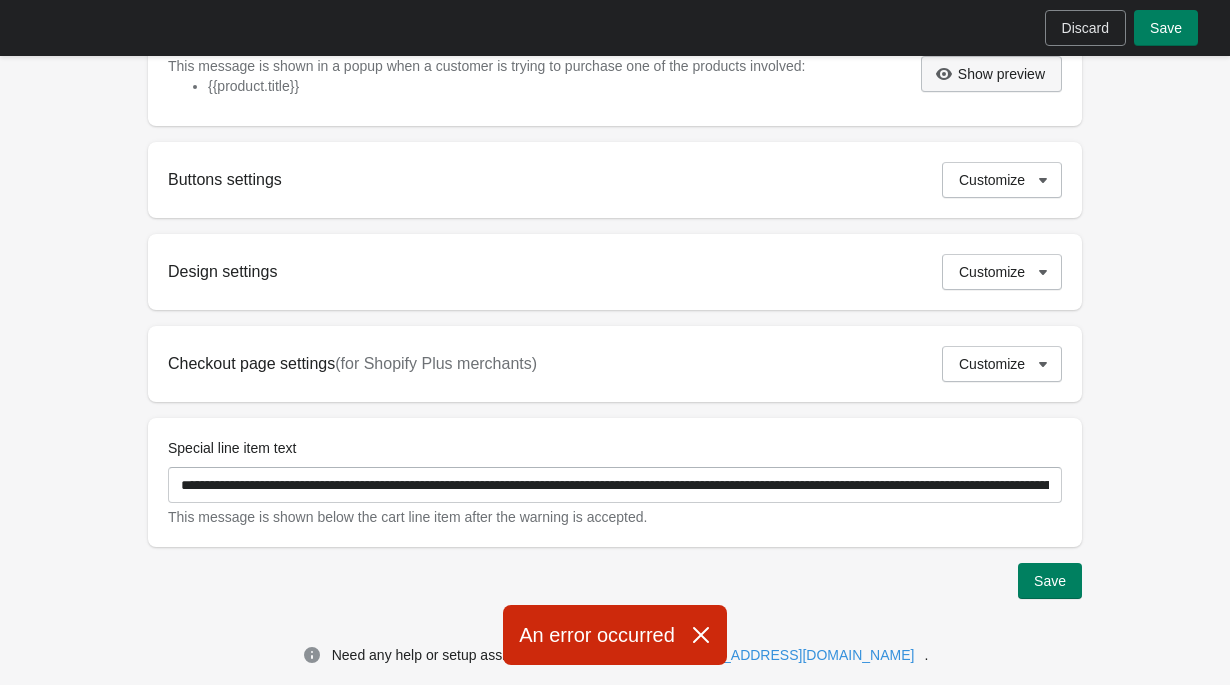 click on "Show preview" at bounding box center (1001, 74) 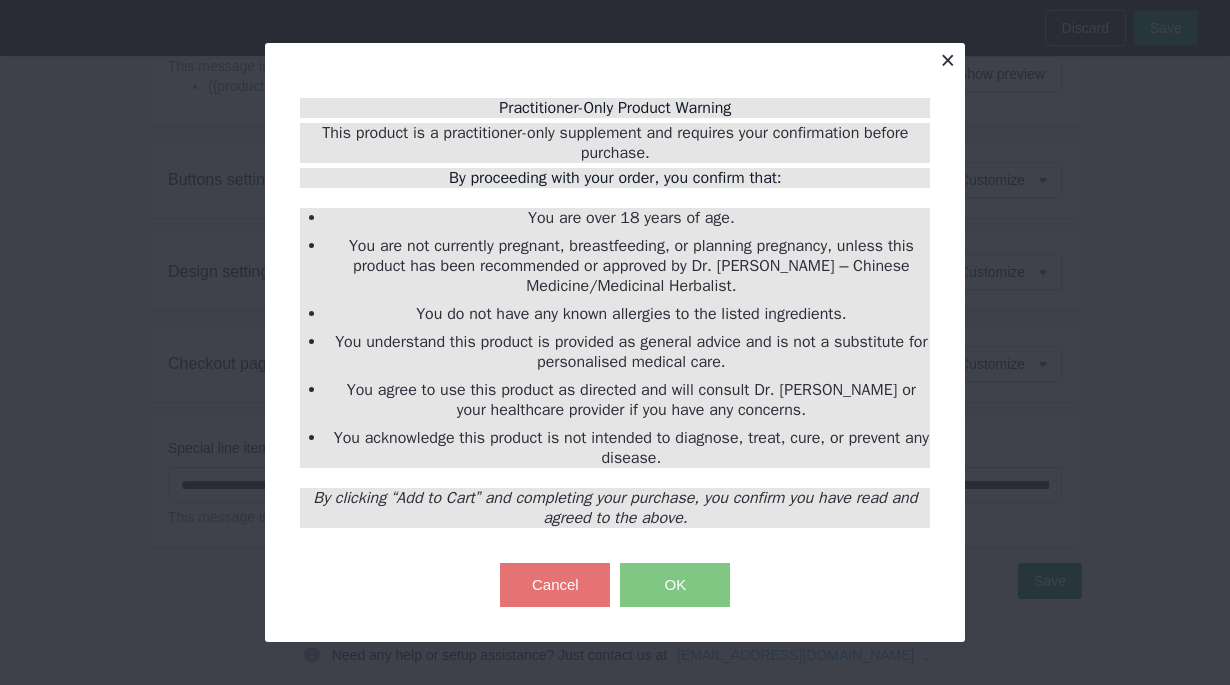 click at bounding box center [947, 60] 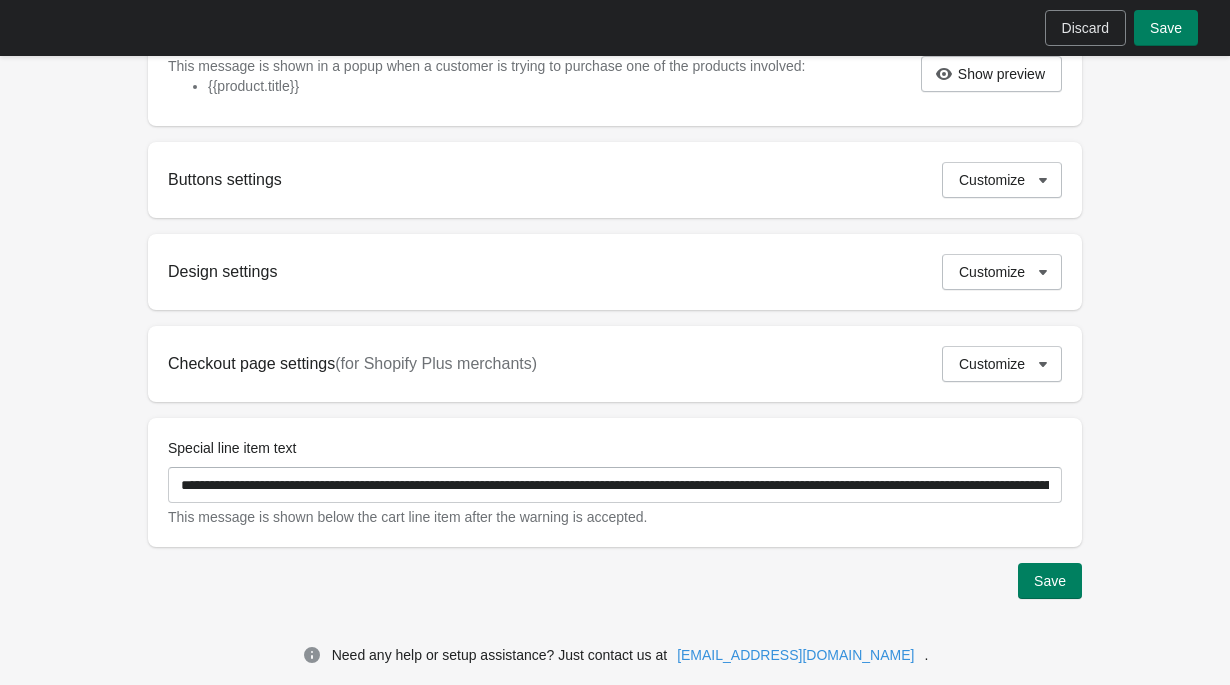 scroll, scrollTop: 663, scrollLeft: 0, axis: vertical 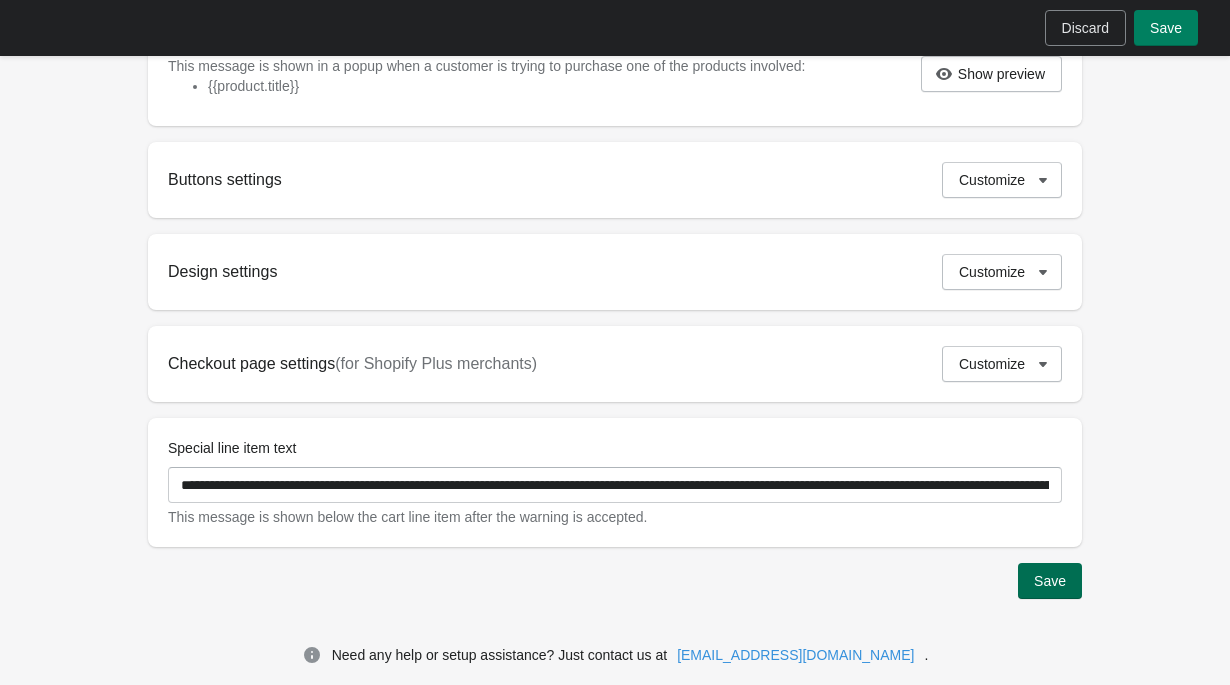 click on "Save" at bounding box center [1050, 581] 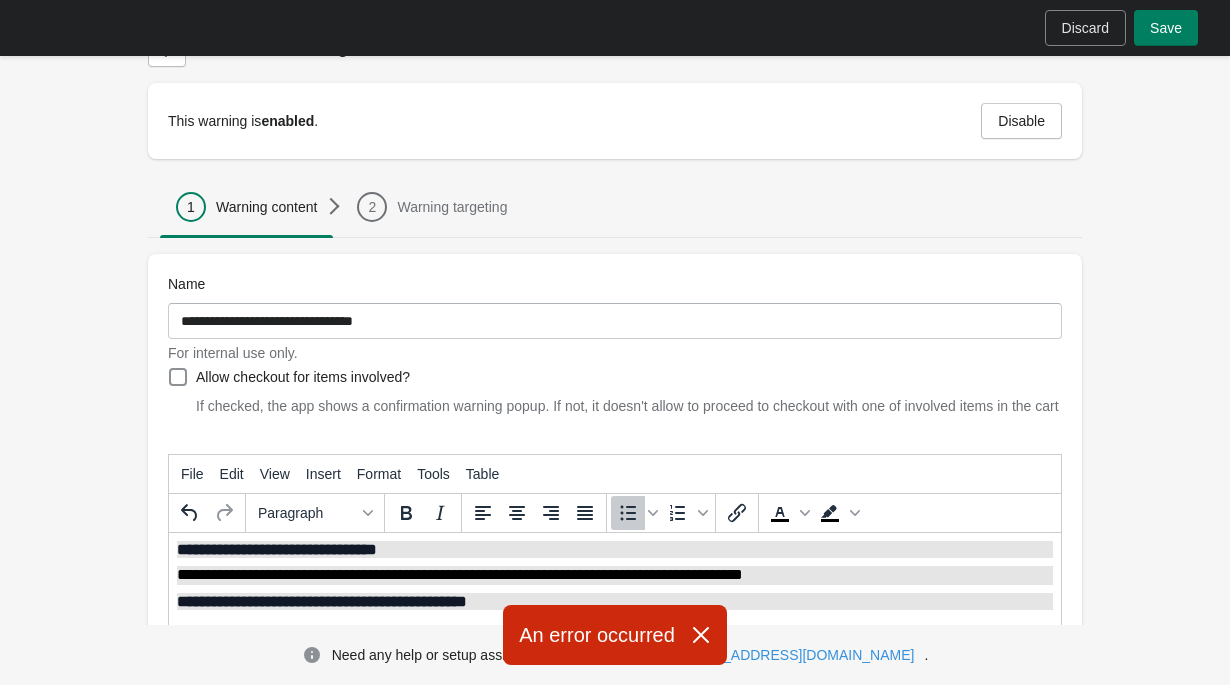 scroll, scrollTop: 0, scrollLeft: 0, axis: both 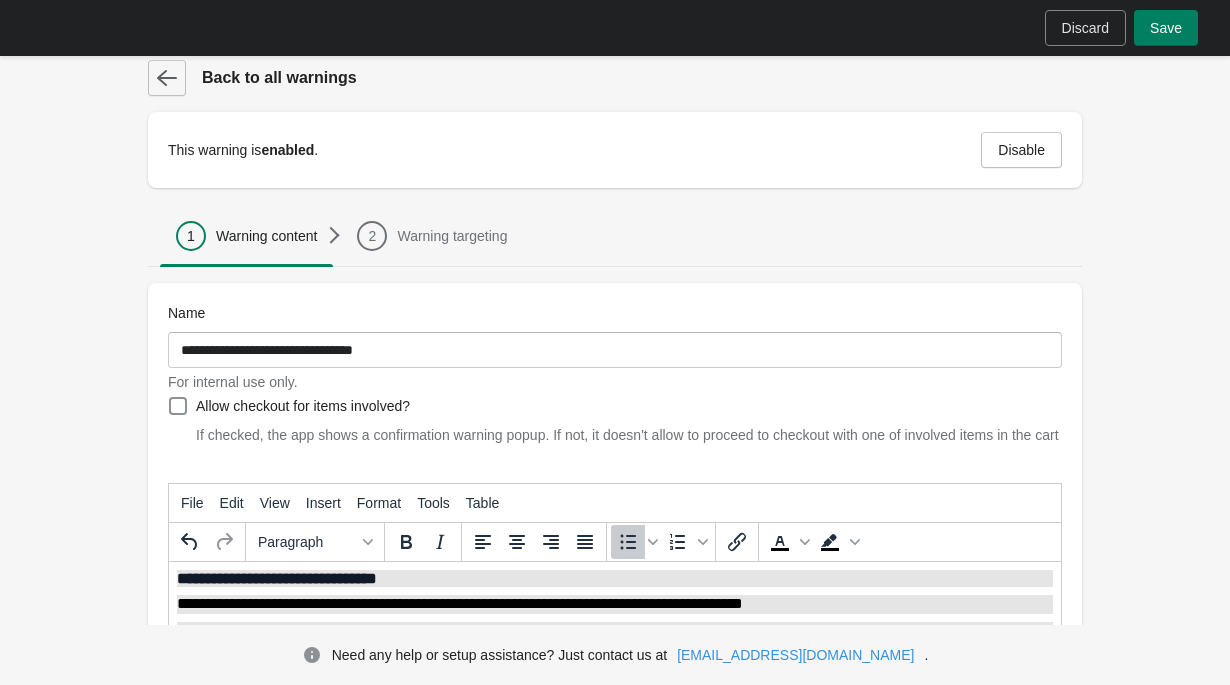 click 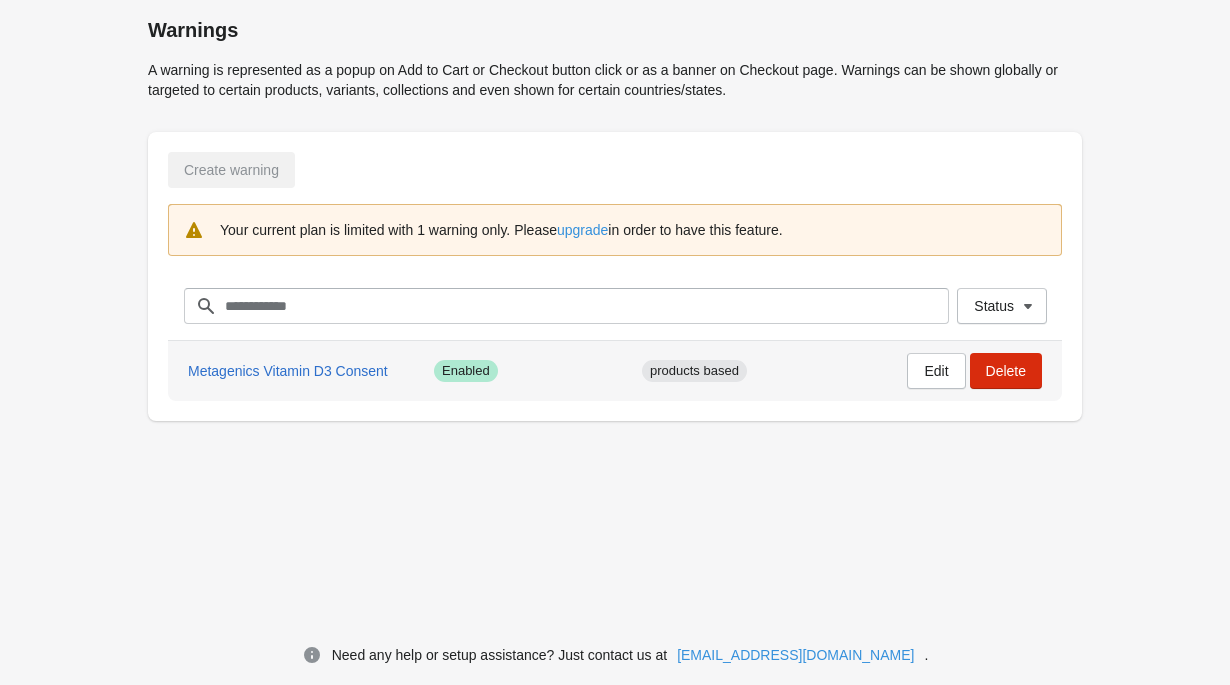 click on "Success  Enabled" at bounding box center [530, 371] 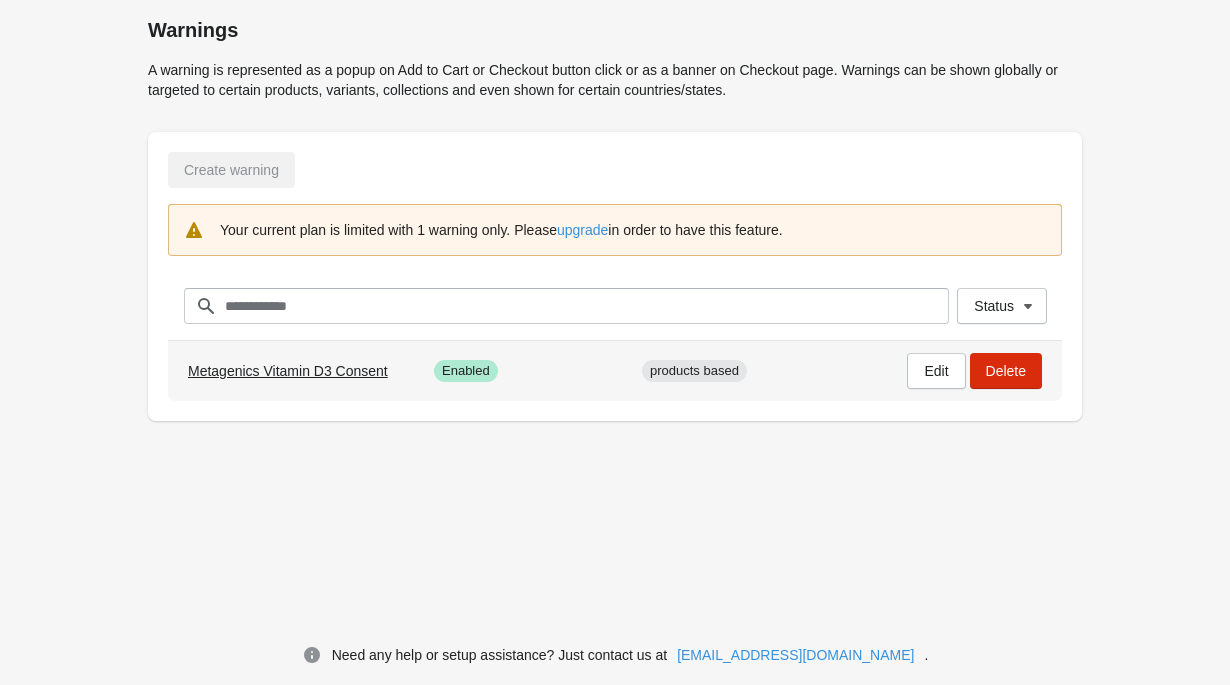 click on "Metagenics Vitamin D3 Consent" at bounding box center (288, 371) 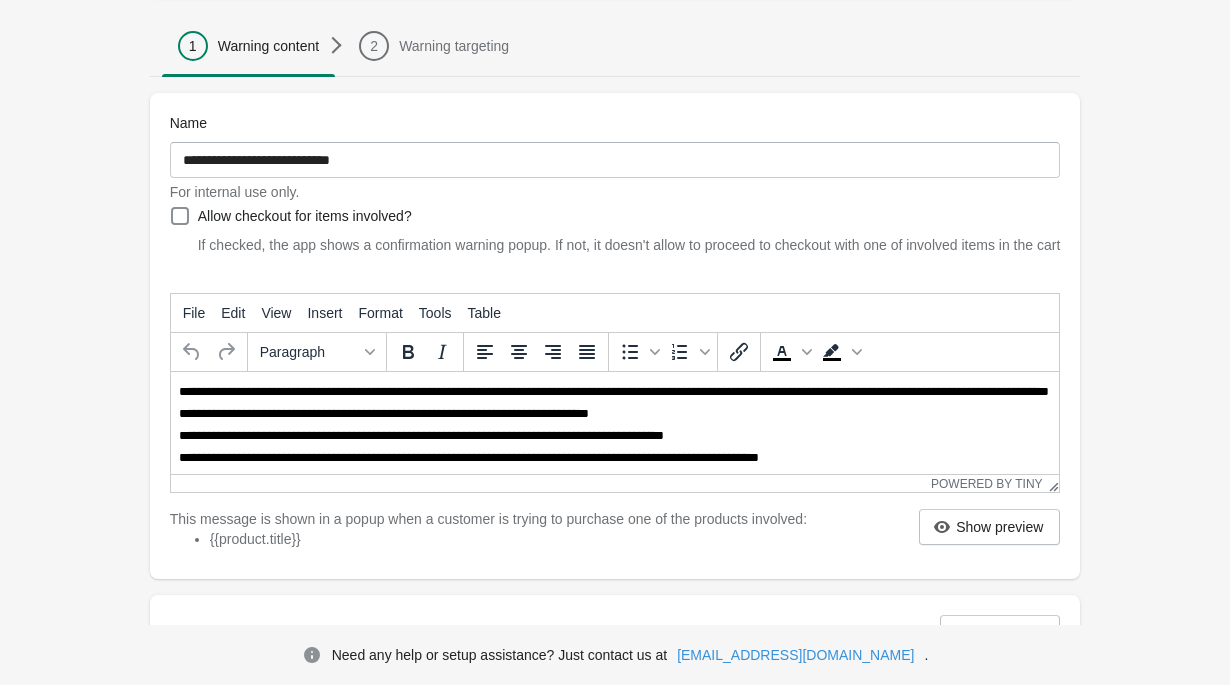 scroll, scrollTop: 22, scrollLeft: 0, axis: vertical 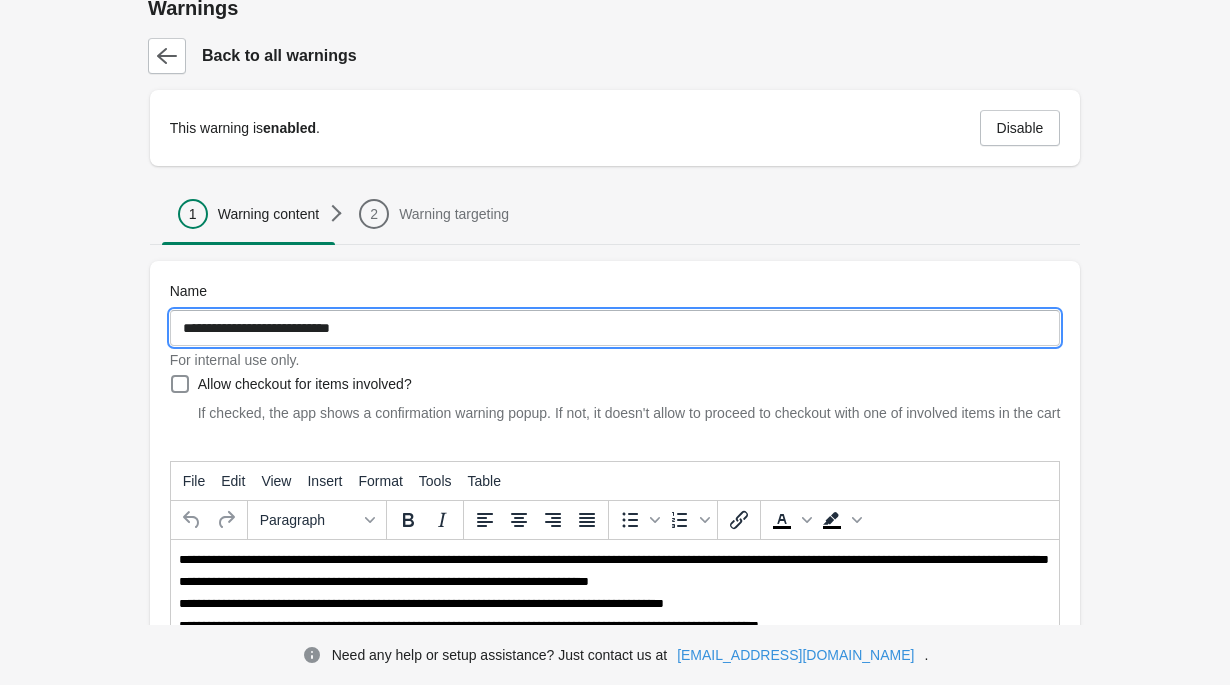 drag, startPoint x: 423, startPoint y: 333, endPoint x: 175, endPoint y: 324, distance: 248.16325 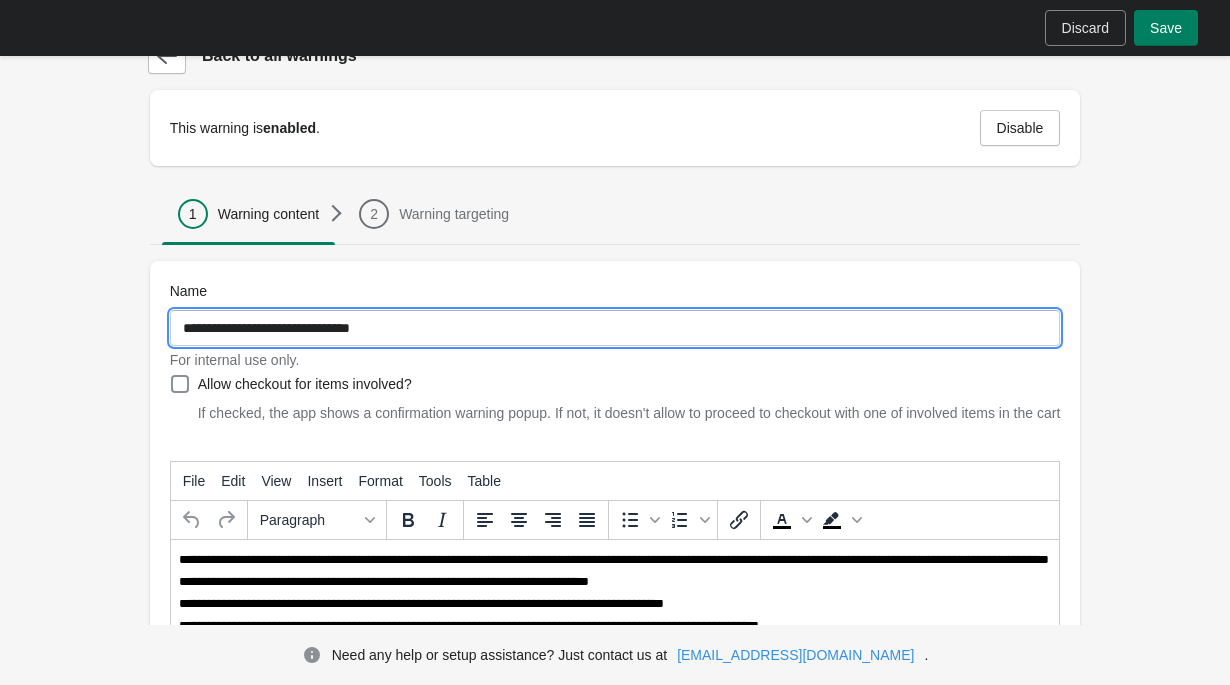 click on "**********" at bounding box center (615, 328) 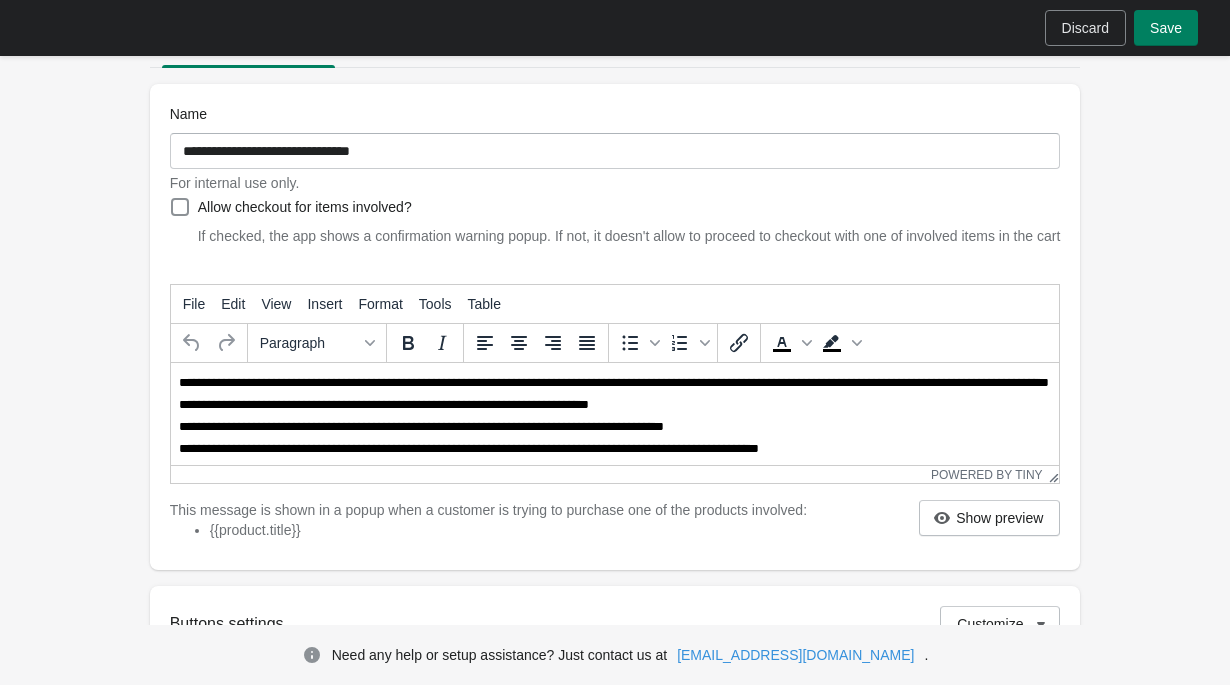 scroll, scrollTop: 213, scrollLeft: 0, axis: vertical 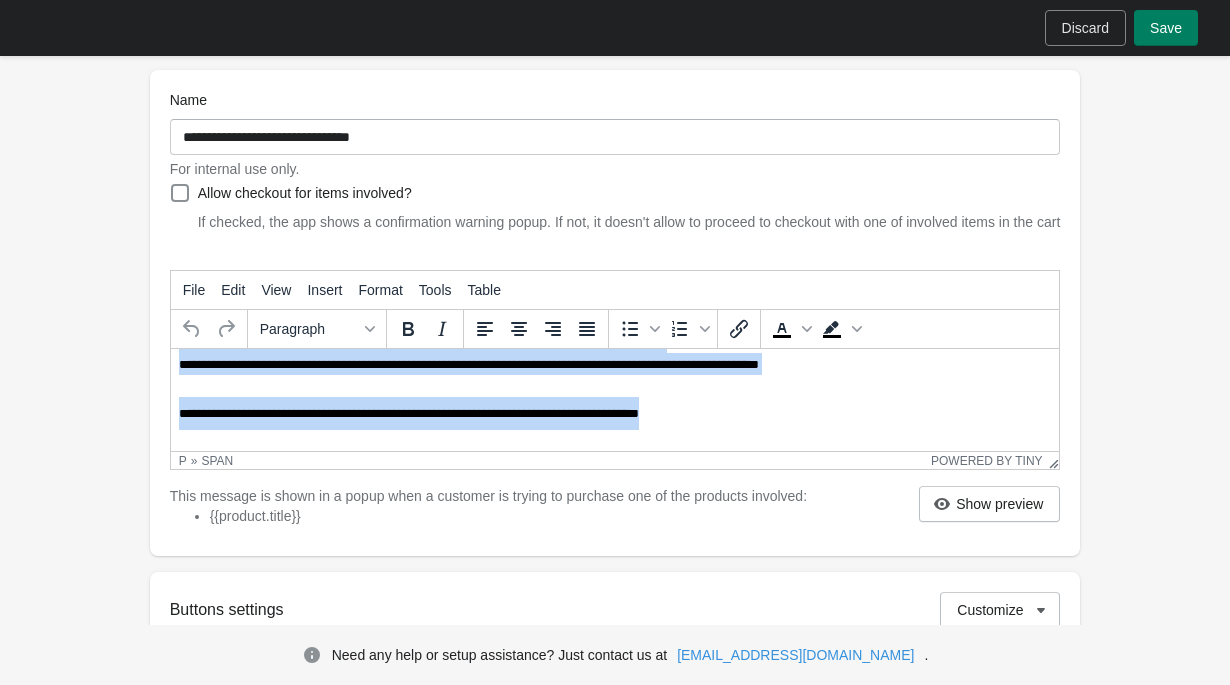 drag, startPoint x: 178, startPoint y: 366, endPoint x: 280, endPoint y: 481, distance: 153.71727 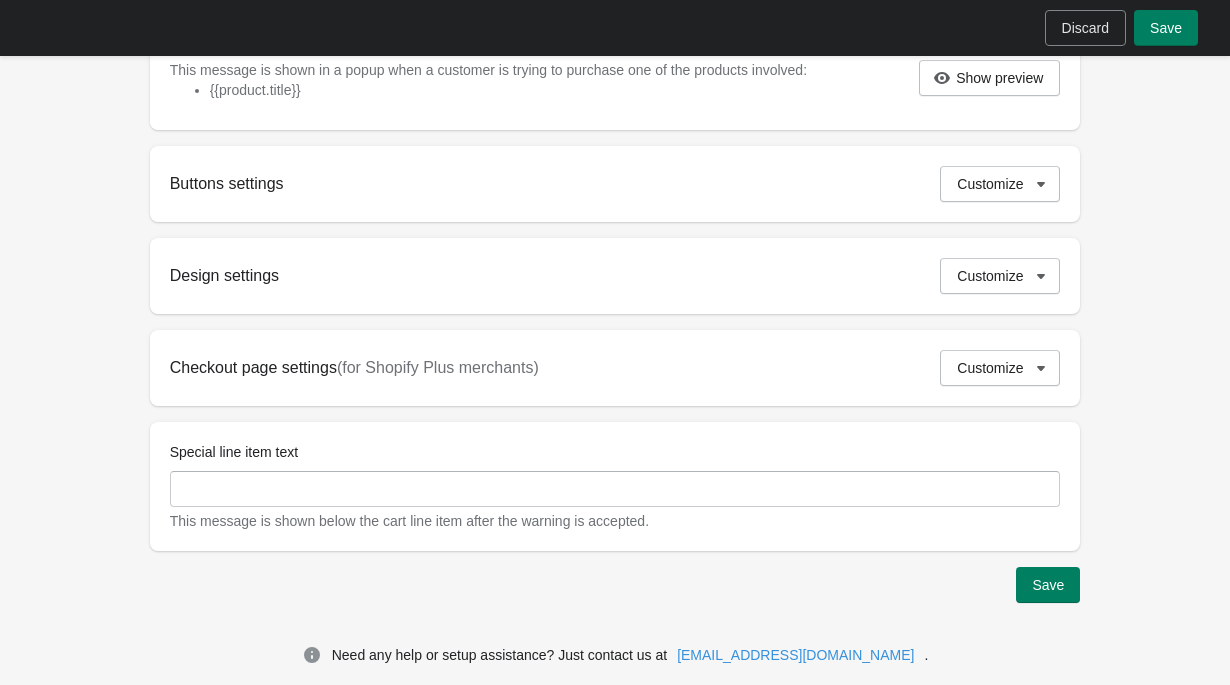 scroll, scrollTop: 663, scrollLeft: 0, axis: vertical 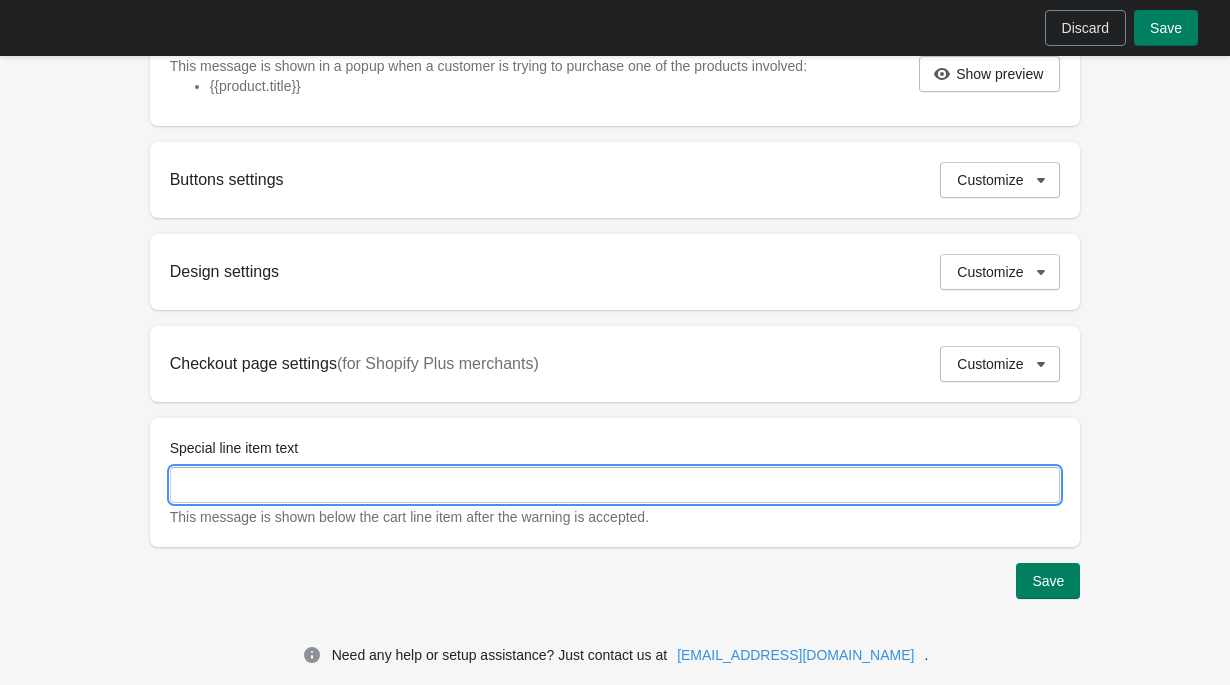 click on "Special line item text" at bounding box center [615, 485] 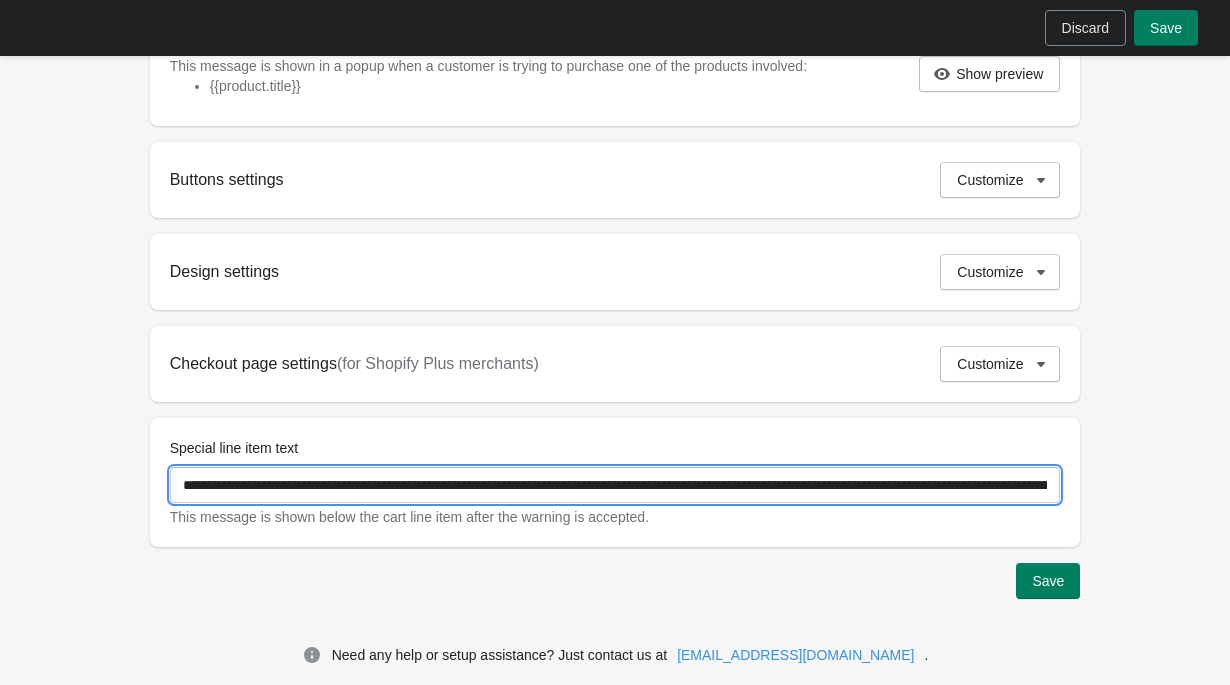scroll, scrollTop: 0, scrollLeft: 420, axis: horizontal 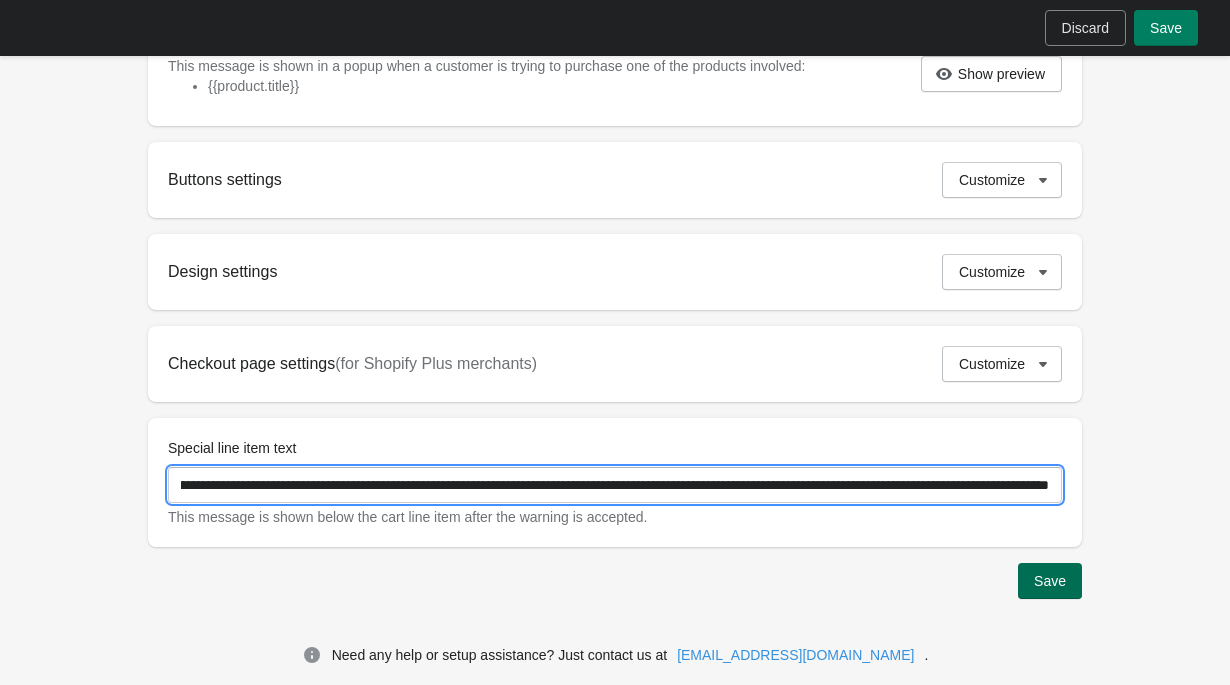 type on "**********" 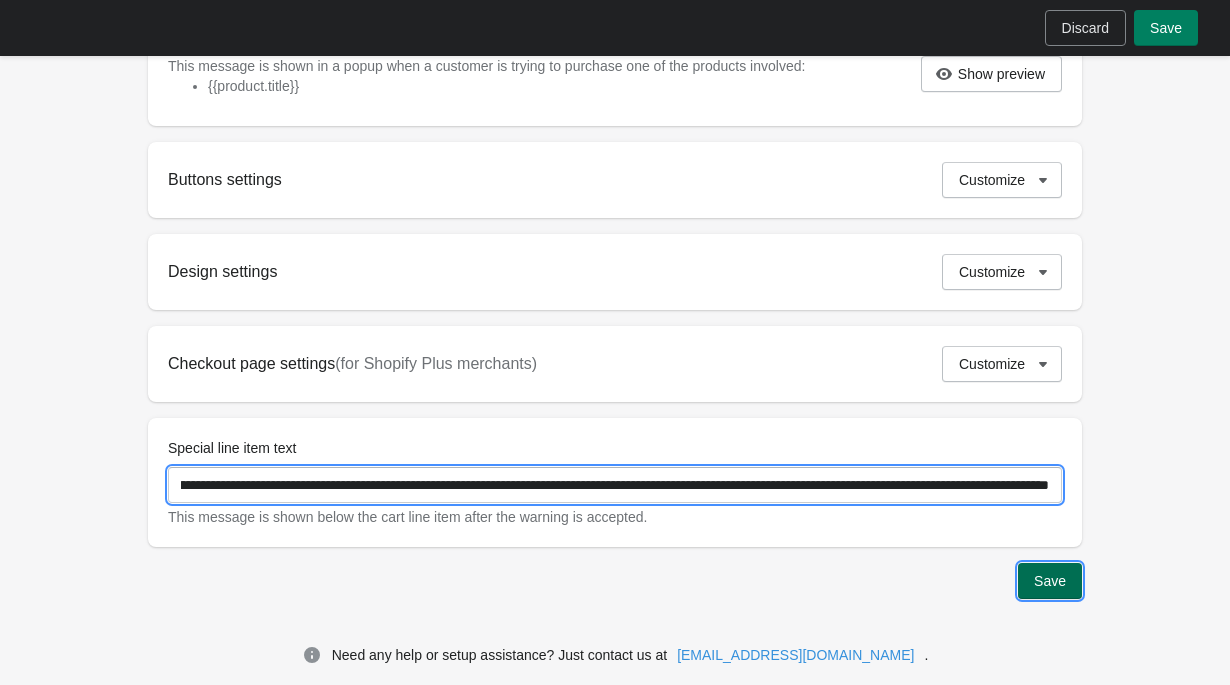 click on "Save" at bounding box center [1050, 581] 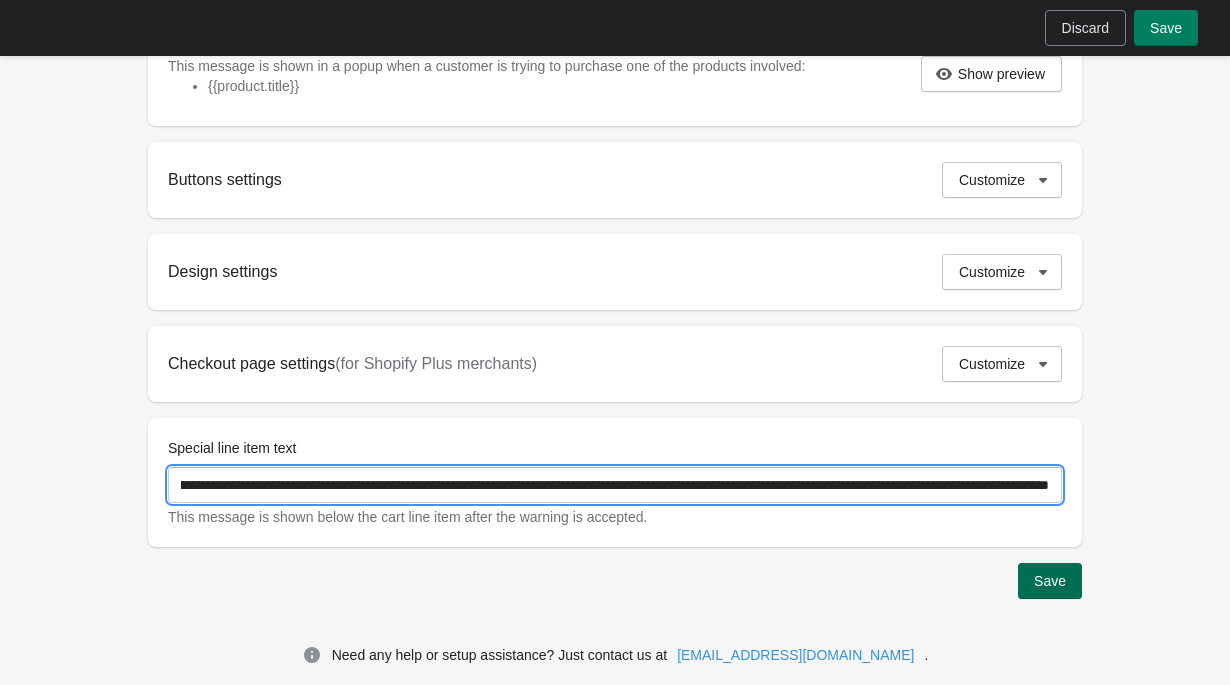 scroll, scrollTop: 0, scrollLeft: 0, axis: both 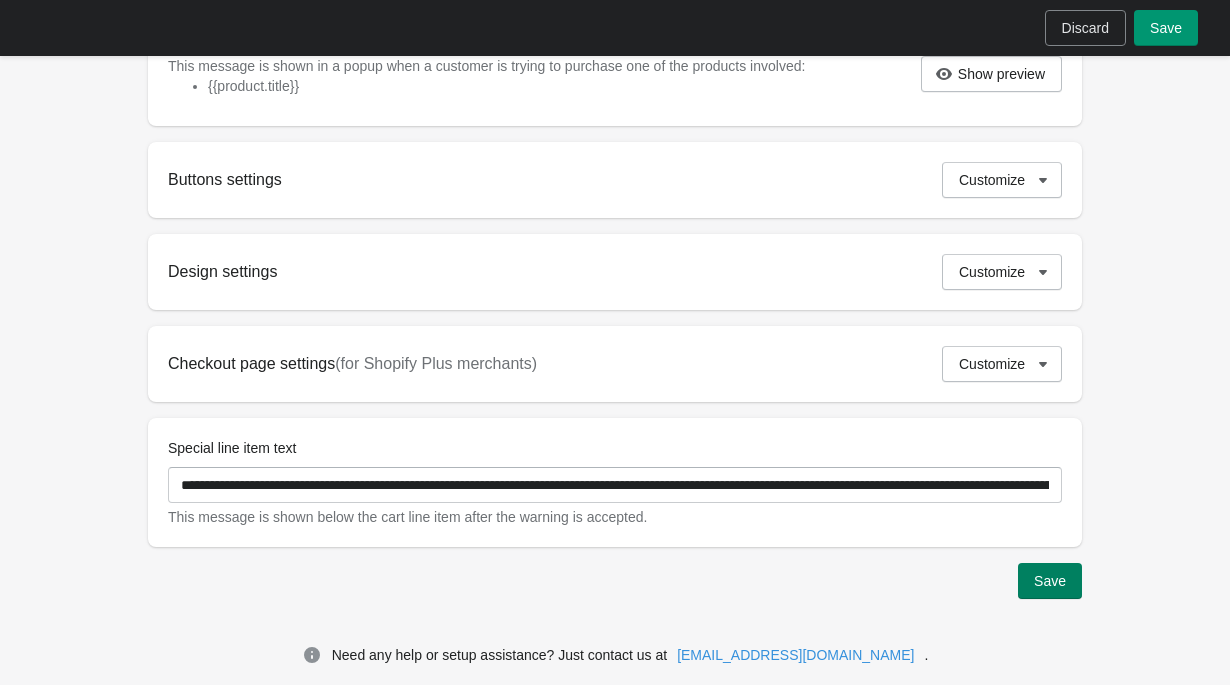 click on "Save" at bounding box center [1166, 28] 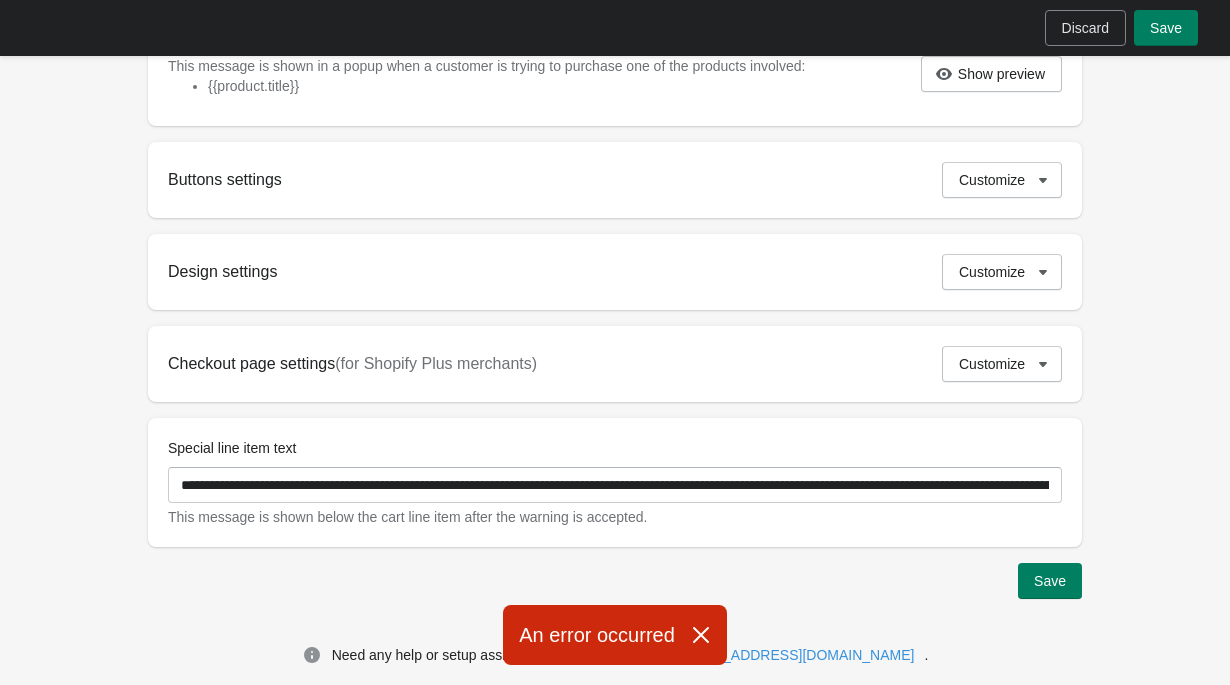 click 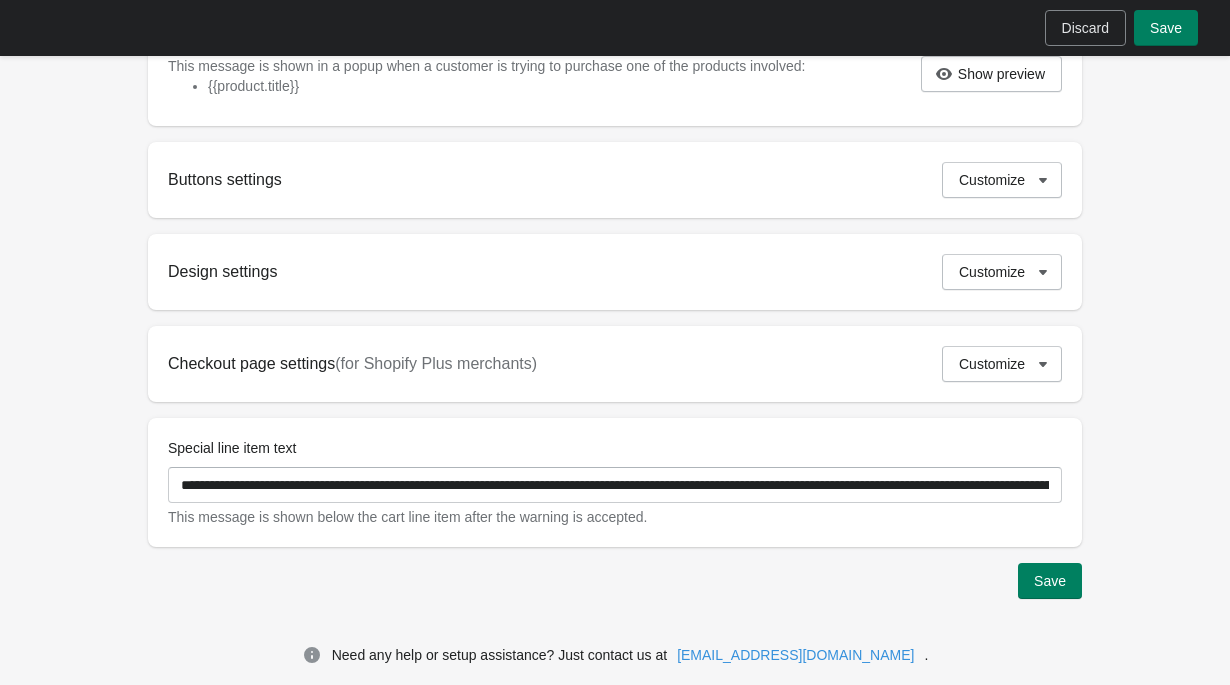 scroll, scrollTop: 0, scrollLeft: 0, axis: both 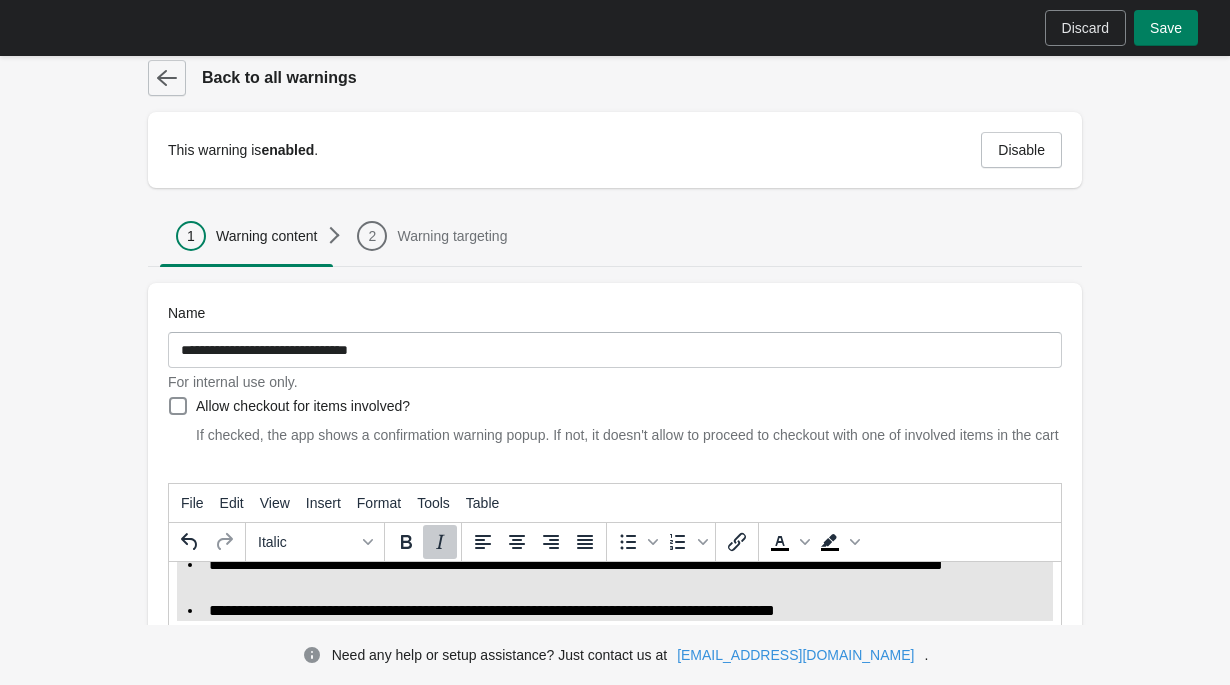 click 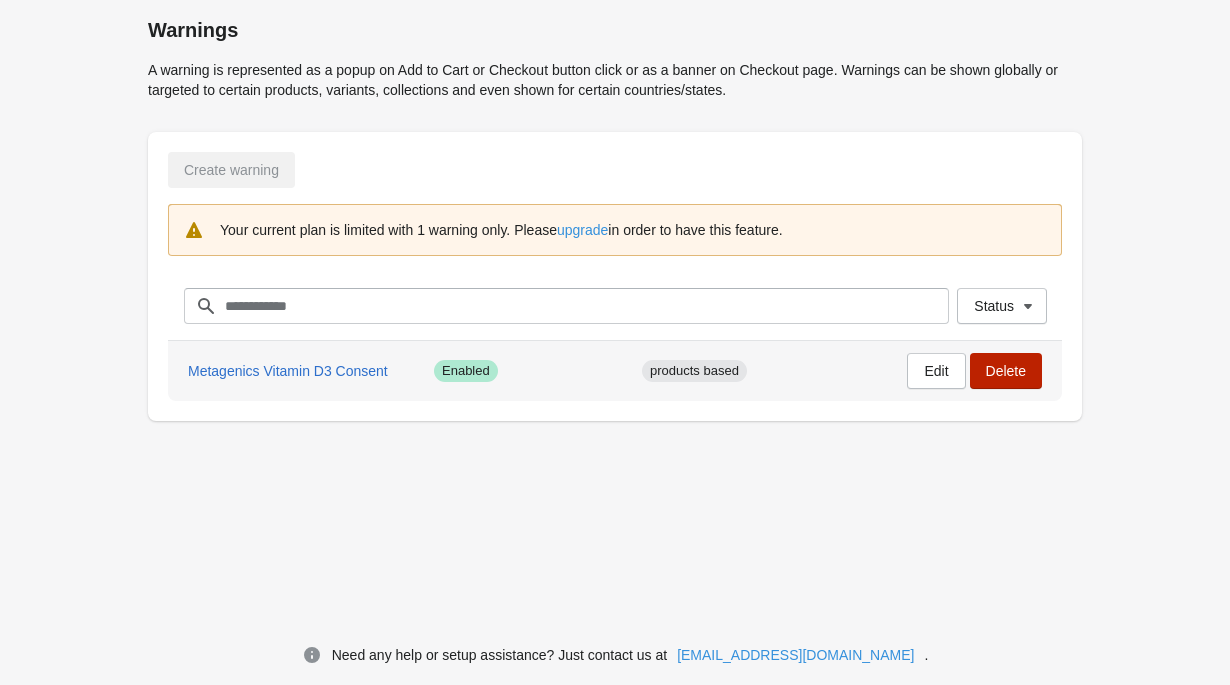 click on "Delete" at bounding box center (1006, 371) 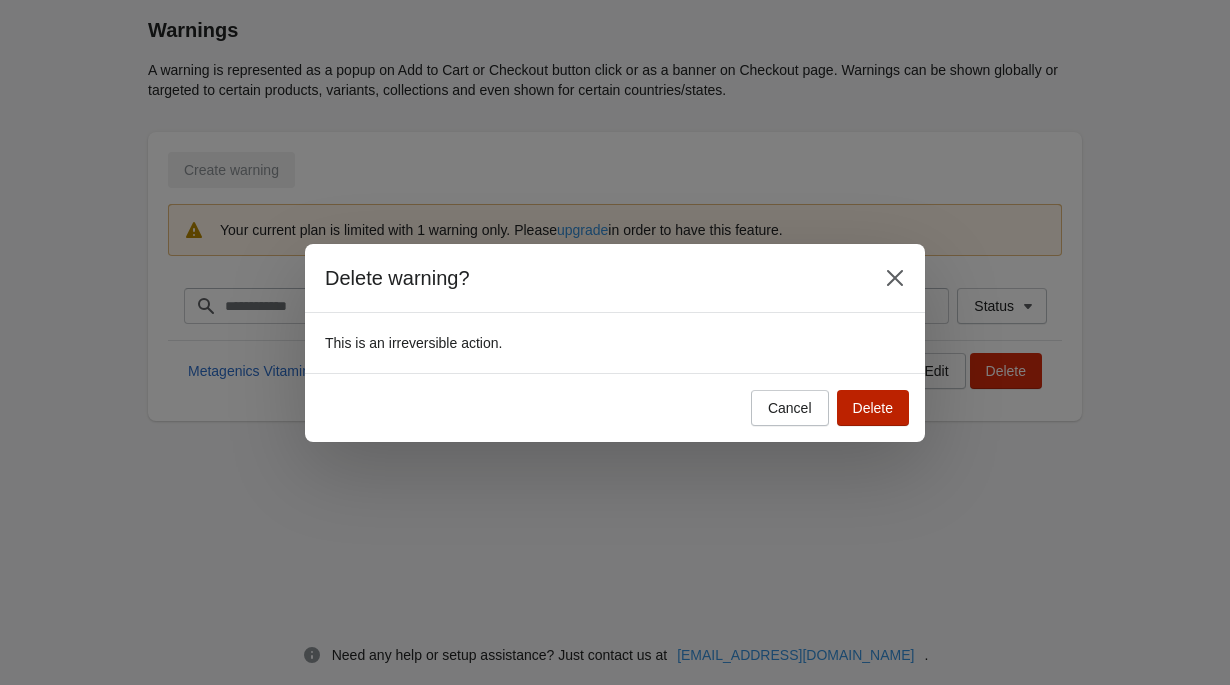 click on "Delete" at bounding box center [873, 408] 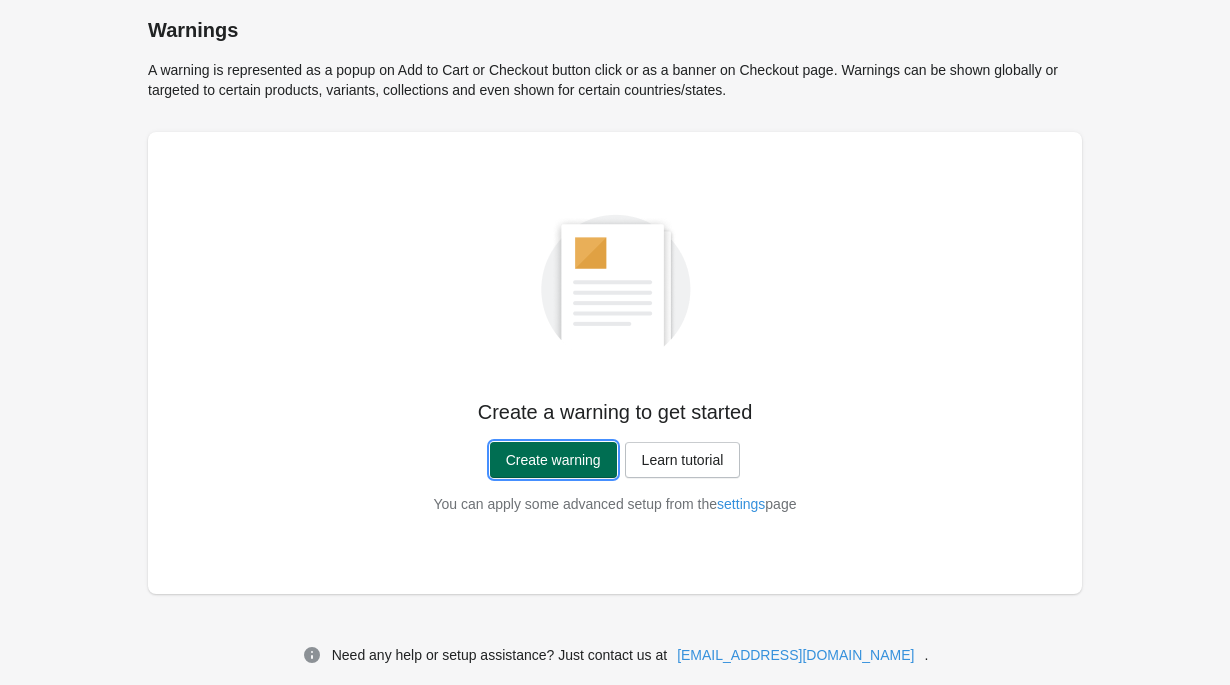 click on "Create warning" at bounding box center (553, 460) 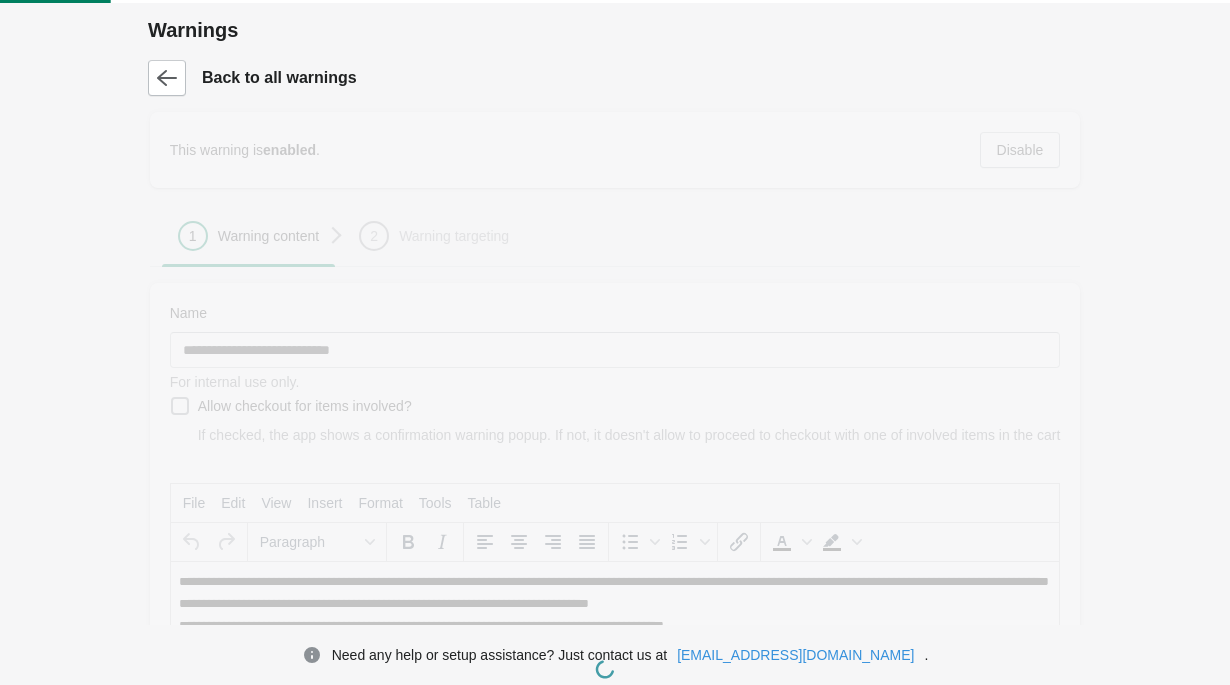 scroll, scrollTop: 0, scrollLeft: 0, axis: both 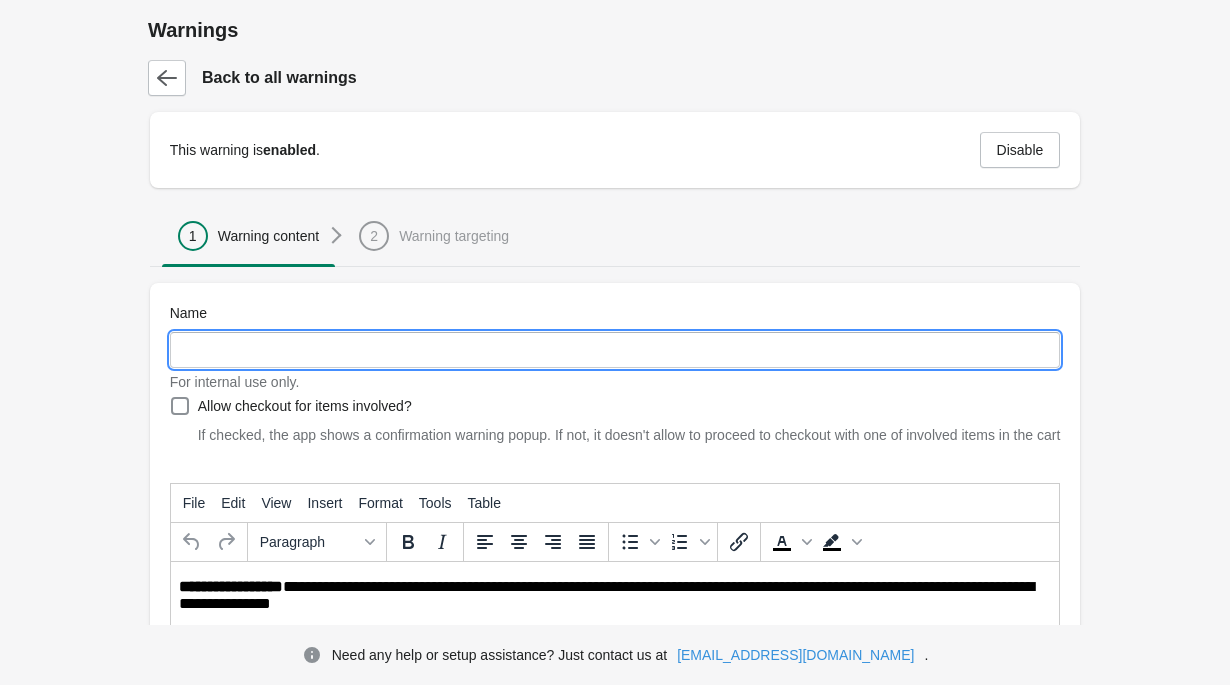 click on "Name" at bounding box center (615, 350) 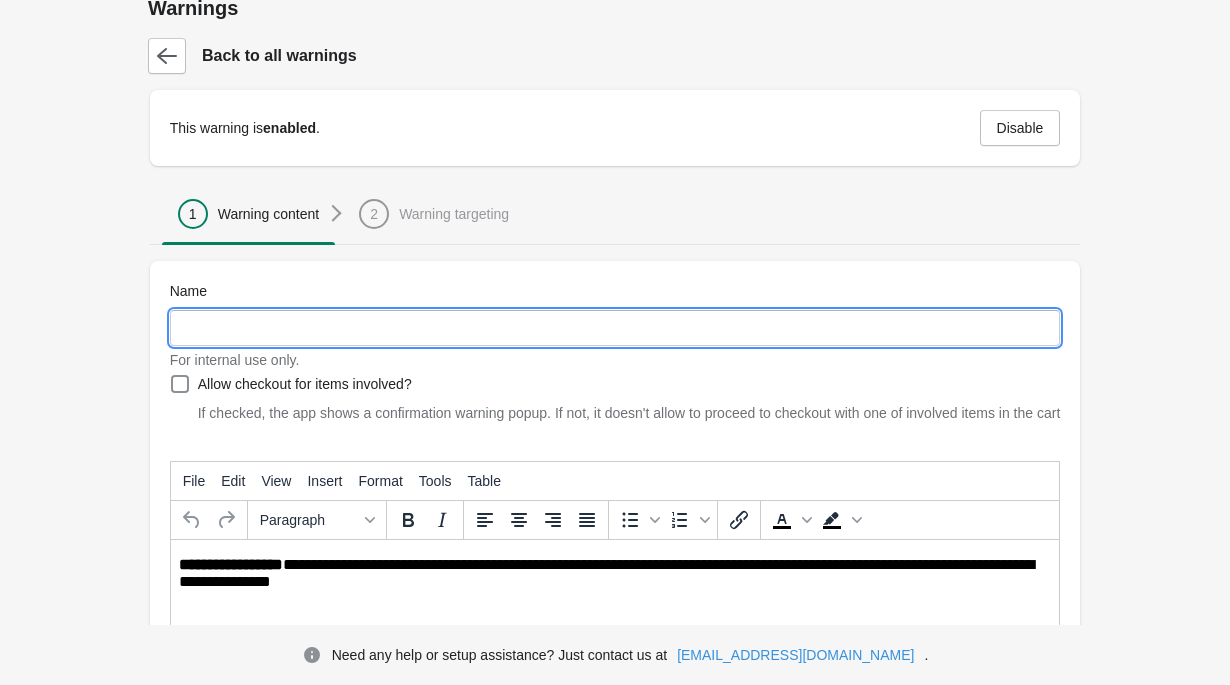 scroll, scrollTop: 25, scrollLeft: 0, axis: vertical 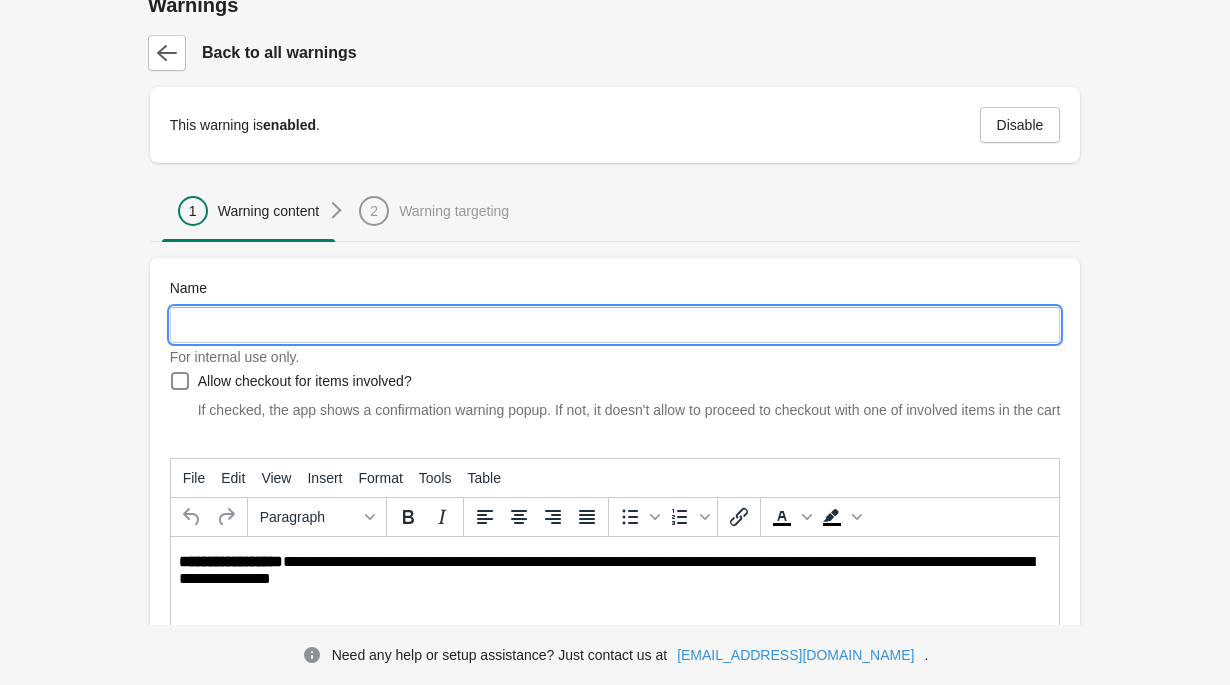 paste on "**********" 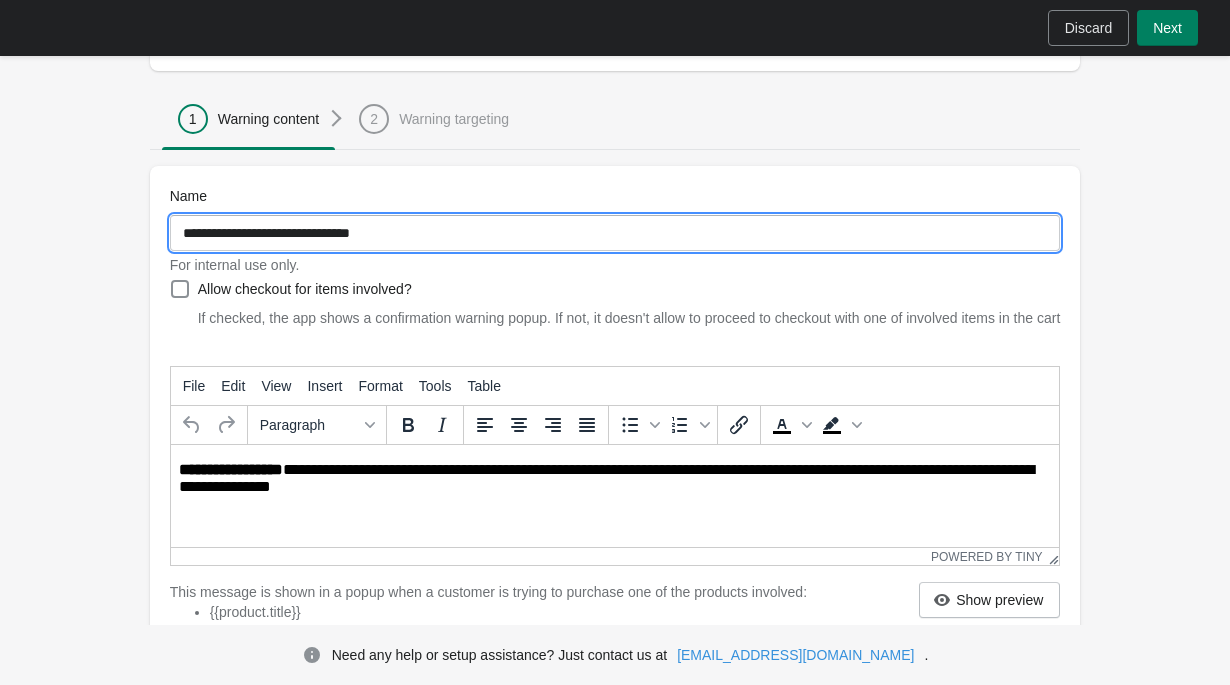 scroll, scrollTop: 146, scrollLeft: 0, axis: vertical 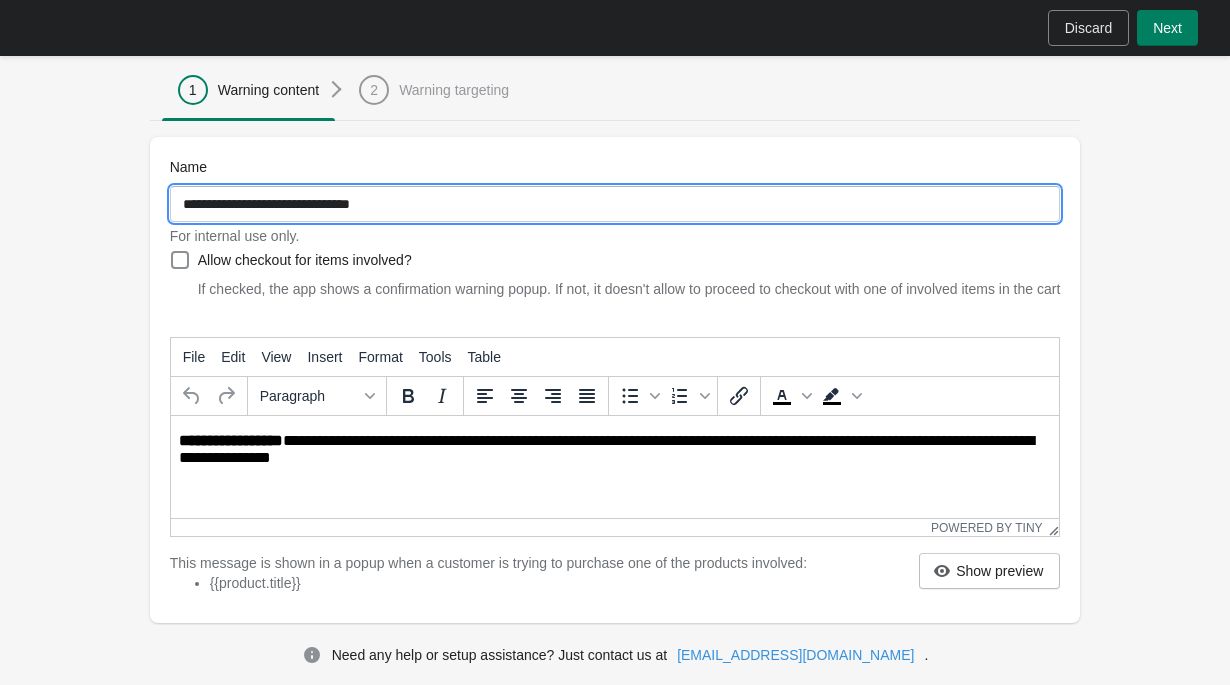 type on "**********" 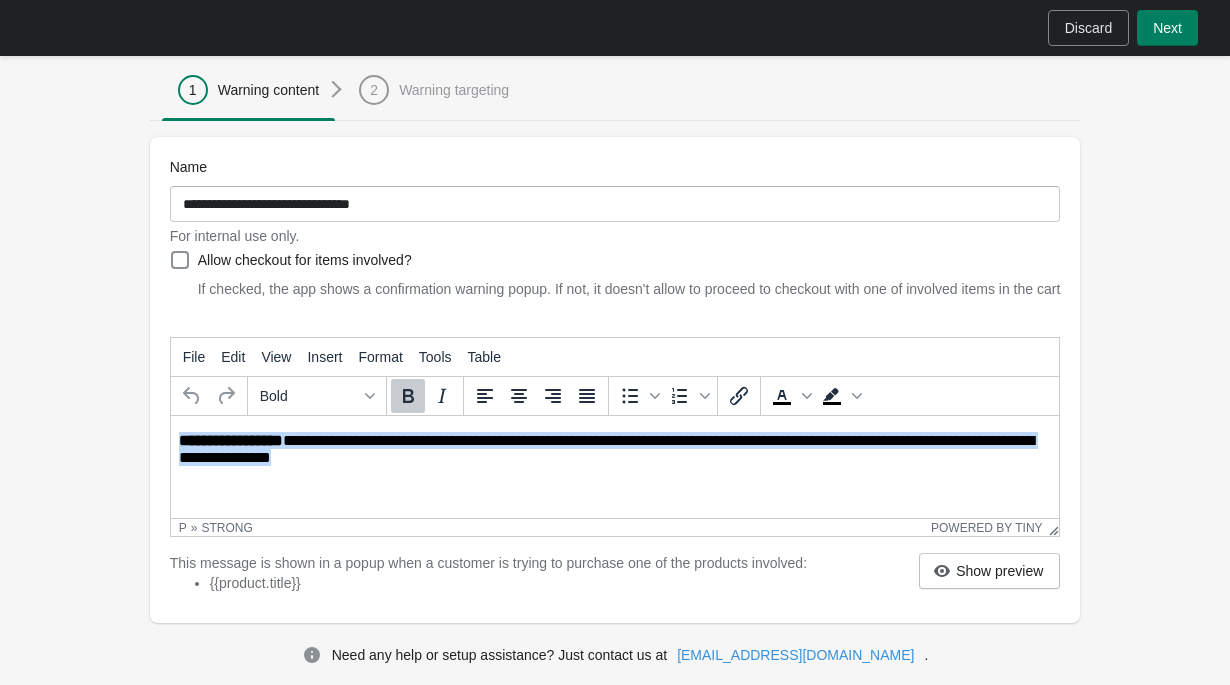 drag, startPoint x: 408, startPoint y: 463, endPoint x: 170, endPoint y: 445, distance: 238.6797 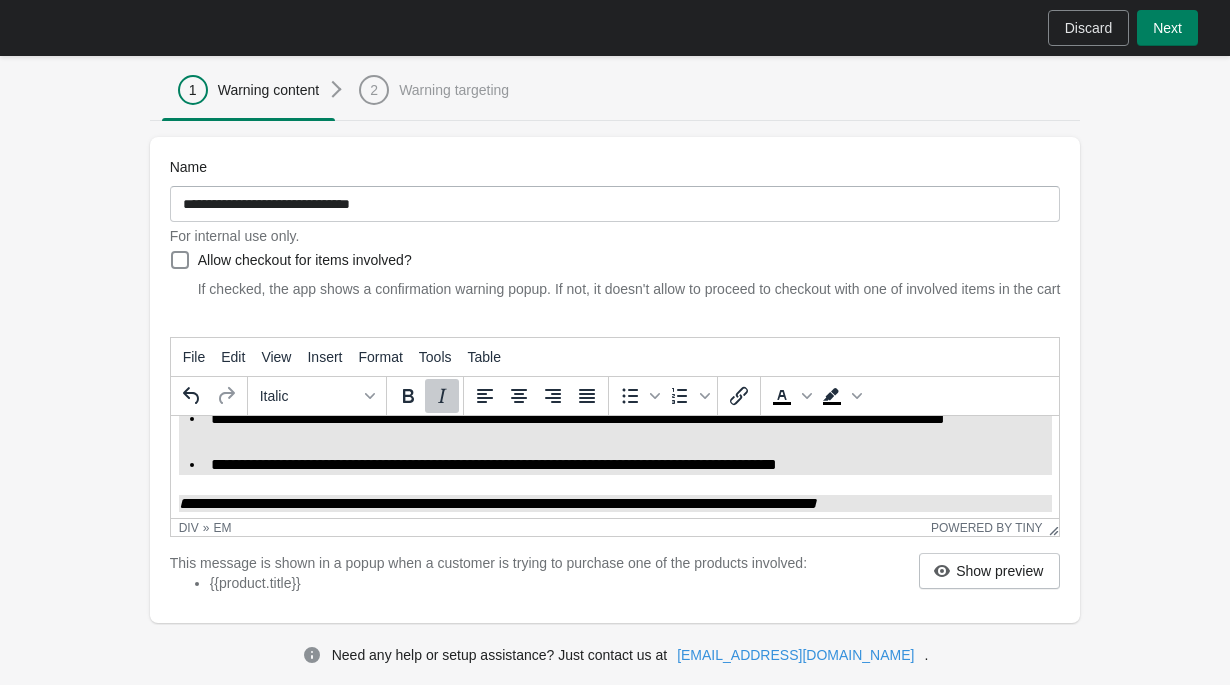 scroll, scrollTop: 238, scrollLeft: 0, axis: vertical 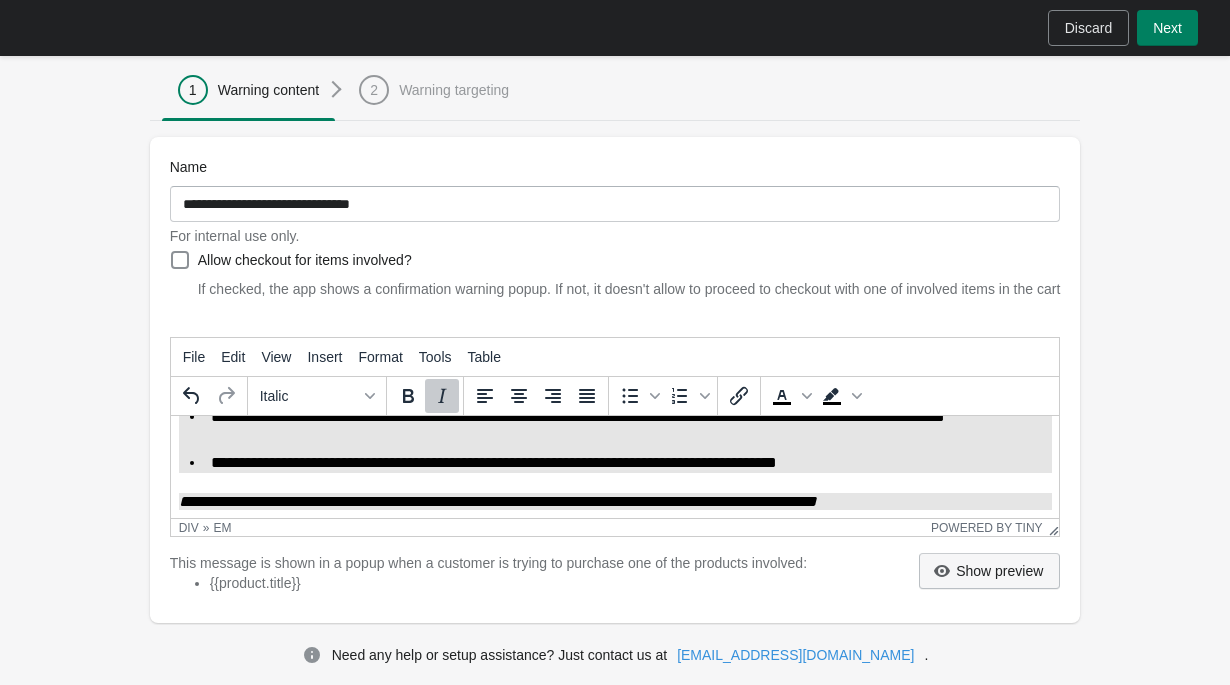 click on "Show preview" at bounding box center (999, 571) 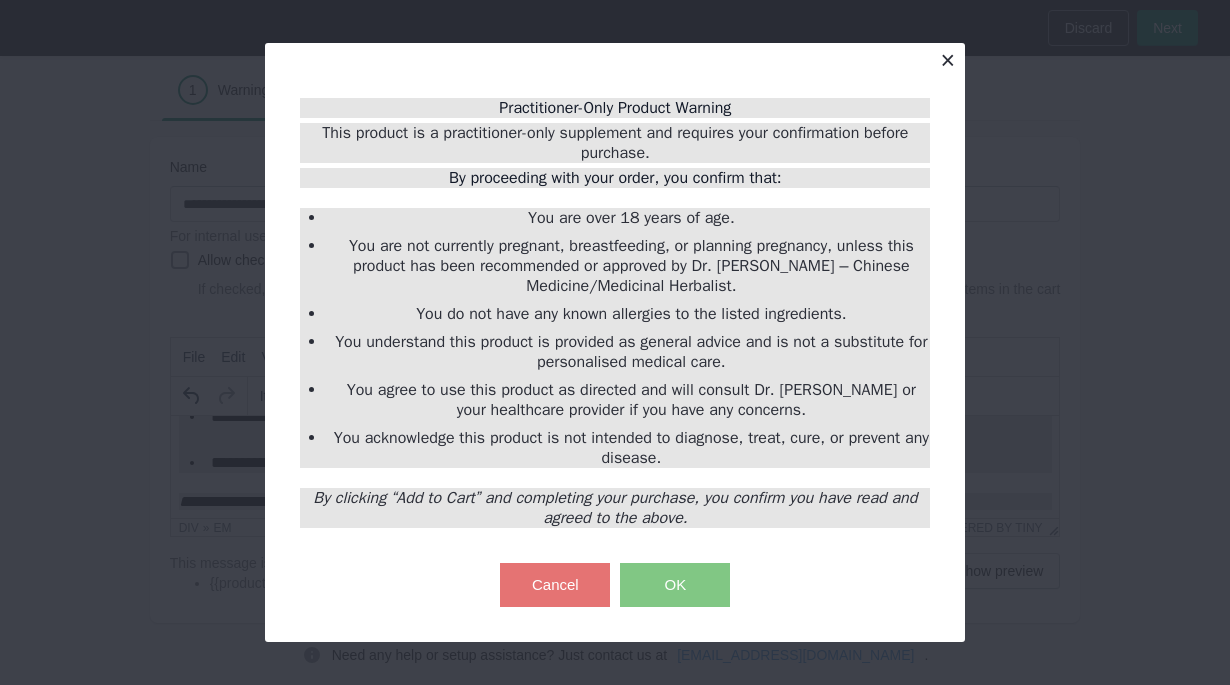 click at bounding box center [947, 60] 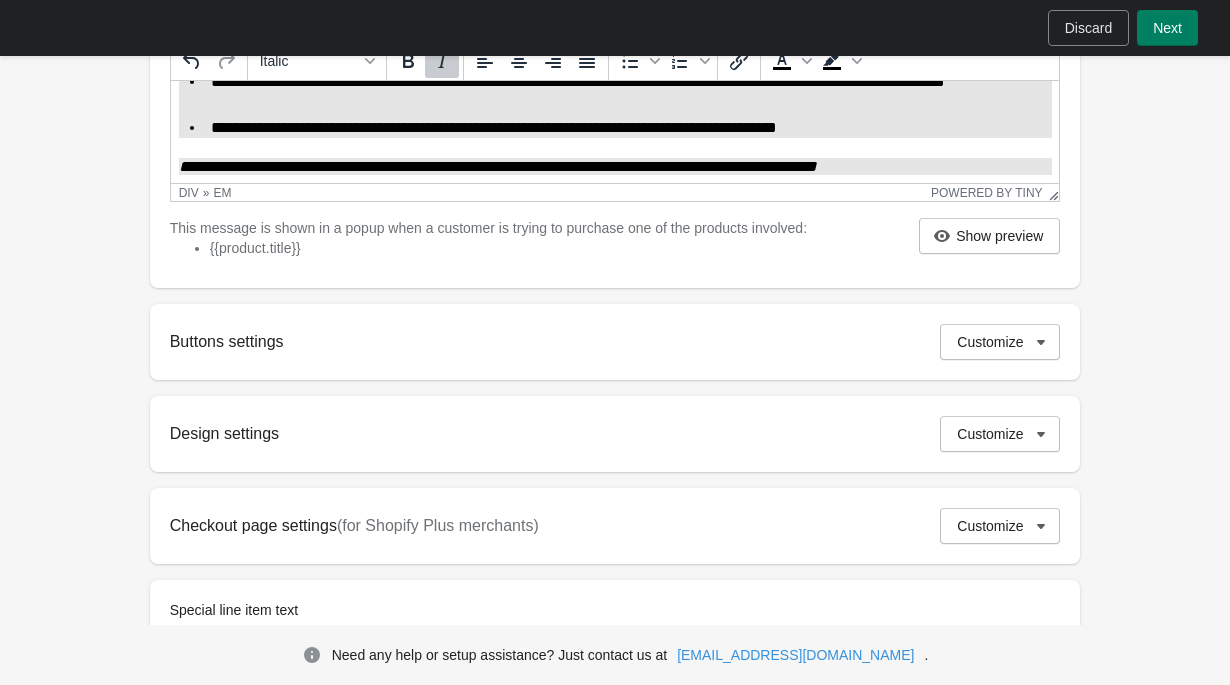 scroll, scrollTop: 663, scrollLeft: 0, axis: vertical 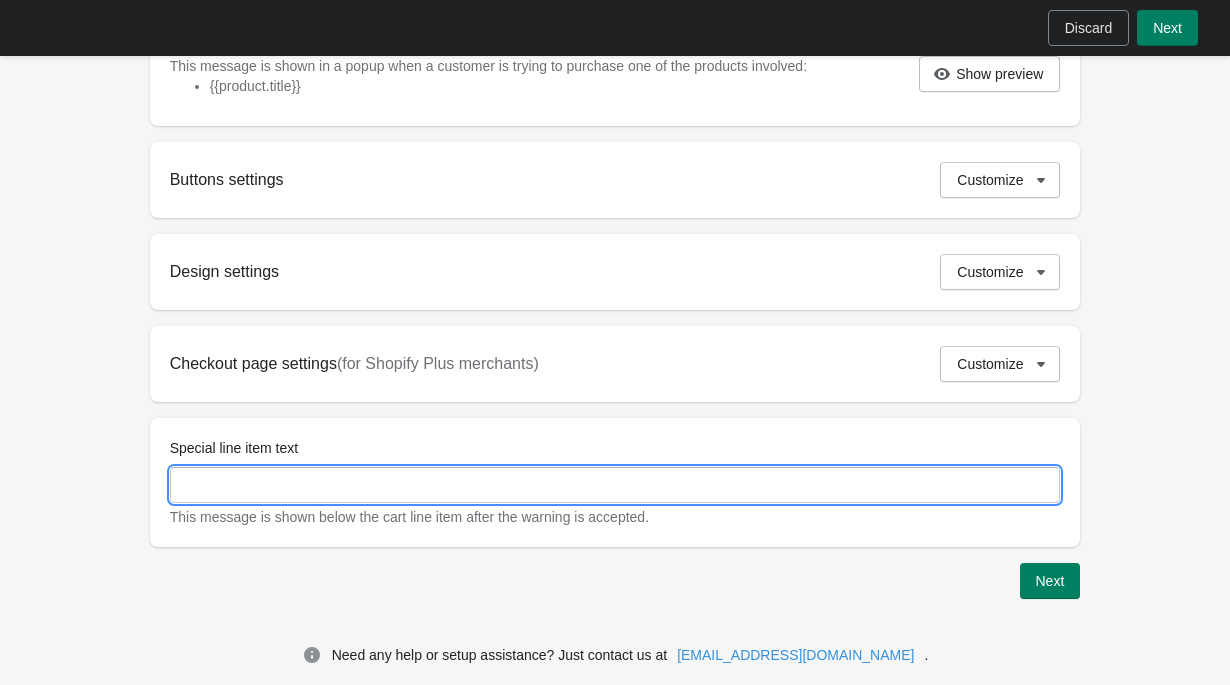 click on "Special line item text" at bounding box center (615, 485) 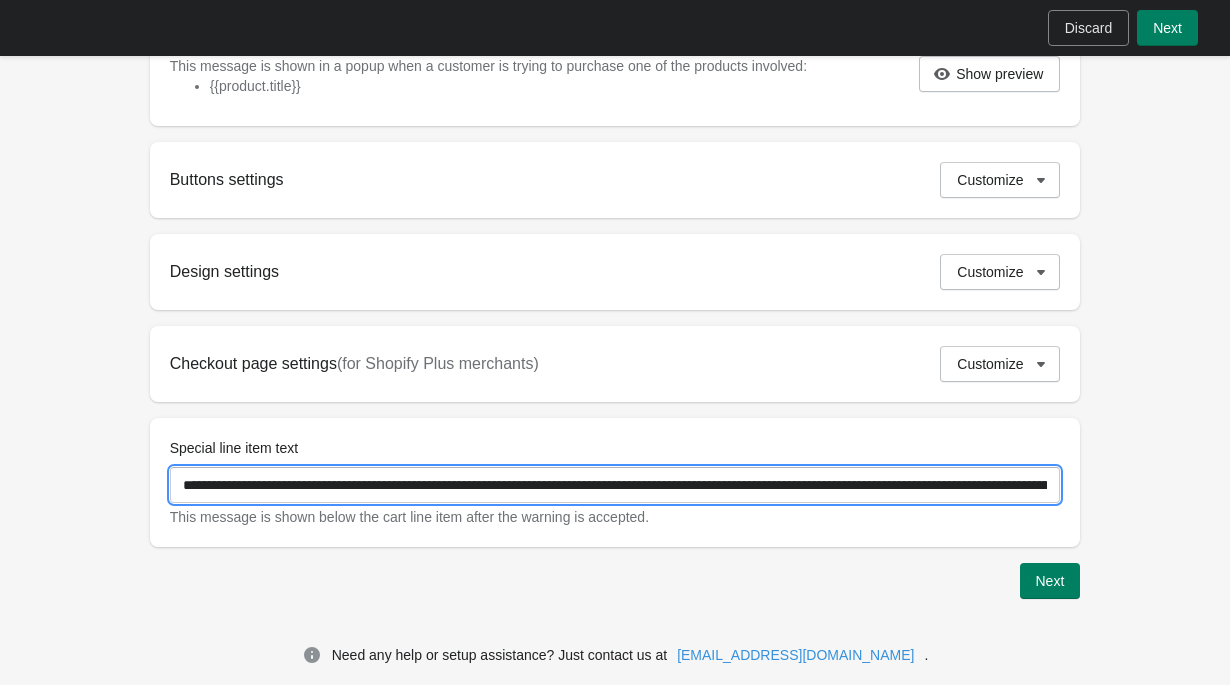 scroll, scrollTop: 0, scrollLeft: 420, axis: horizontal 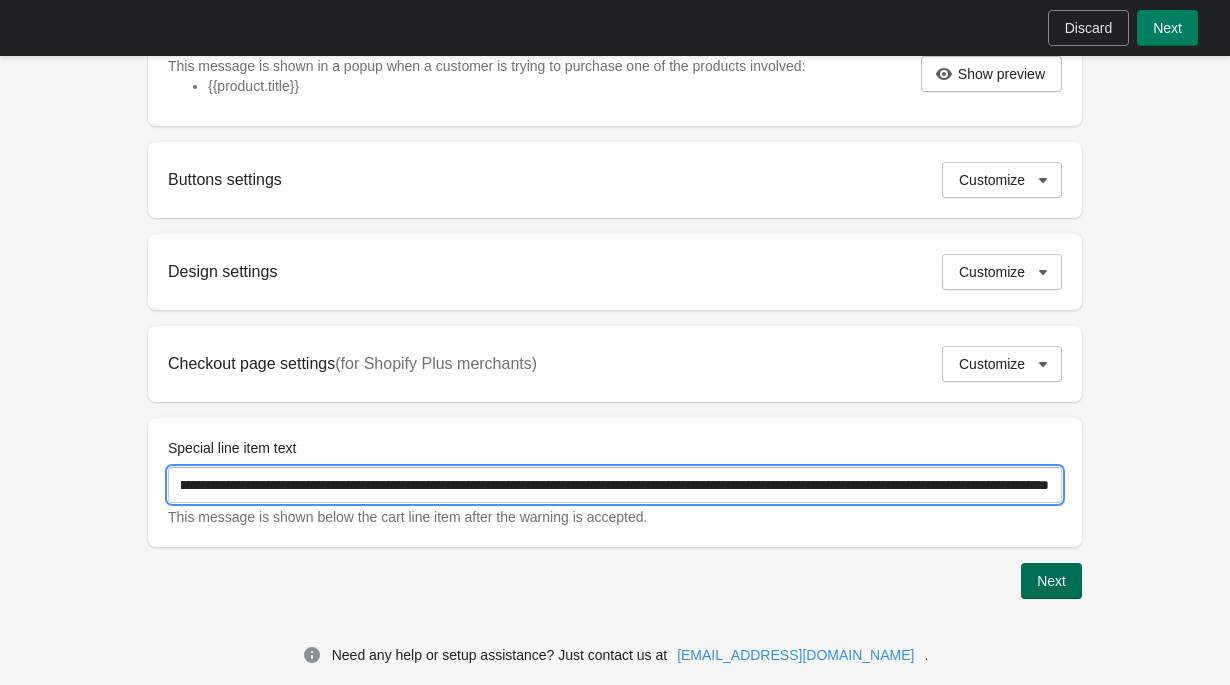 type on "**********" 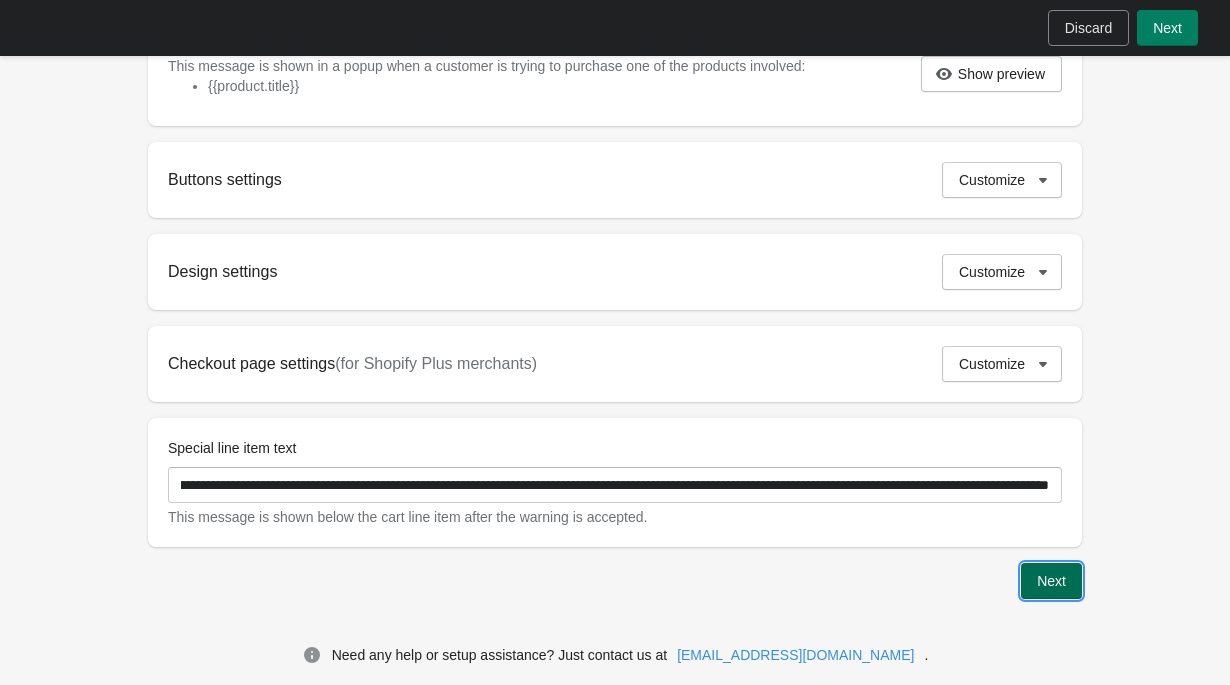 scroll, scrollTop: 0, scrollLeft: 0, axis: both 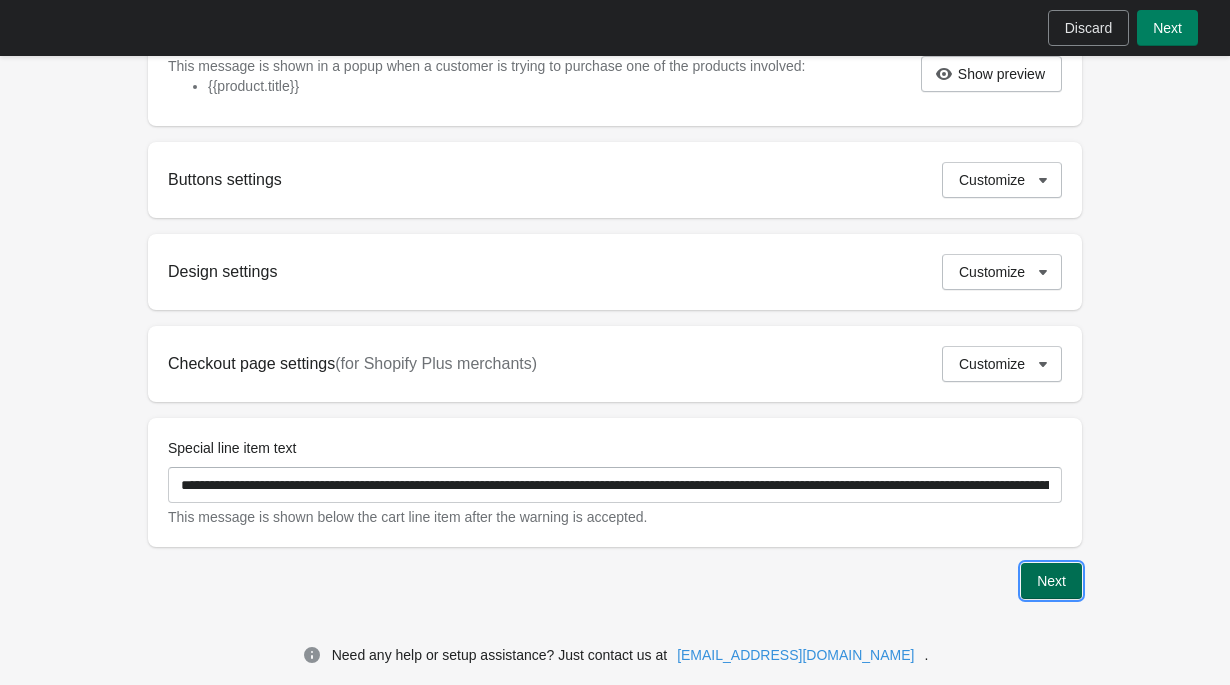 click on "Next" at bounding box center [1051, 581] 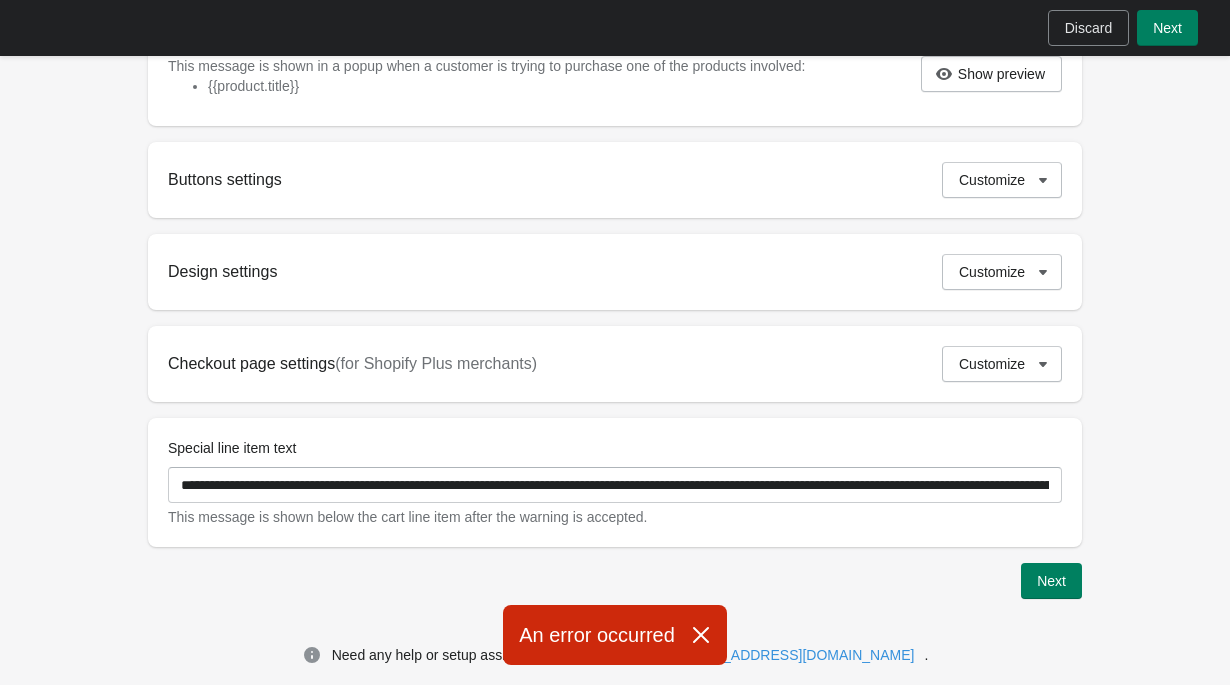 scroll, scrollTop: 0, scrollLeft: 0, axis: both 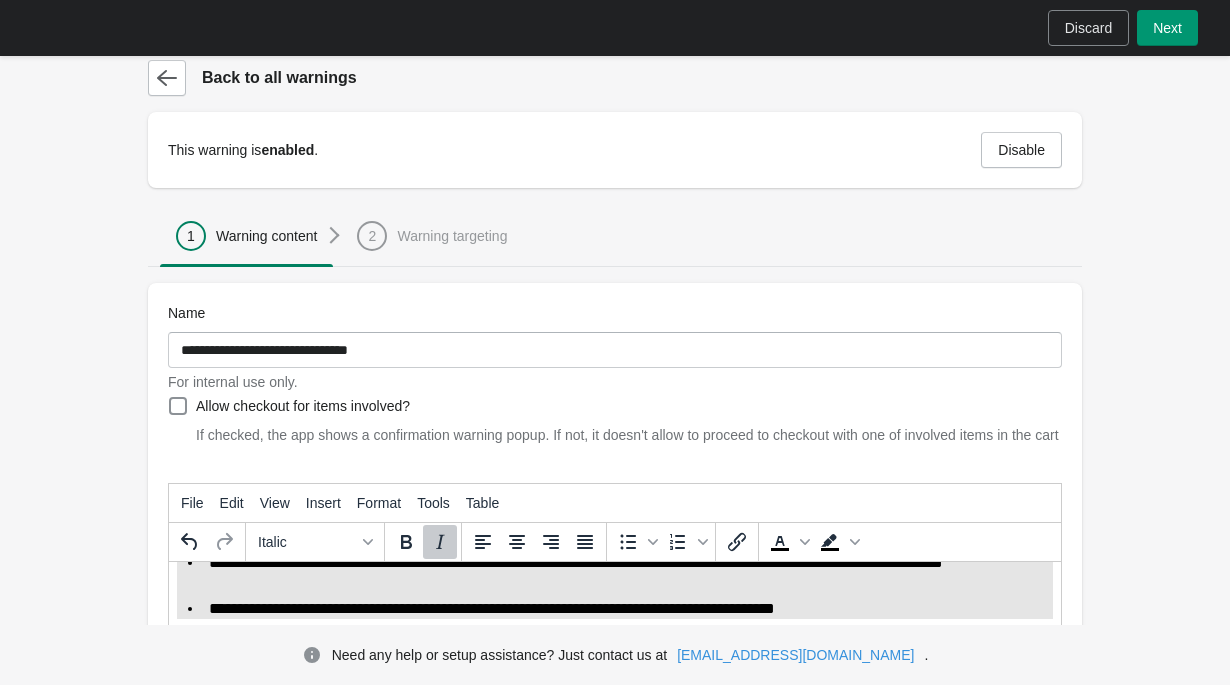 click on "Next" at bounding box center [1167, 28] 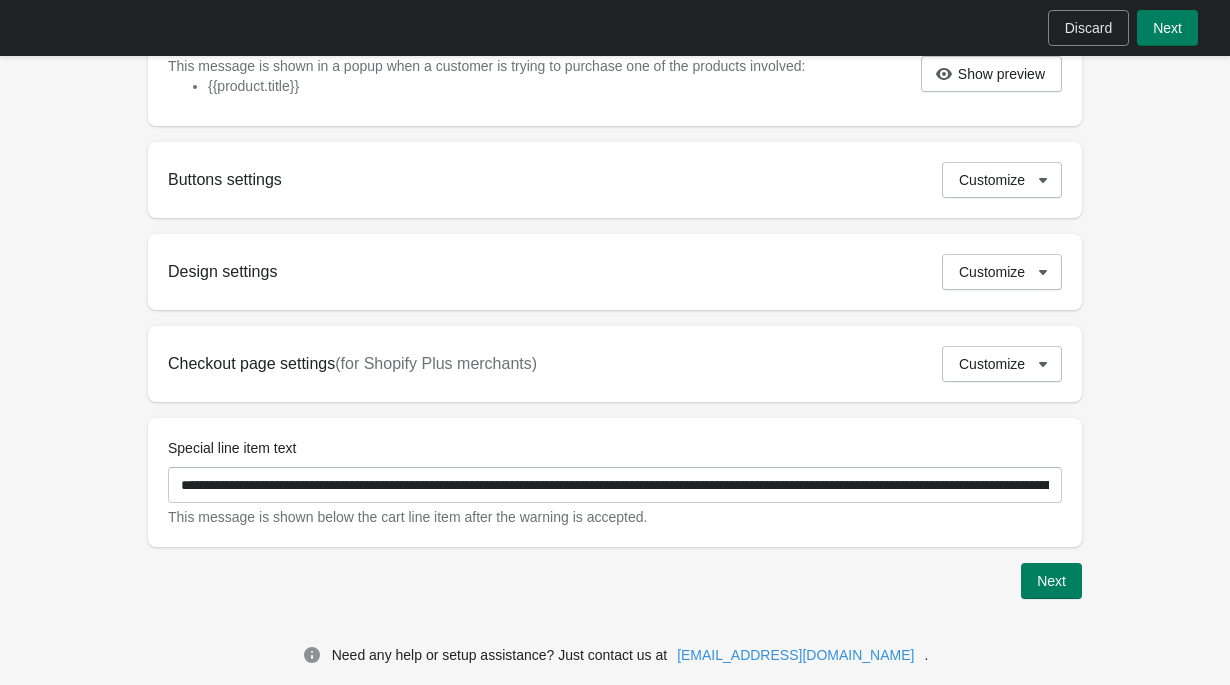 scroll, scrollTop: 663, scrollLeft: 0, axis: vertical 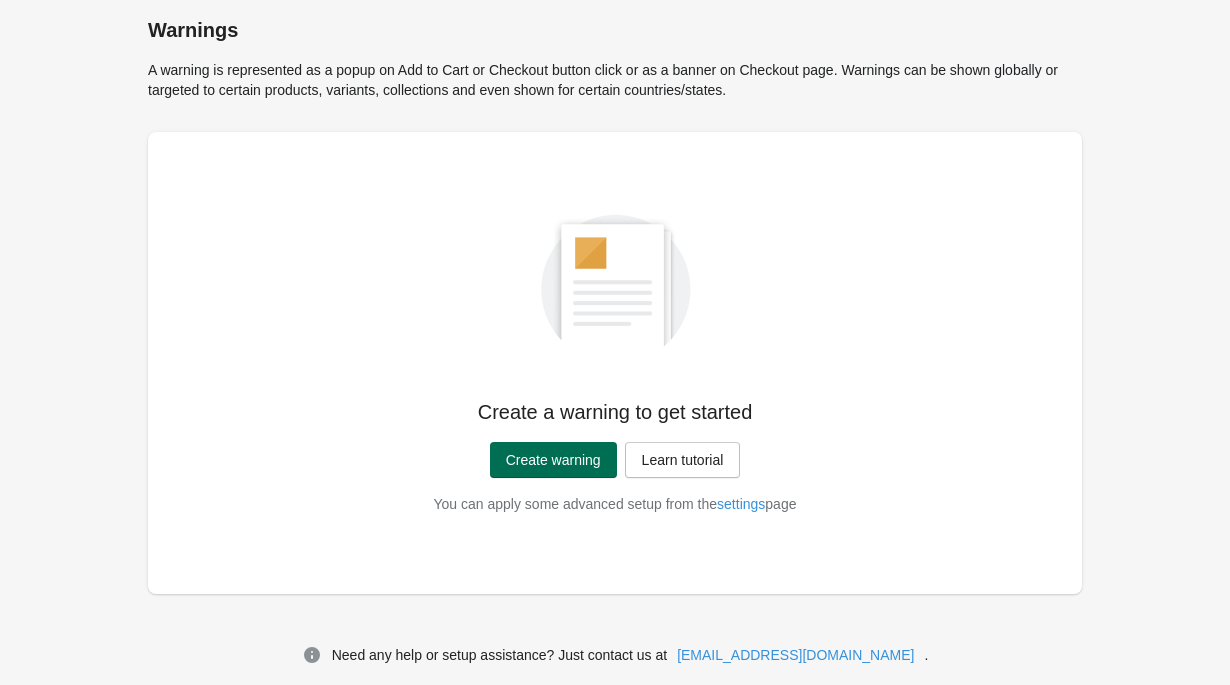 click on "Create warning" at bounding box center [553, 460] 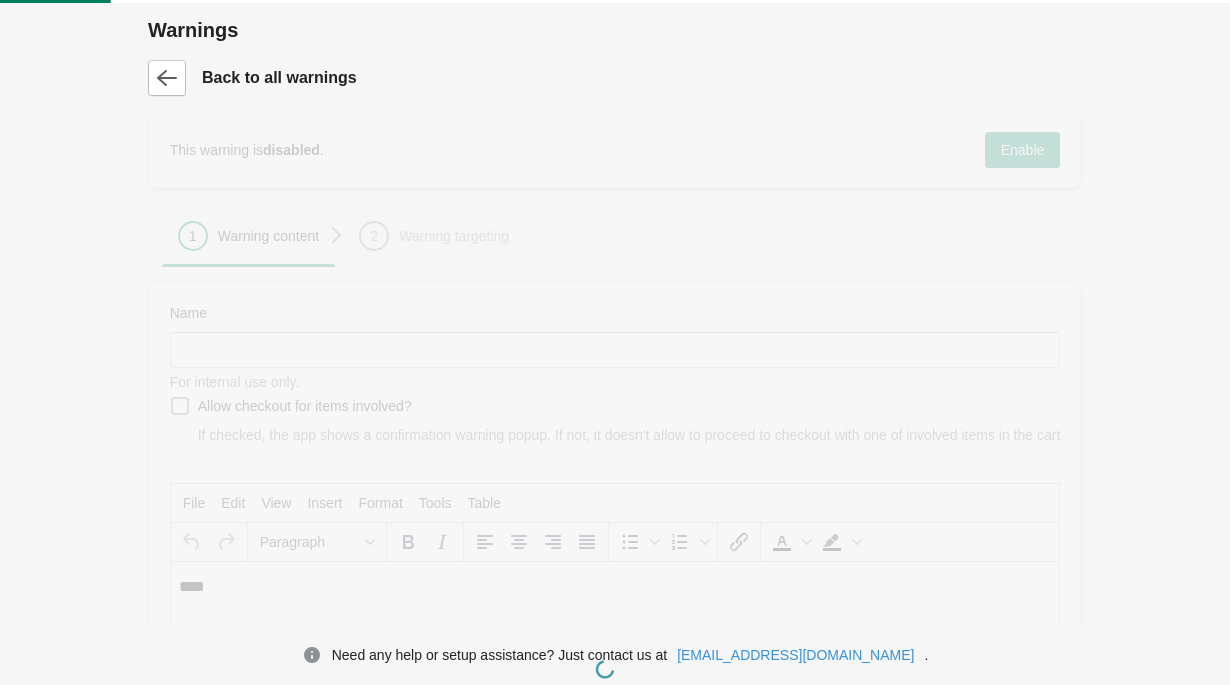 scroll, scrollTop: 0, scrollLeft: 0, axis: both 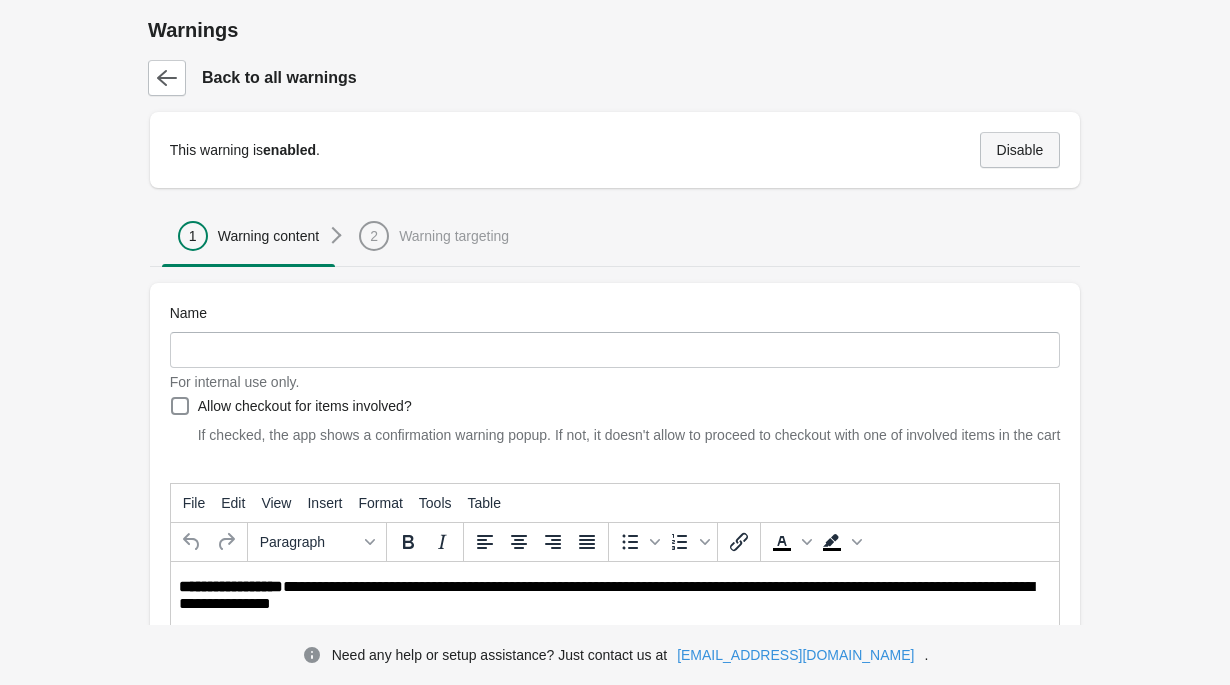 click on "Disable" at bounding box center (1020, 150) 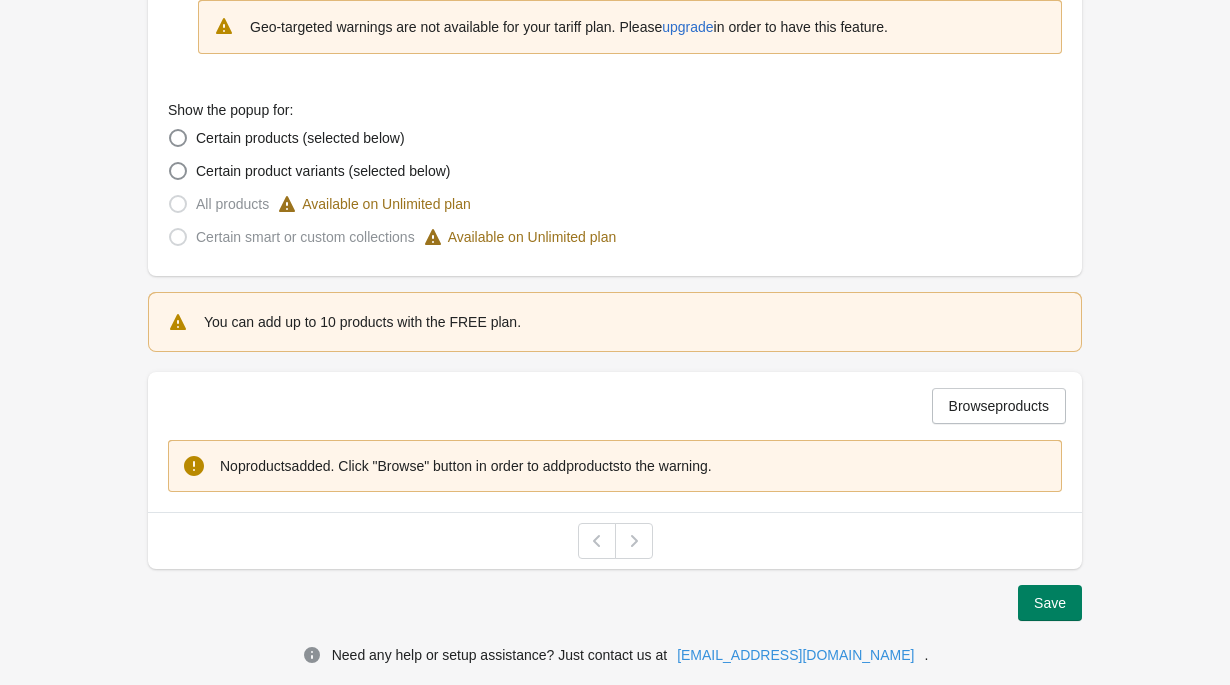 scroll, scrollTop: 533, scrollLeft: 0, axis: vertical 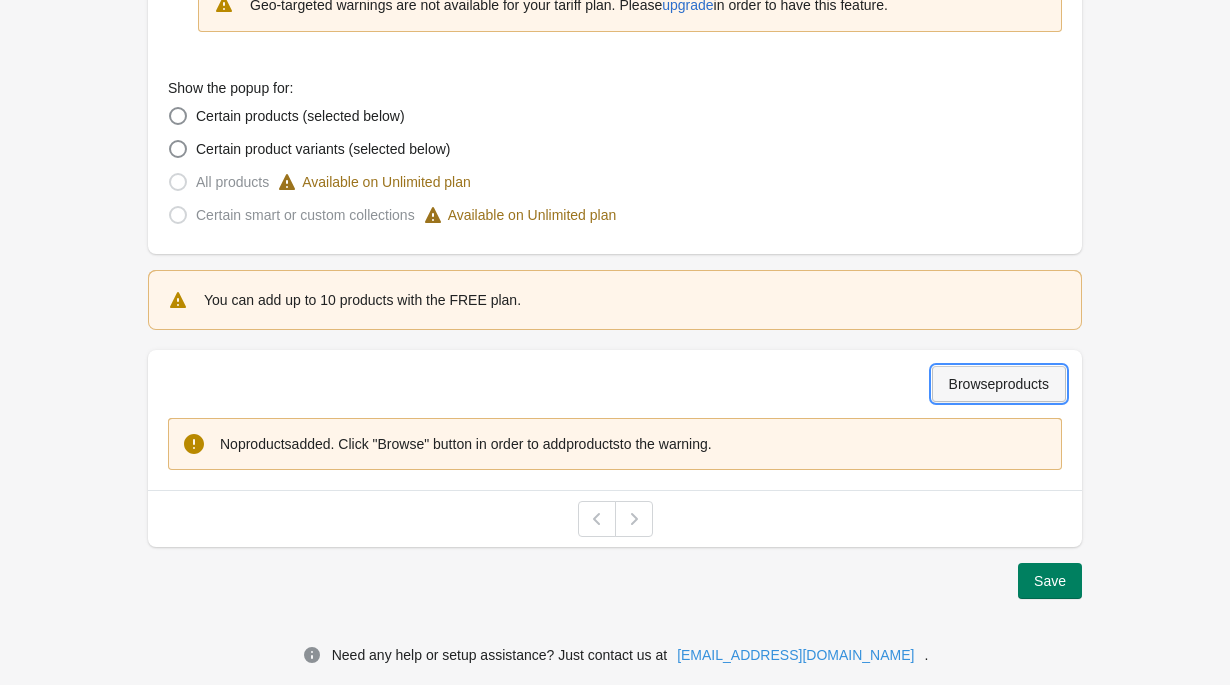 click on "Browse  products" at bounding box center [999, 384] 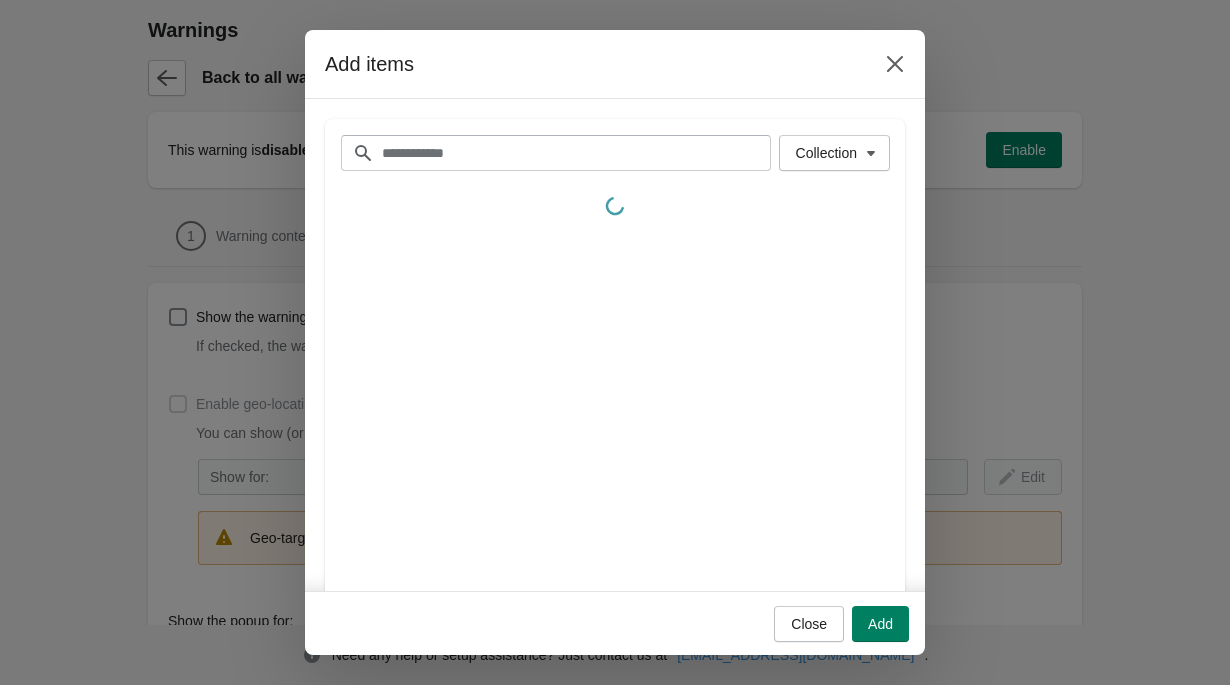 scroll, scrollTop: 533, scrollLeft: 0, axis: vertical 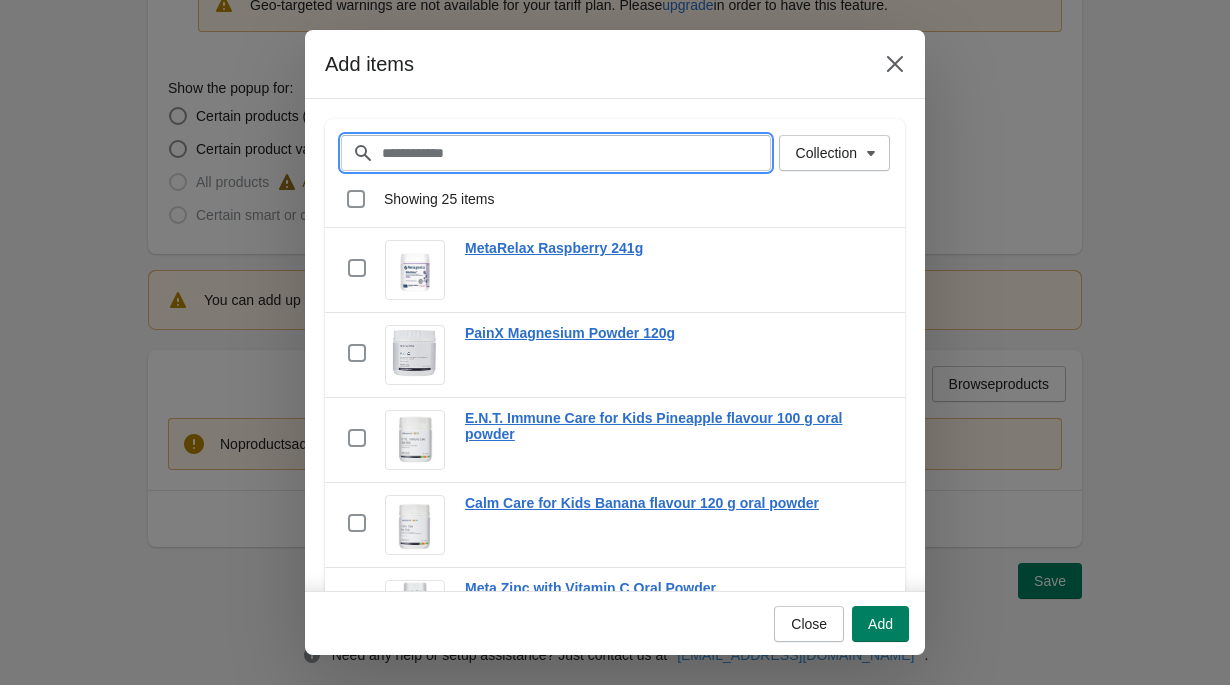 click on "Filter items" at bounding box center (576, 153) 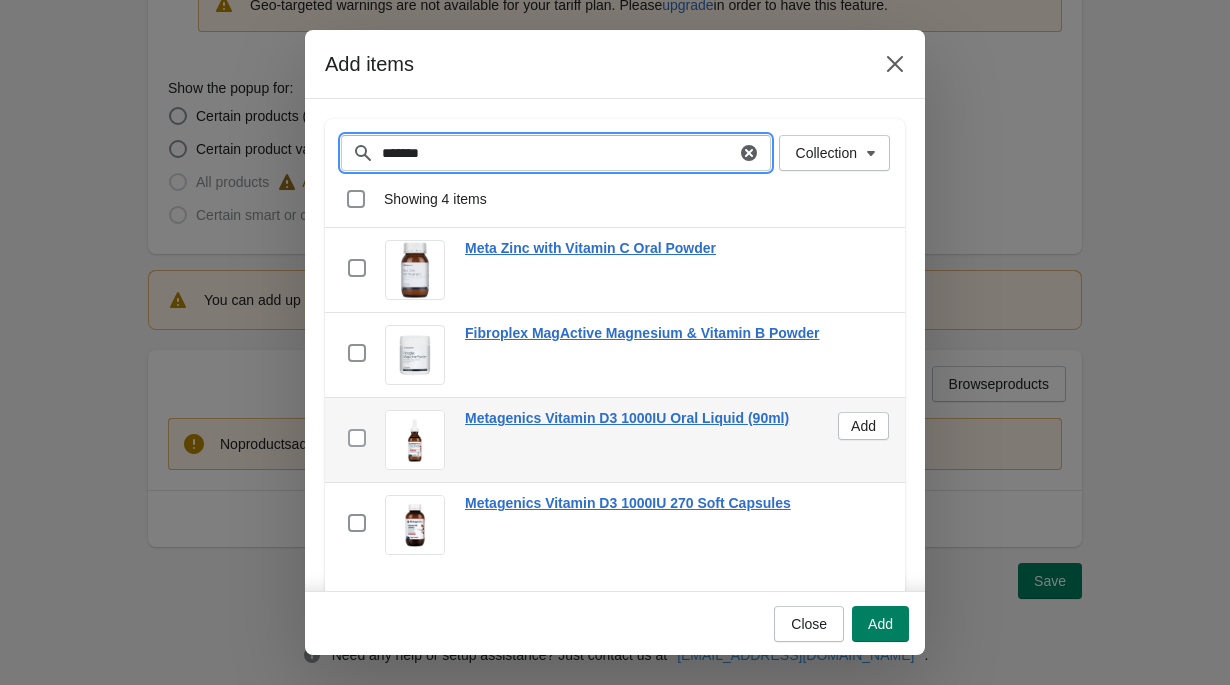 type on "*******" 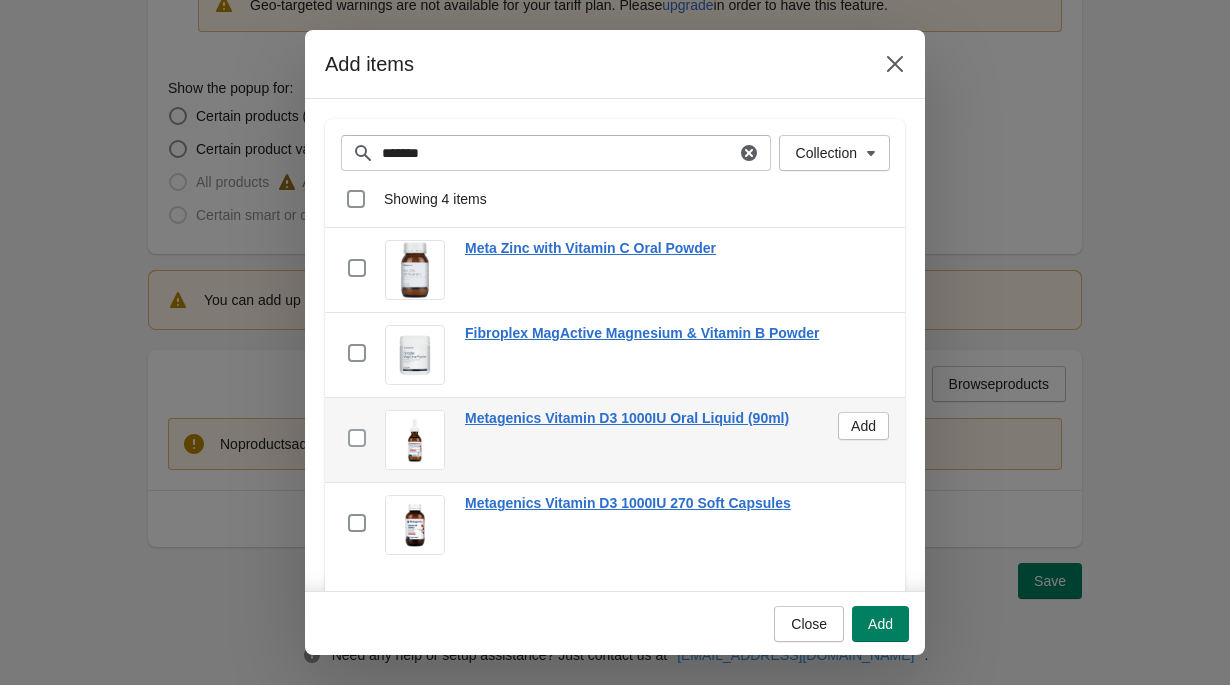 click at bounding box center (357, 438) 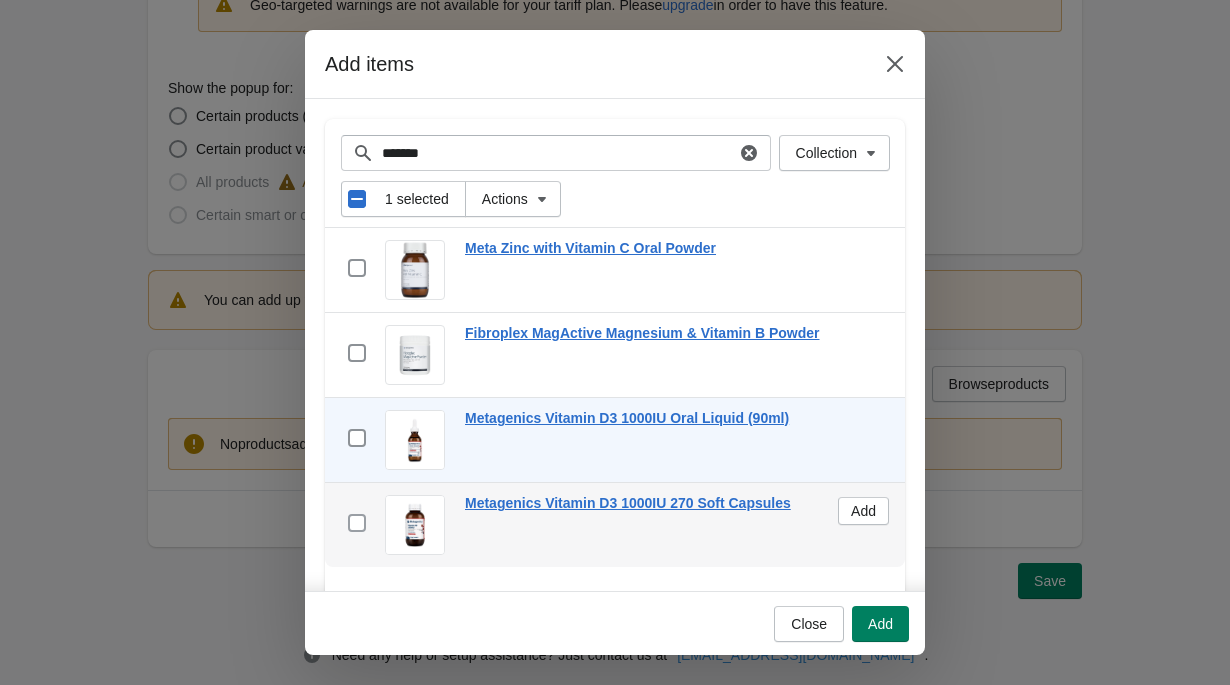 click at bounding box center [357, 523] 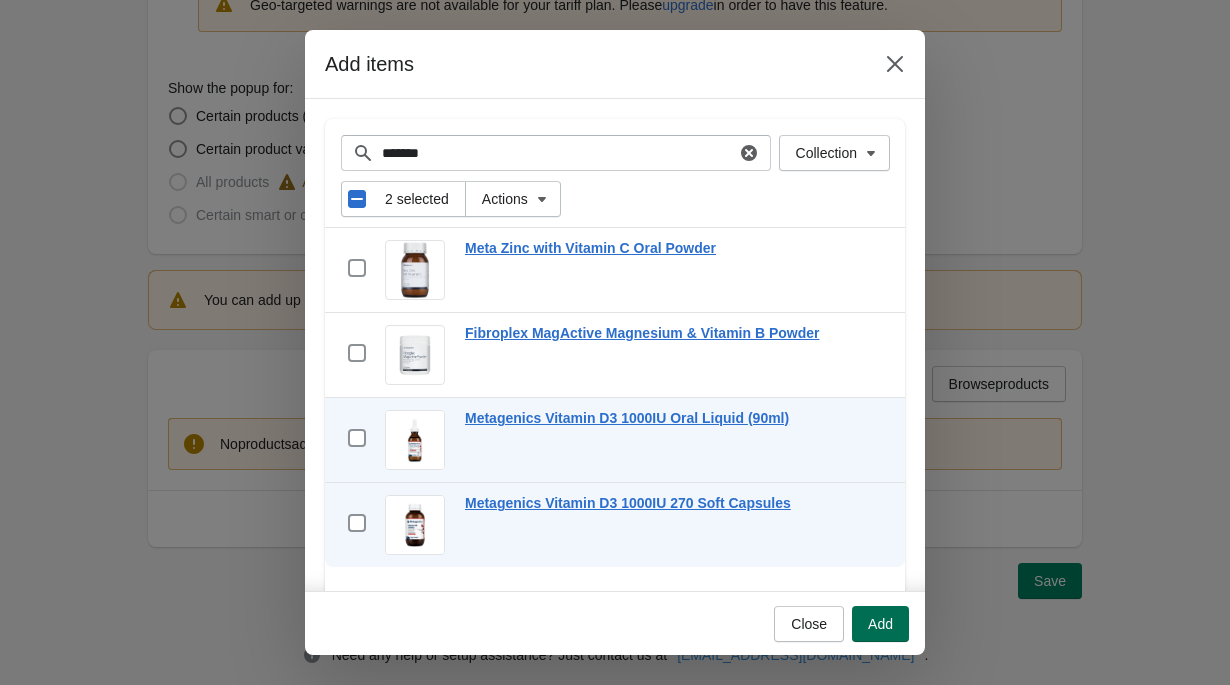 click on "Add" at bounding box center [880, 624] 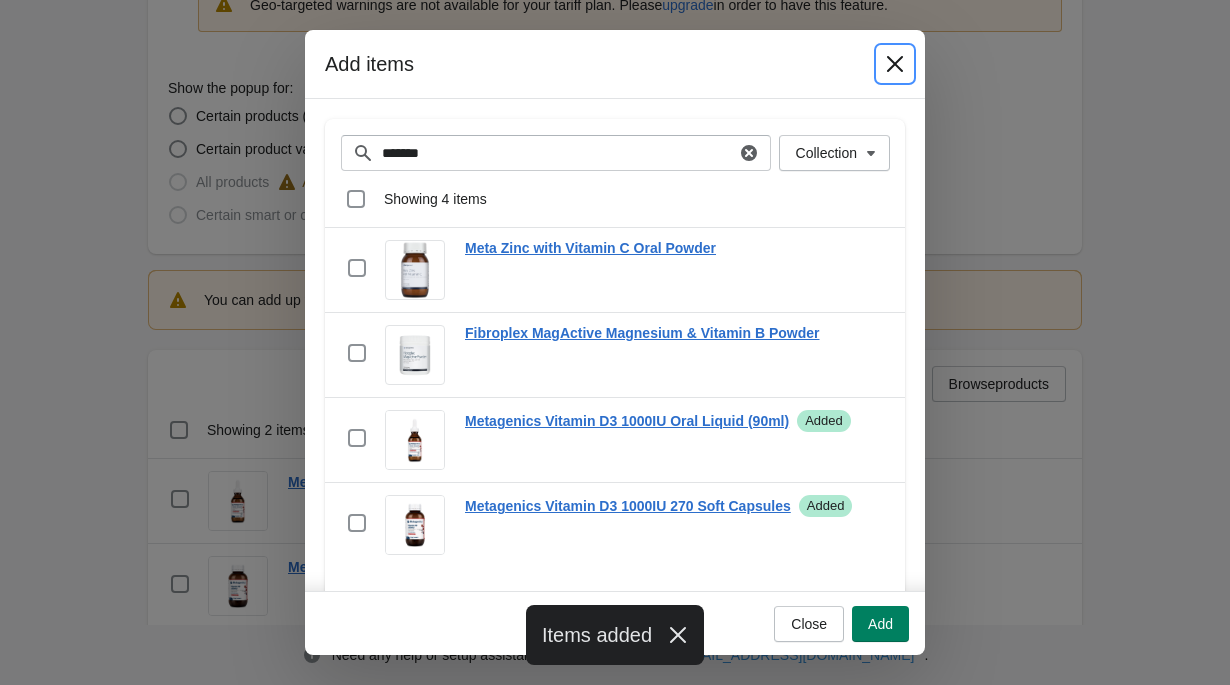 click 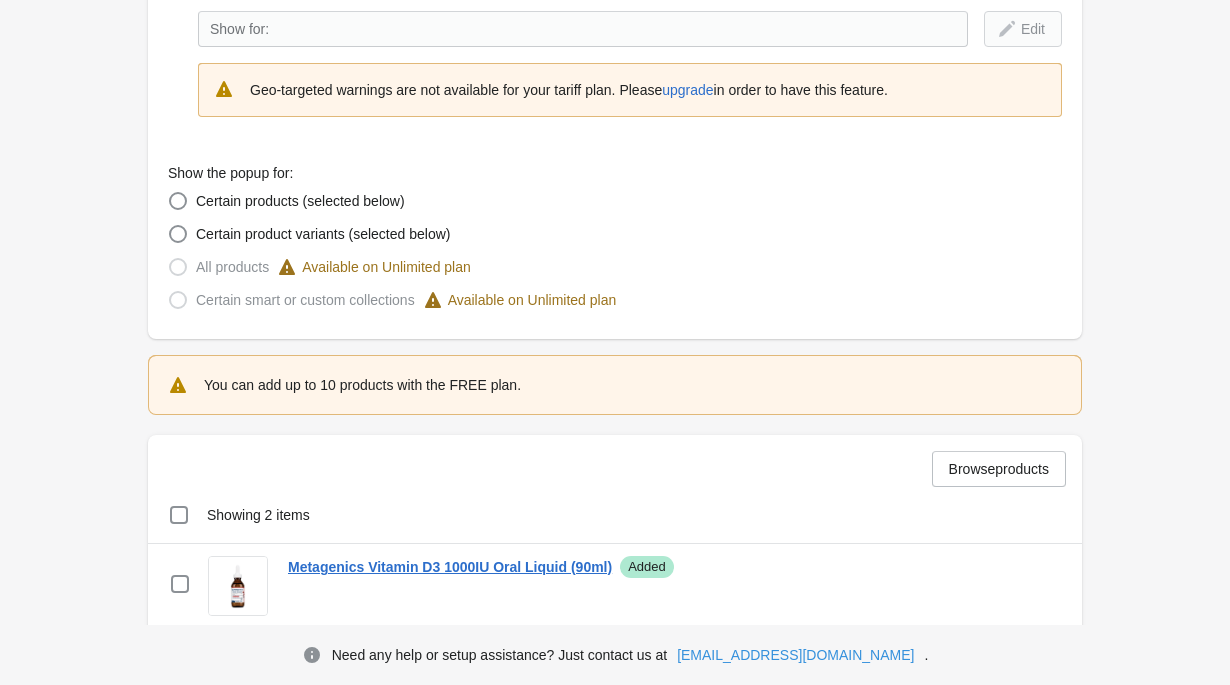 scroll, scrollTop: 671, scrollLeft: 0, axis: vertical 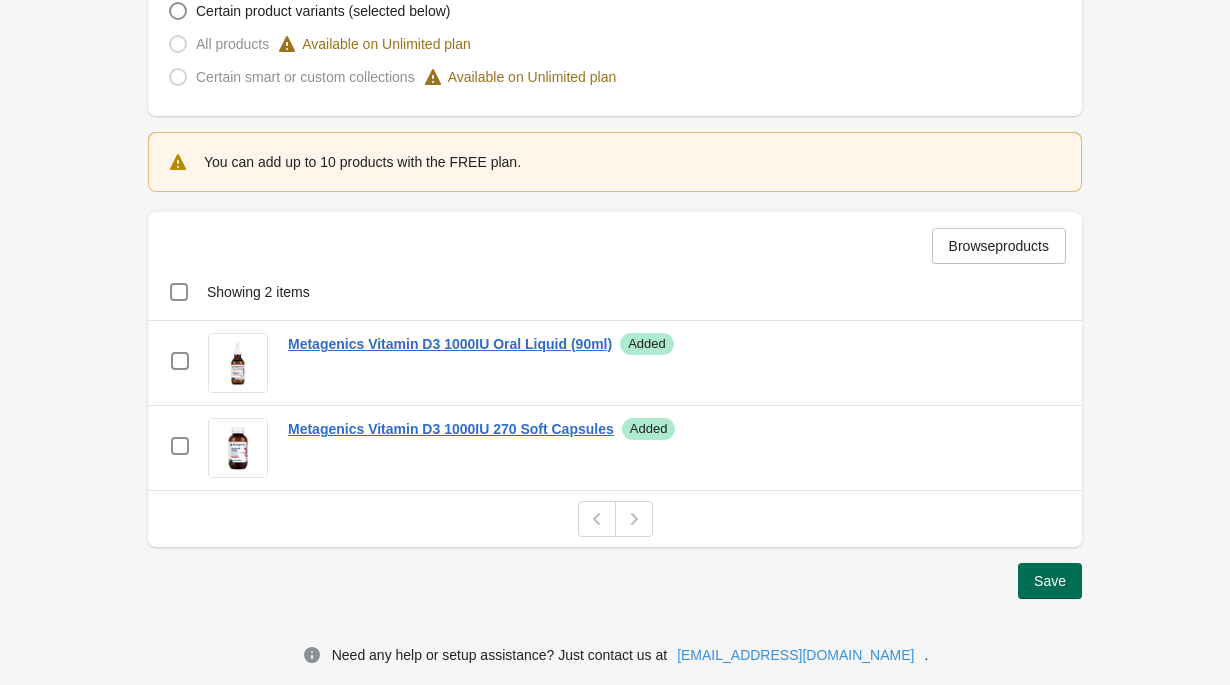 click on "Save" at bounding box center (1050, 581) 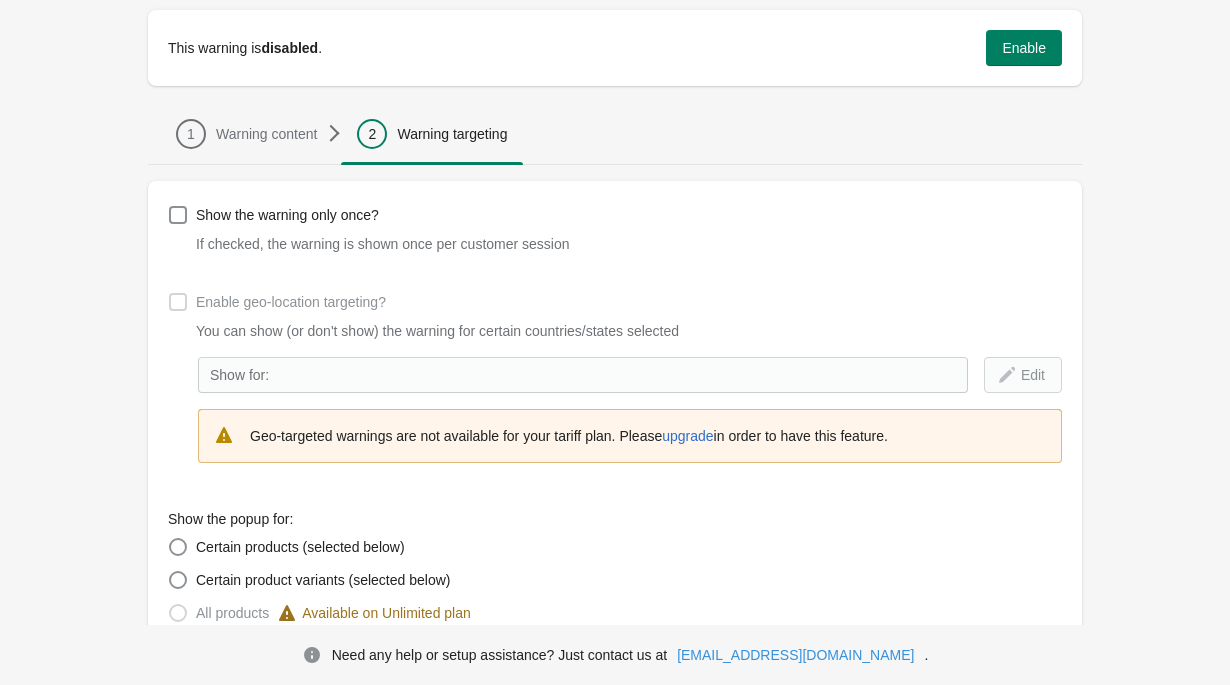 scroll, scrollTop: 0, scrollLeft: 0, axis: both 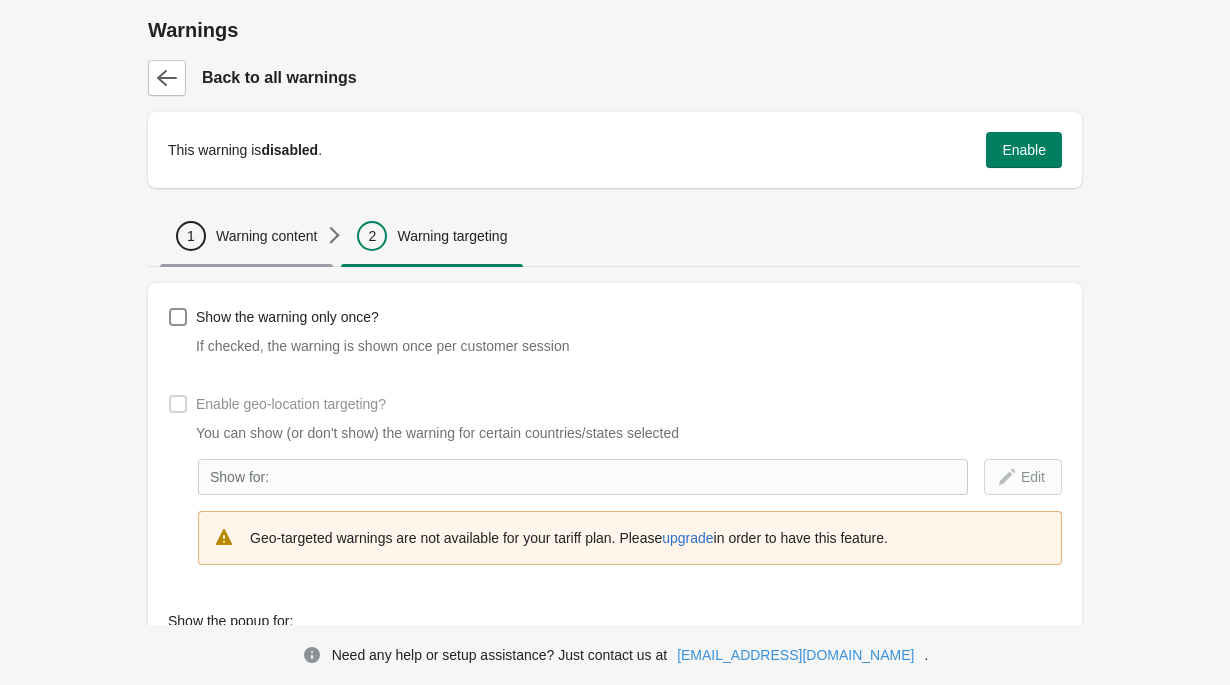 click on "Warning content" at bounding box center (266, 236) 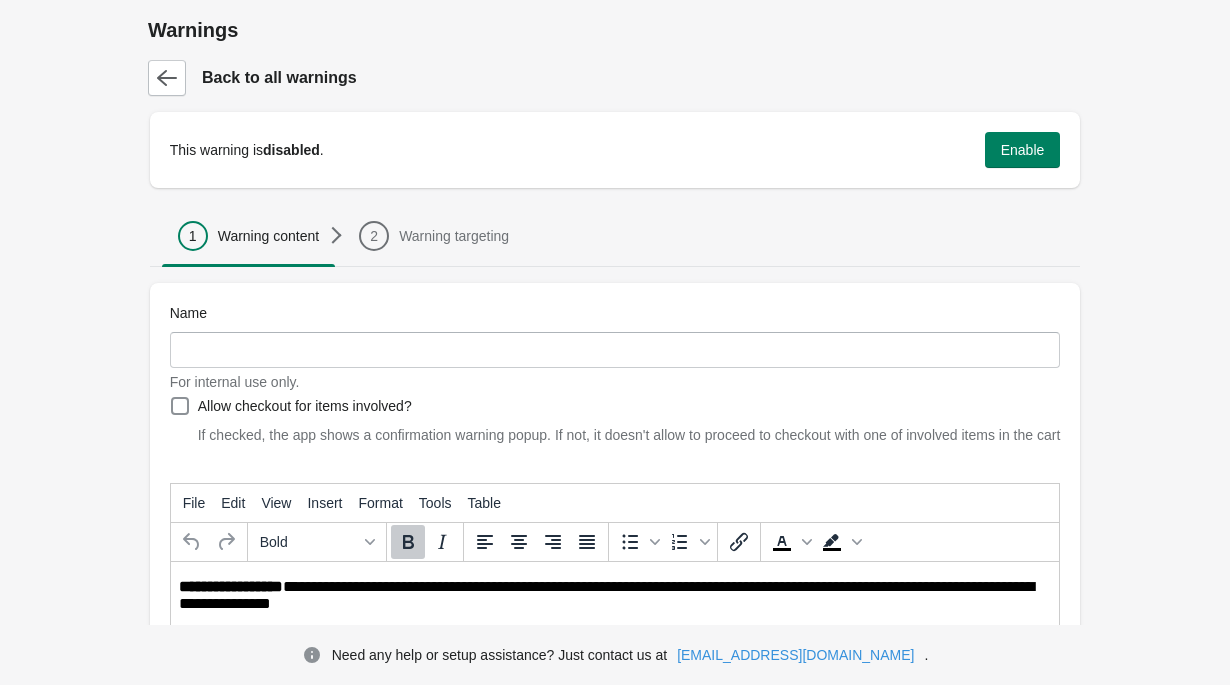 scroll, scrollTop: 0, scrollLeft: 0, axis: both 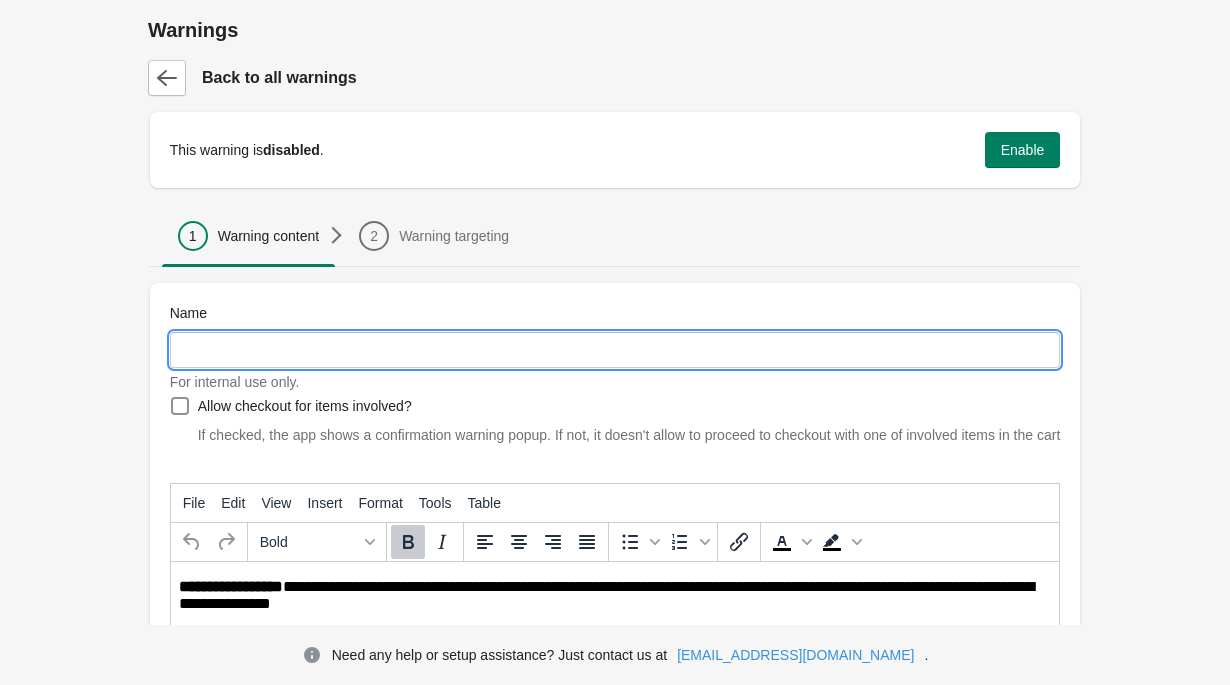 click on "Name" at bounding box center [615, 350] 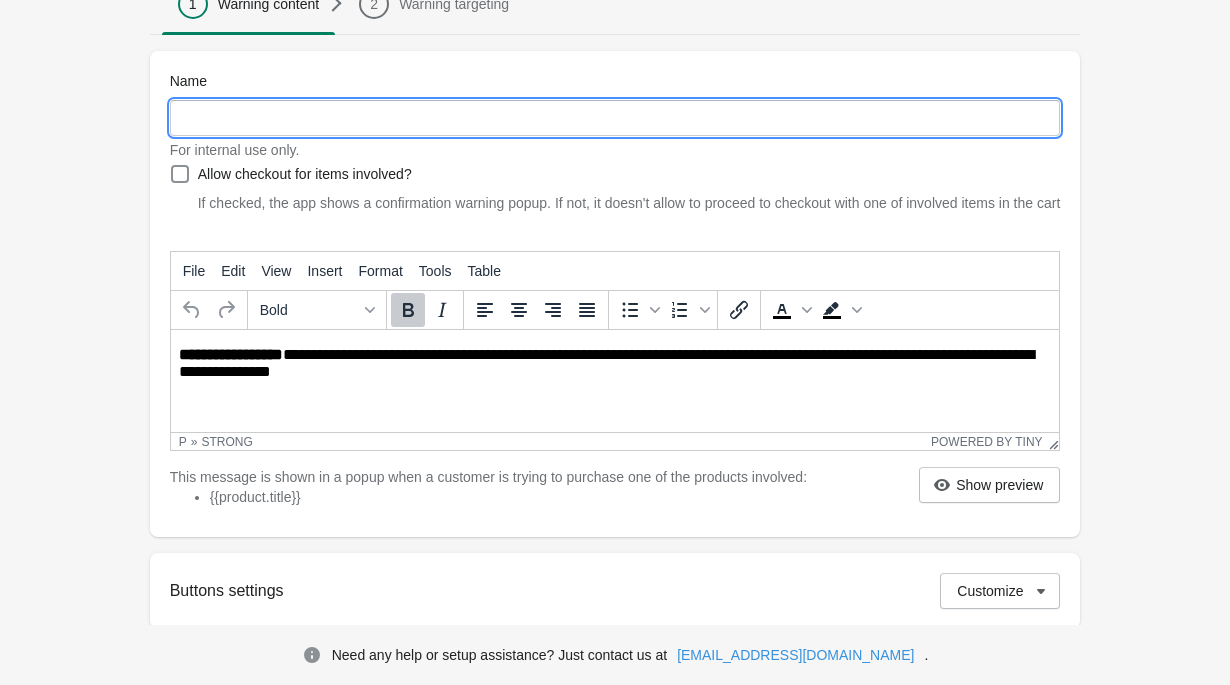scroll, scrollTop: 245, scrollLeft: 0, axis: vertical 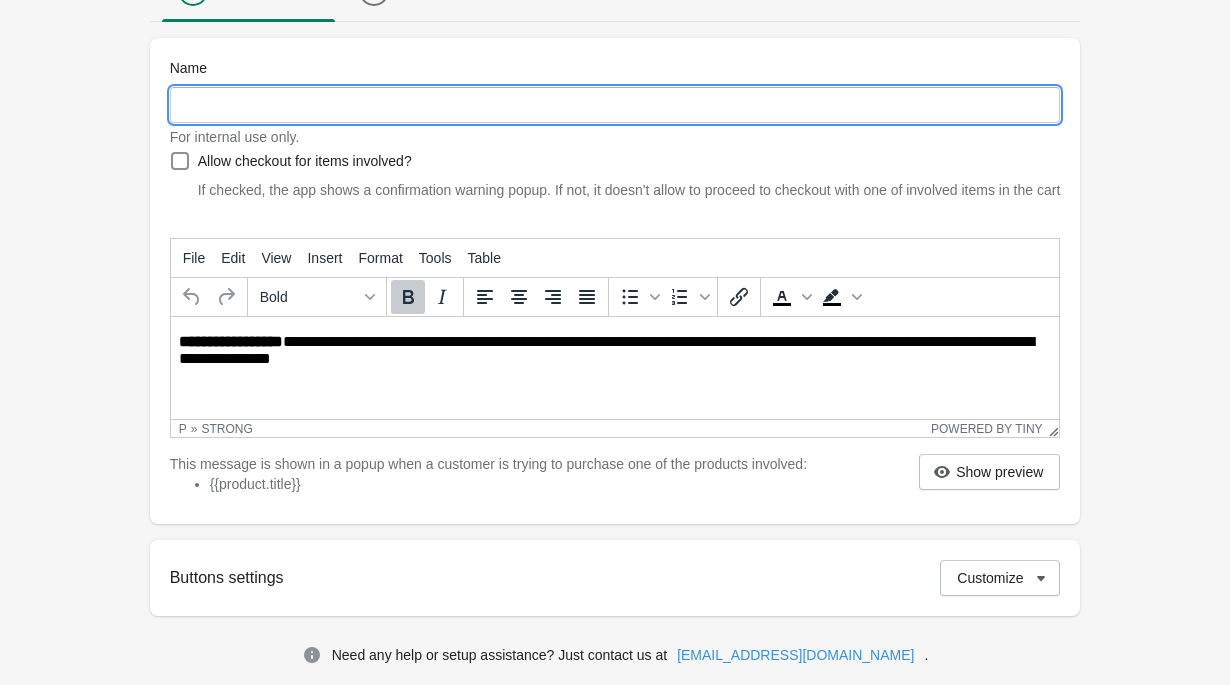 paste on "**********" 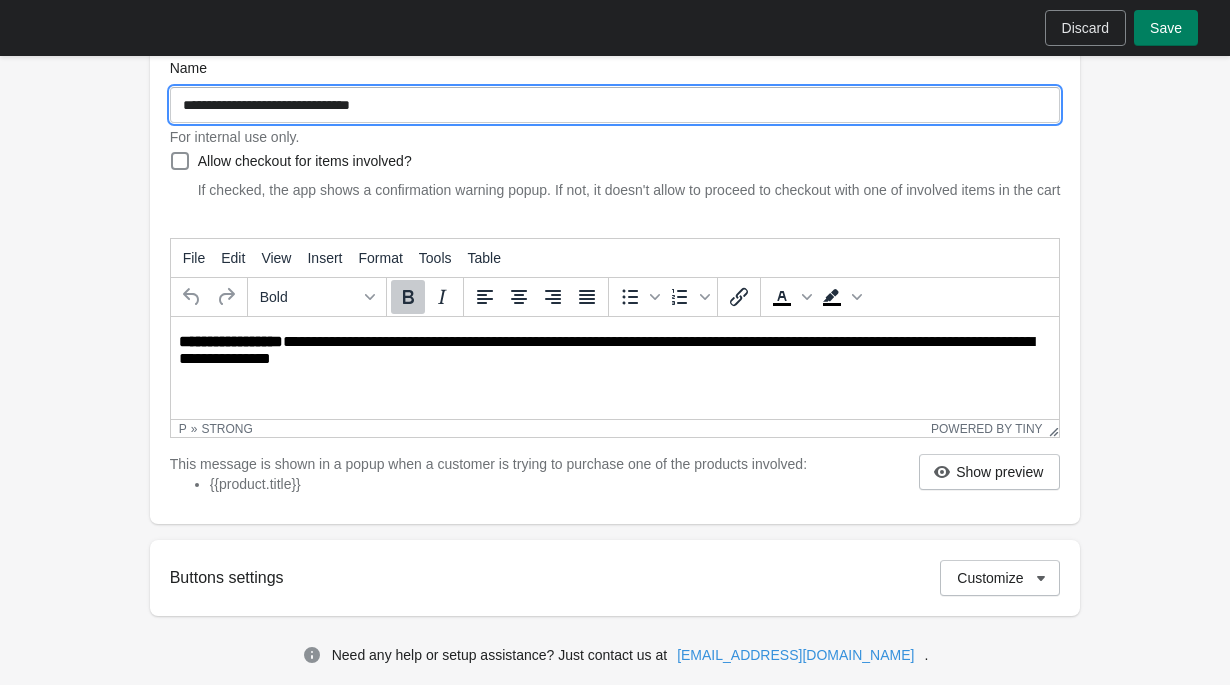 type on "**********" 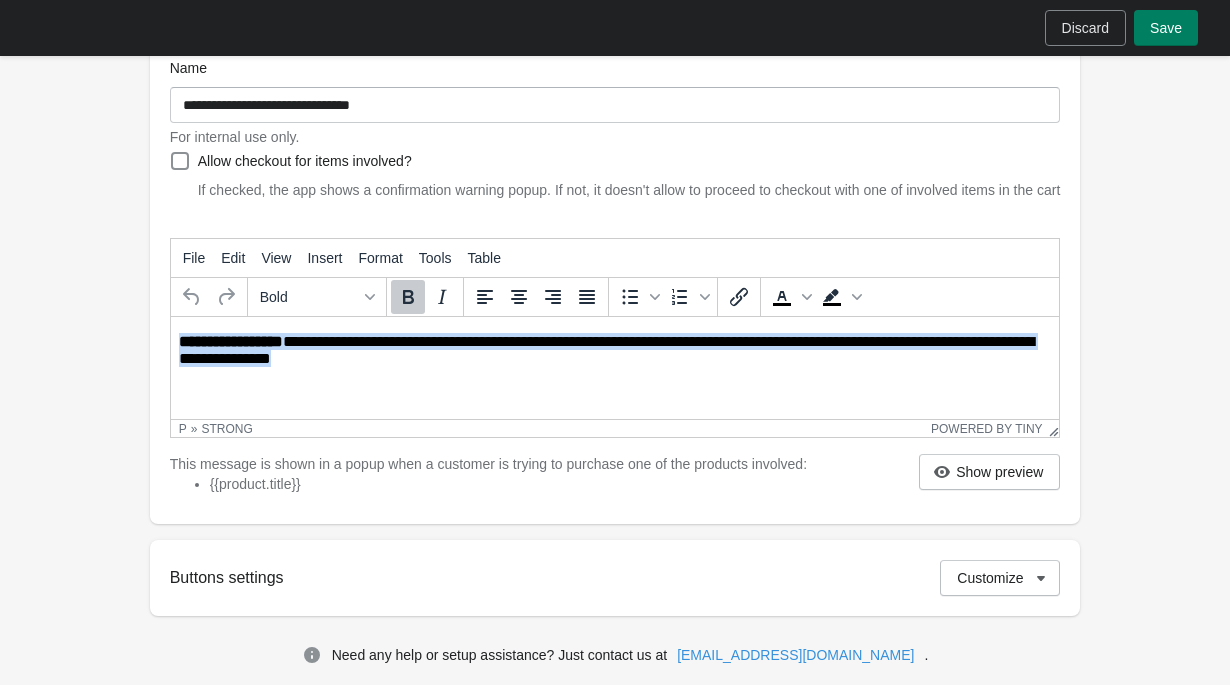 drag, startPoint x: 394, startPoint y: 358, endPoint x: 179, endPoint y: 343, distance: 215.52261 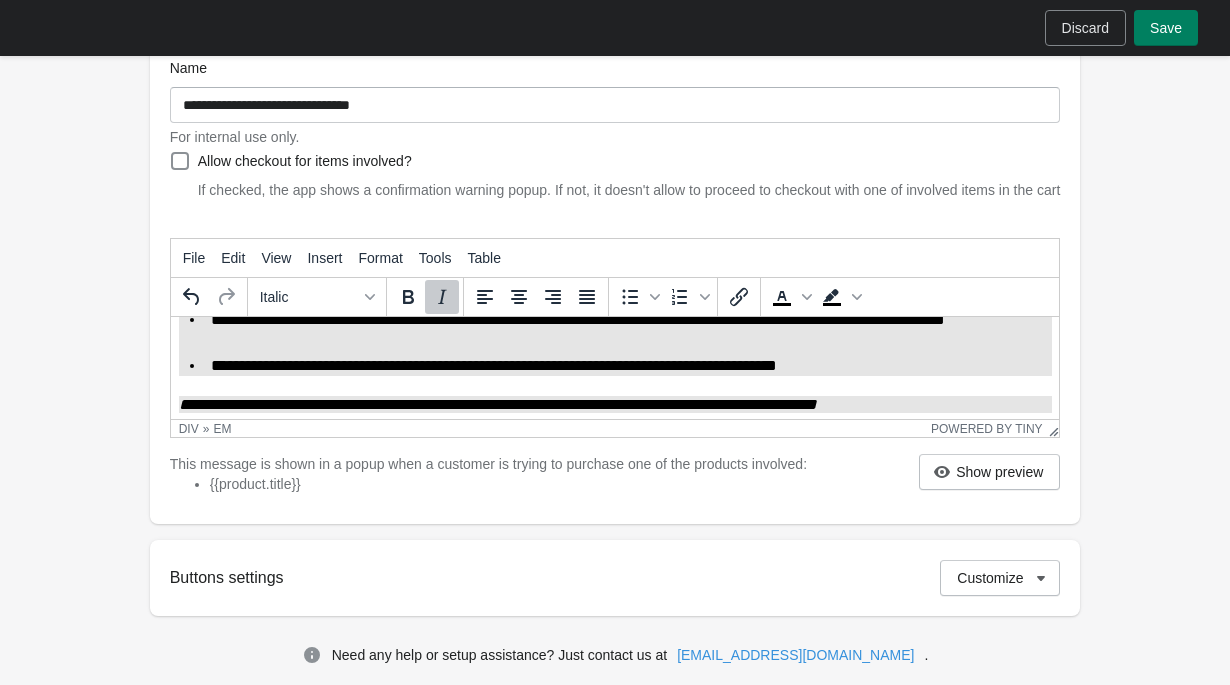 scroll, scrollTop: 238, scrollLeft: 0, axis: vertical 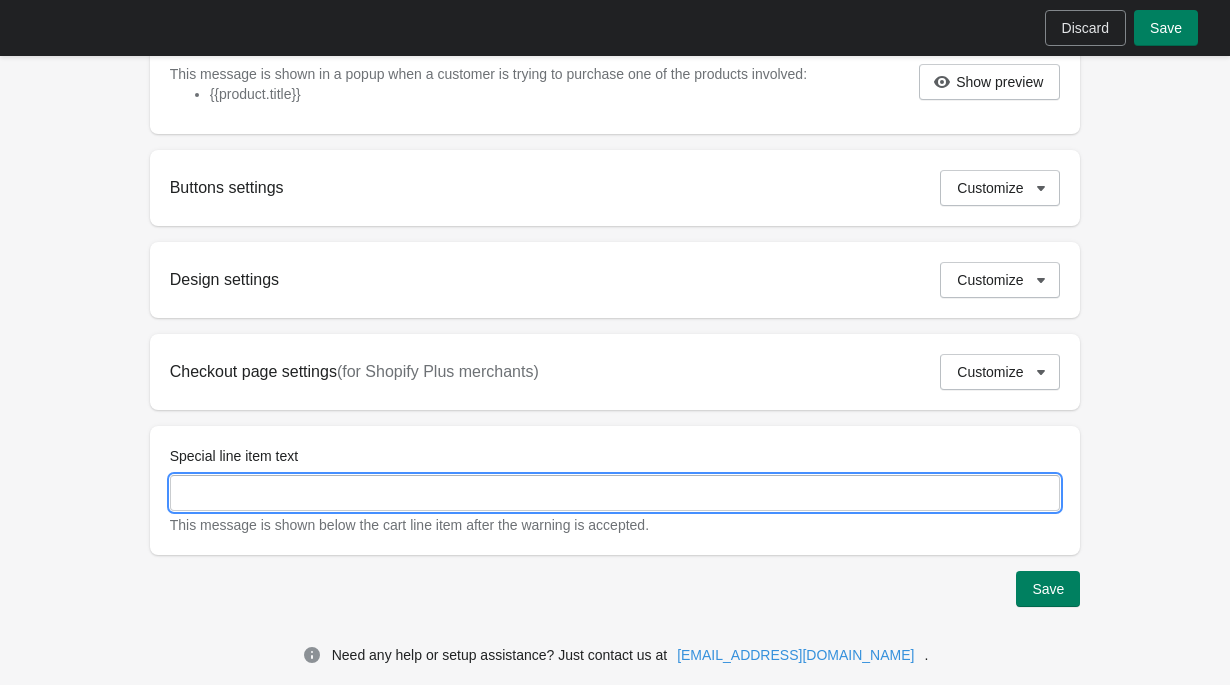 click on "Special line item text" at bounding box center (615, 493) 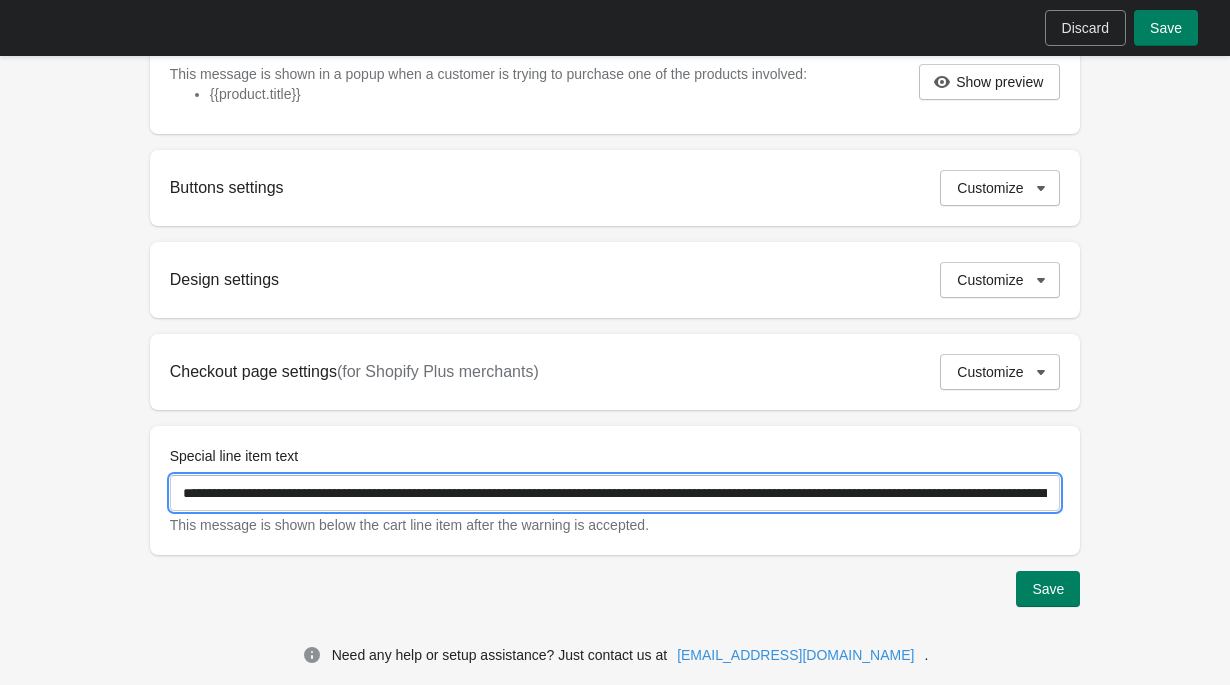 scroll, scrollTop: 0, scrollLeft: 420, axis: horizontal 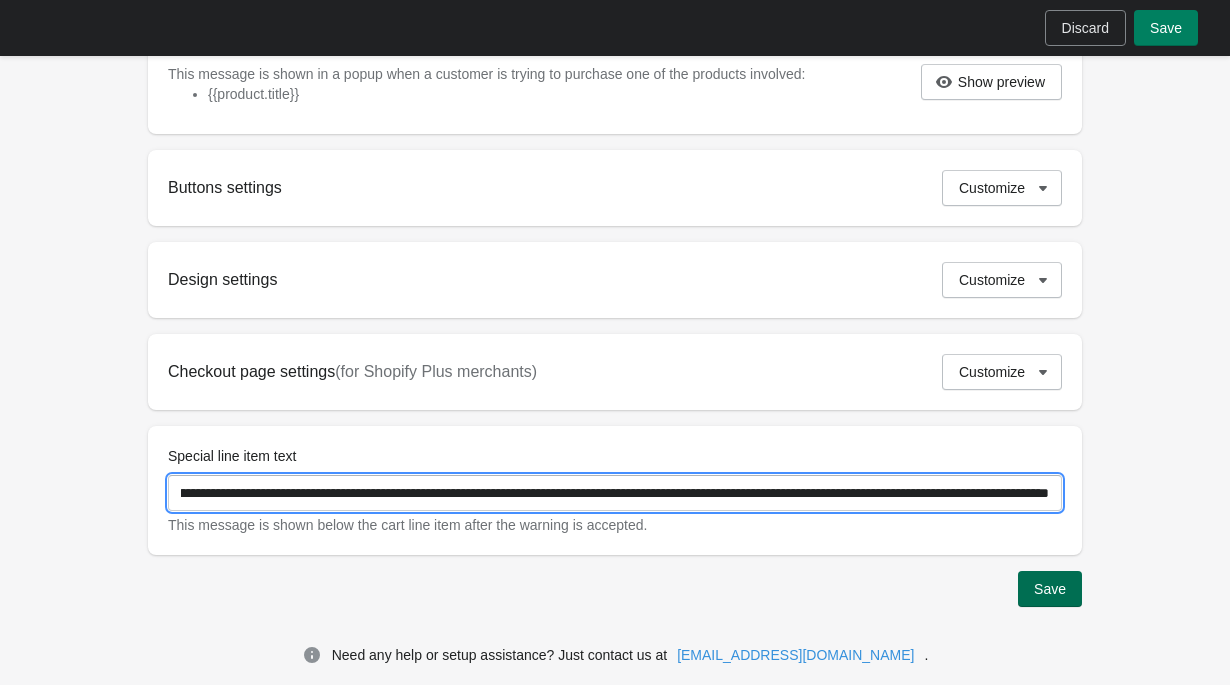 type on "**********" 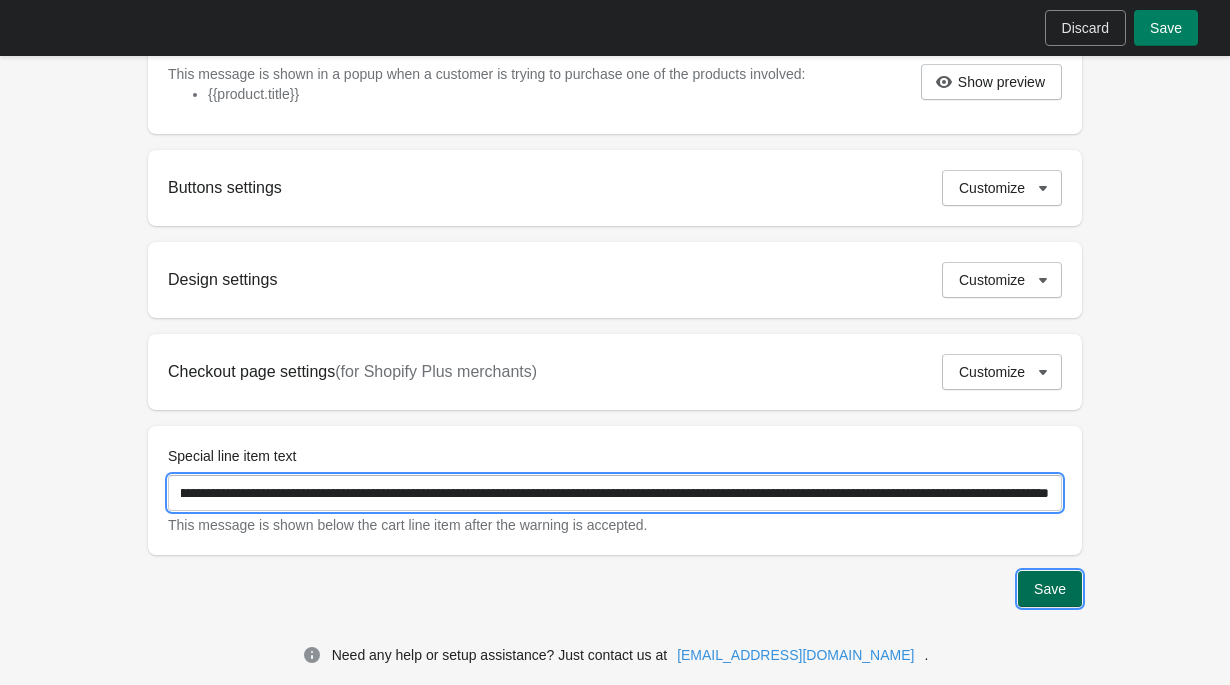 scroll, scrollTop: 0, scrollLeft: 0, axis: both 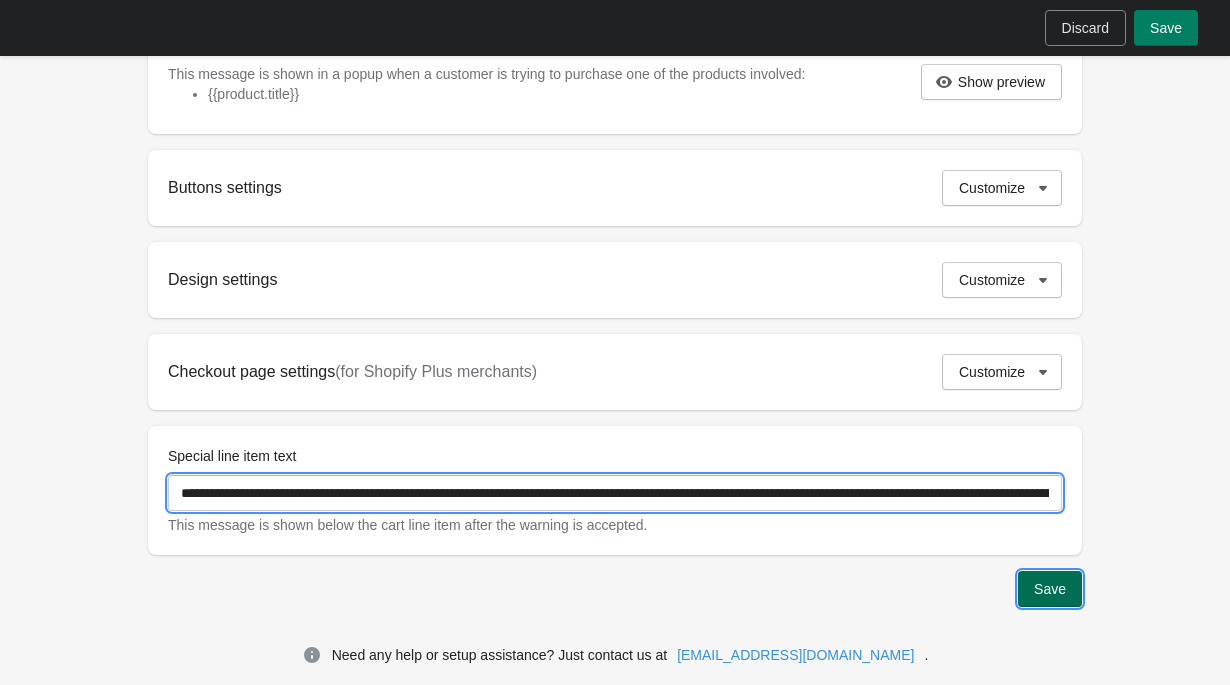 click on "Save" at bounding box center [1050, 589] 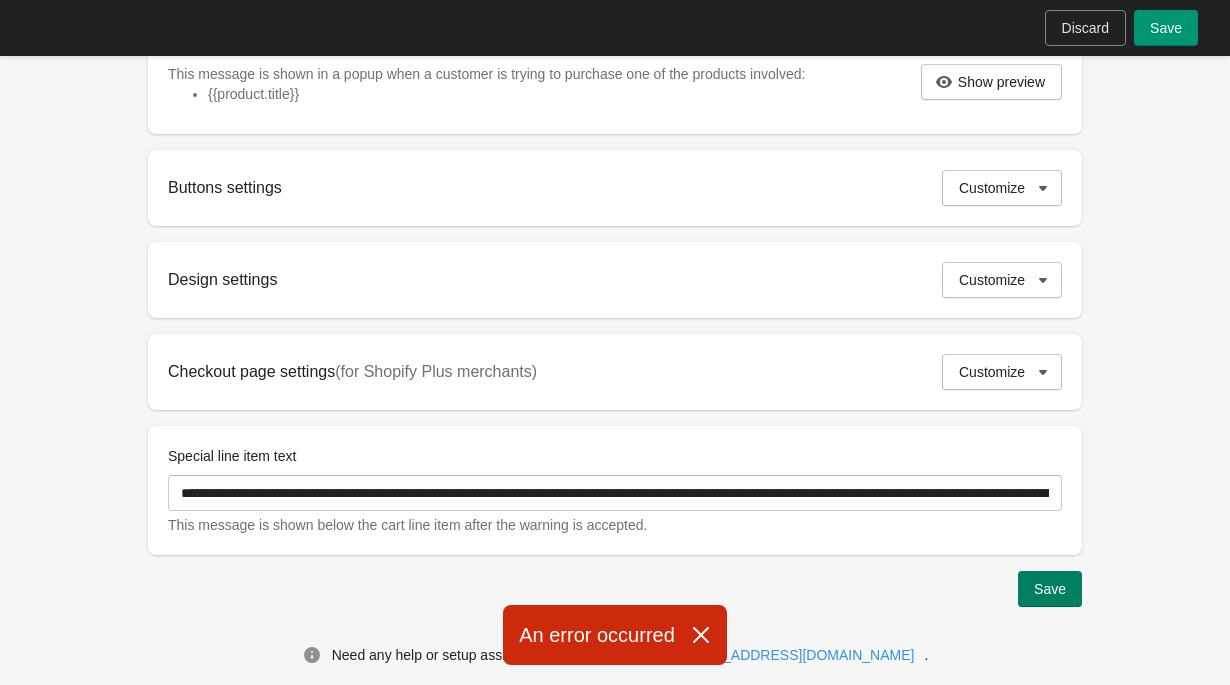 click on "Save" at bounding box center (1166, 28) 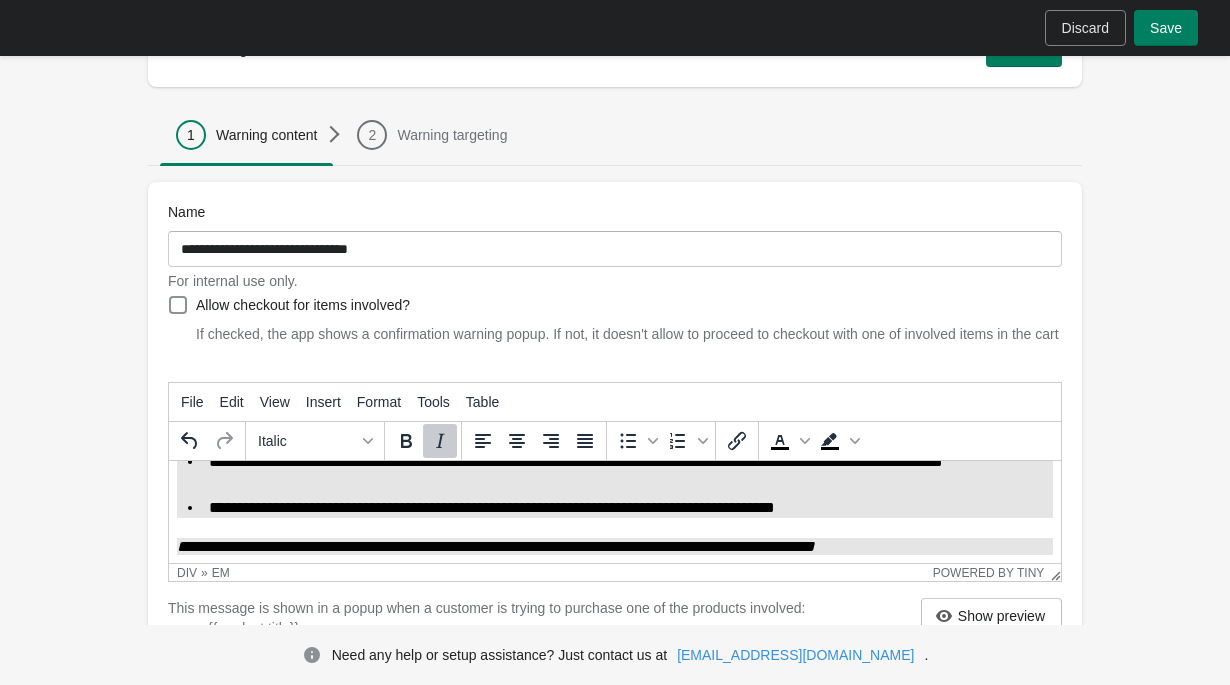 scroll, scrollTop: 0, scrollLeft: 0, axis: both 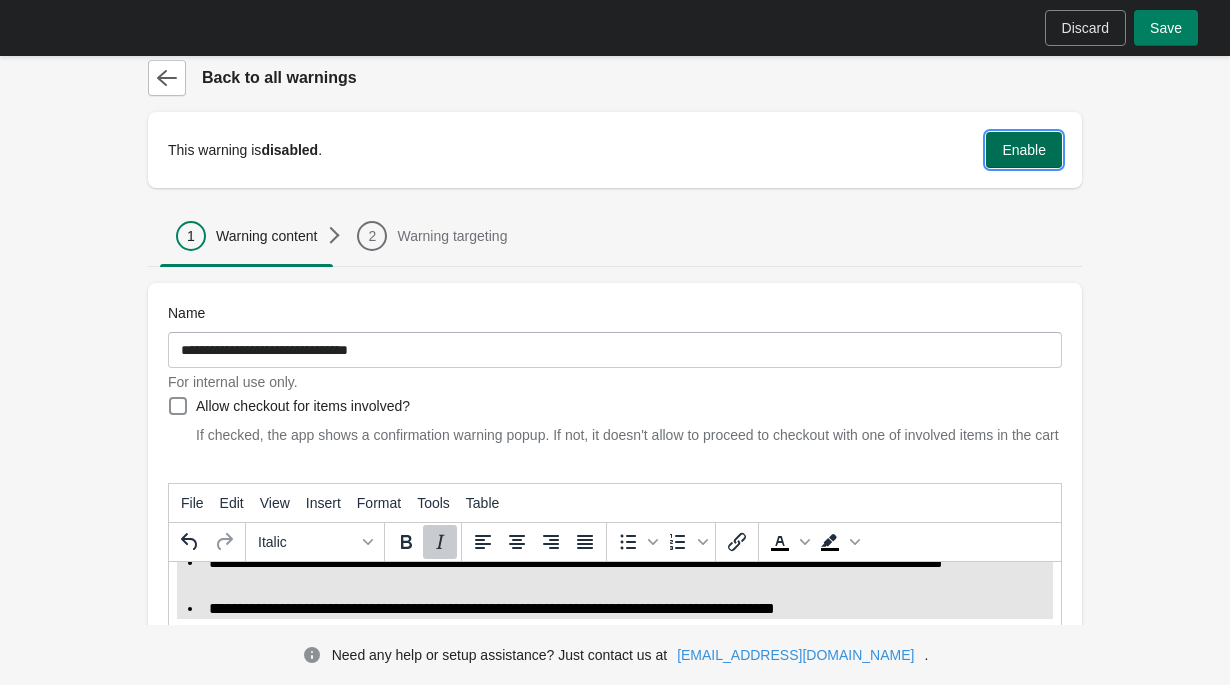 click on "Enable" at bounding box center (1024, 150) 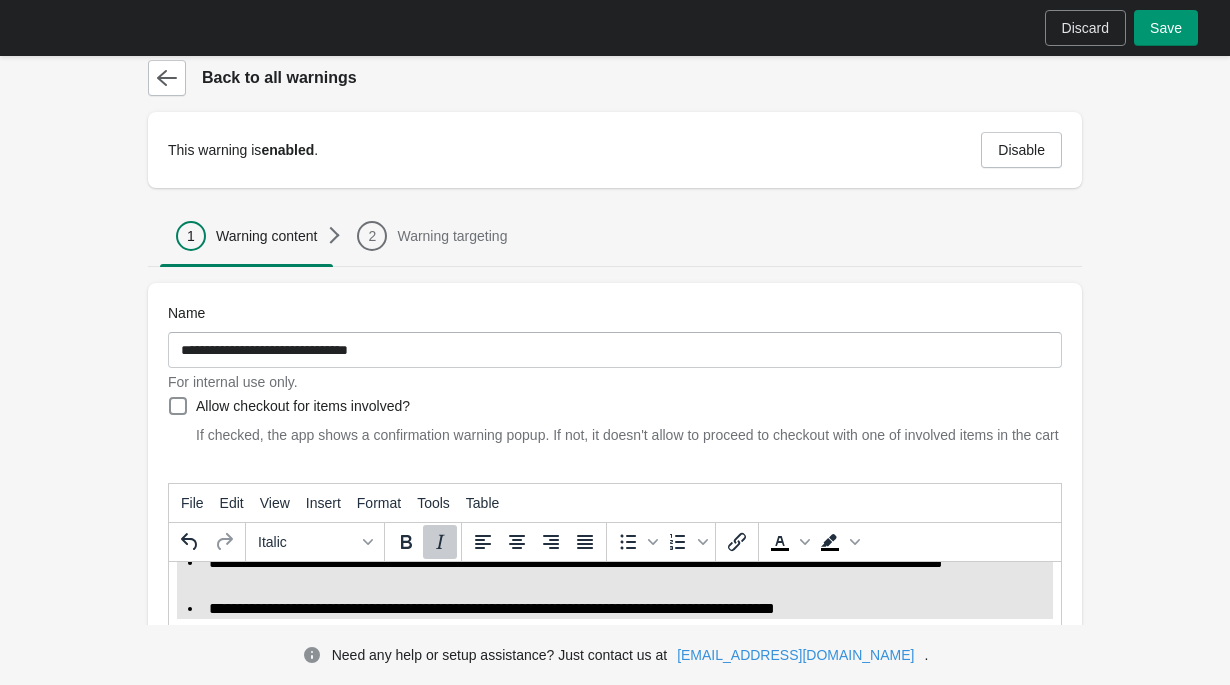 click on "Save" at bounding box center (1166, 28) 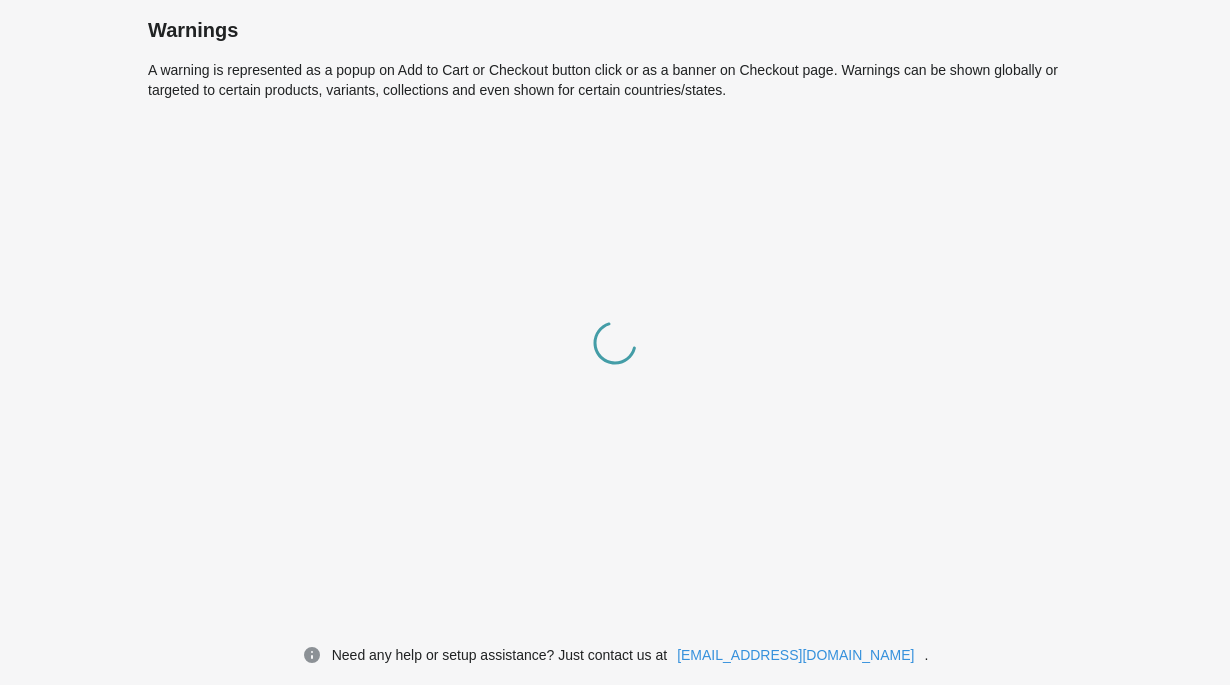 scroll, scrollTop: 0, scrollLeft: 0, axis: both 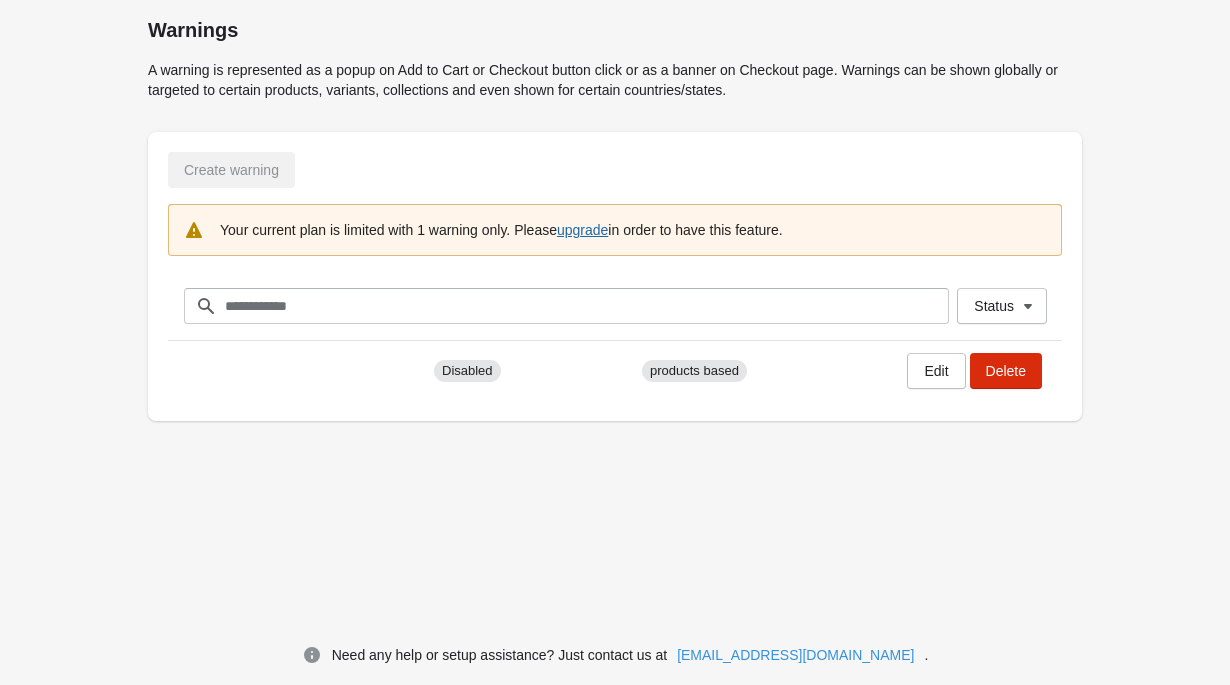 click on "upgrade" at bounding box center [582, 230] 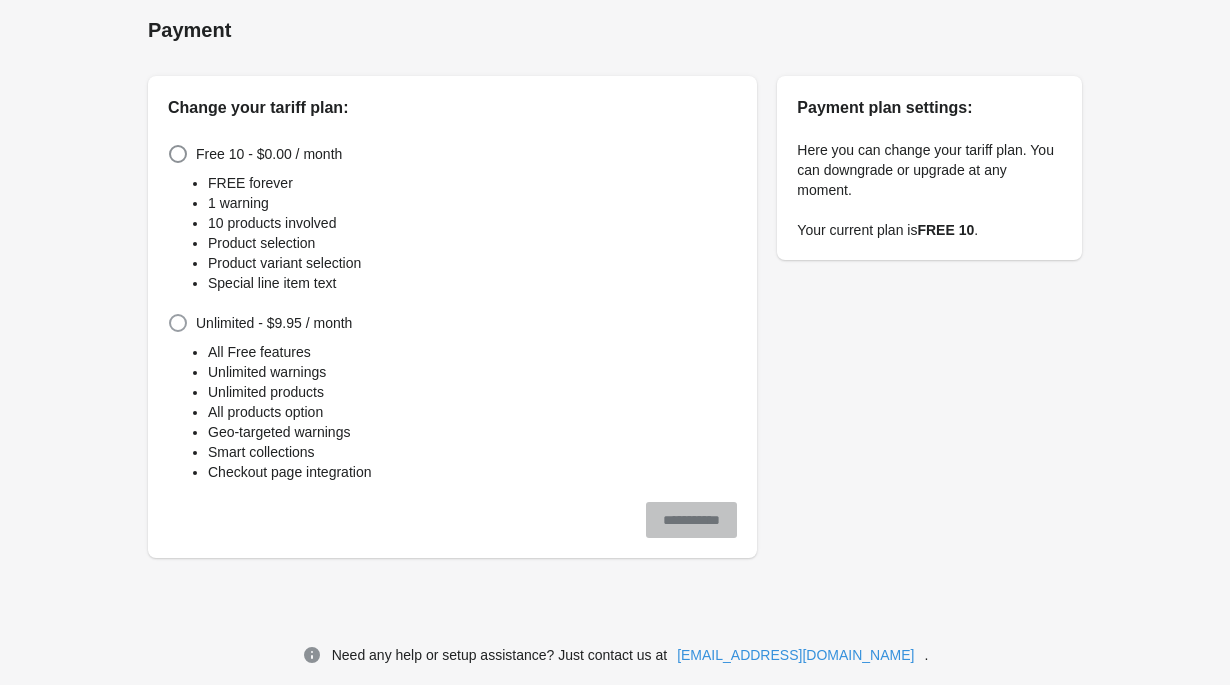 click at bounding box center [178, 323] 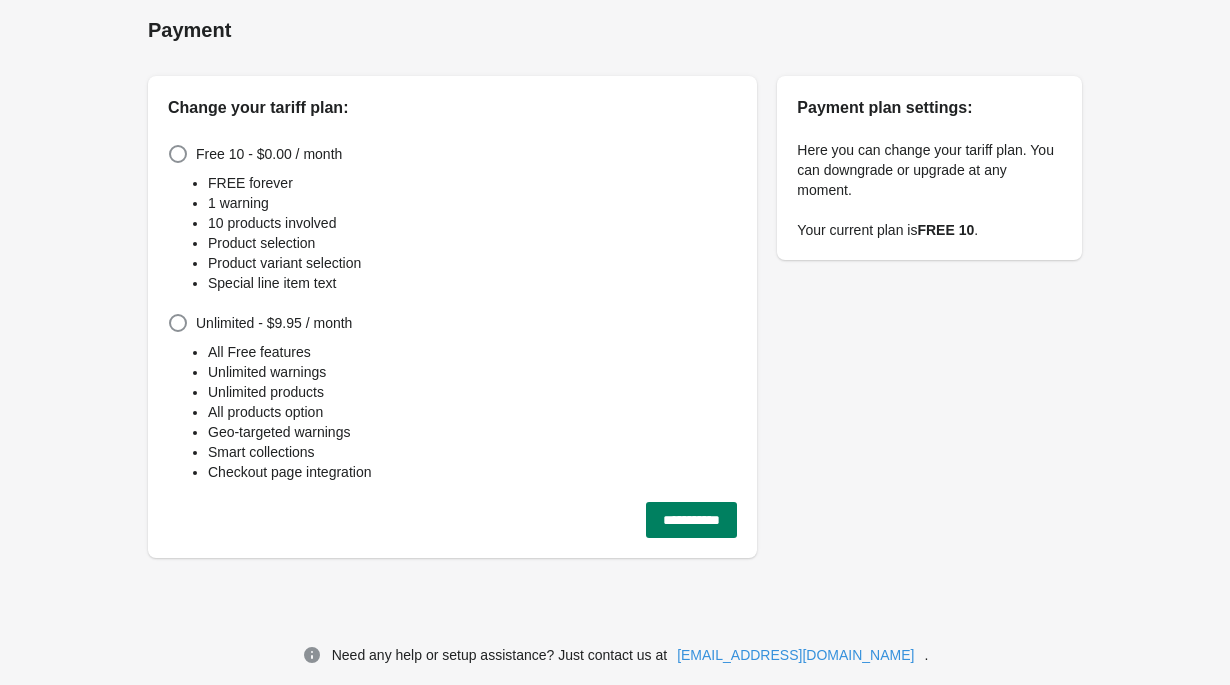 click on "**********" at bounding box center (691, 520) 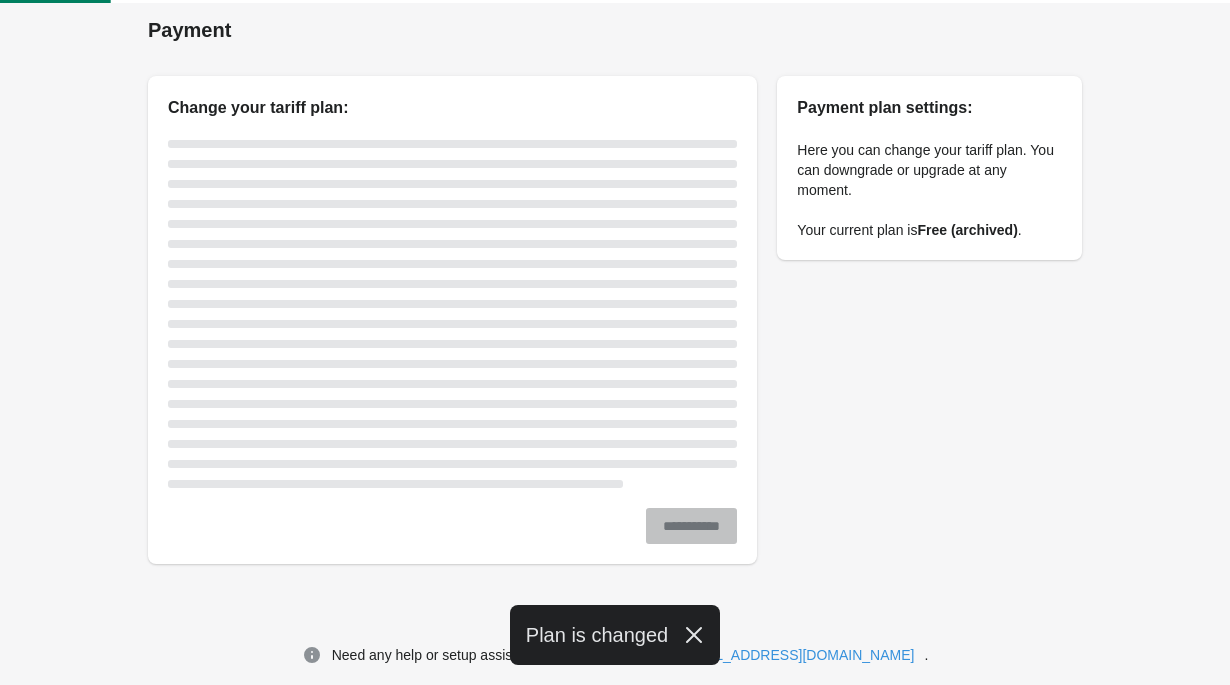 scroll, scrollTop: 0, scrollLeft: 0, axis: both 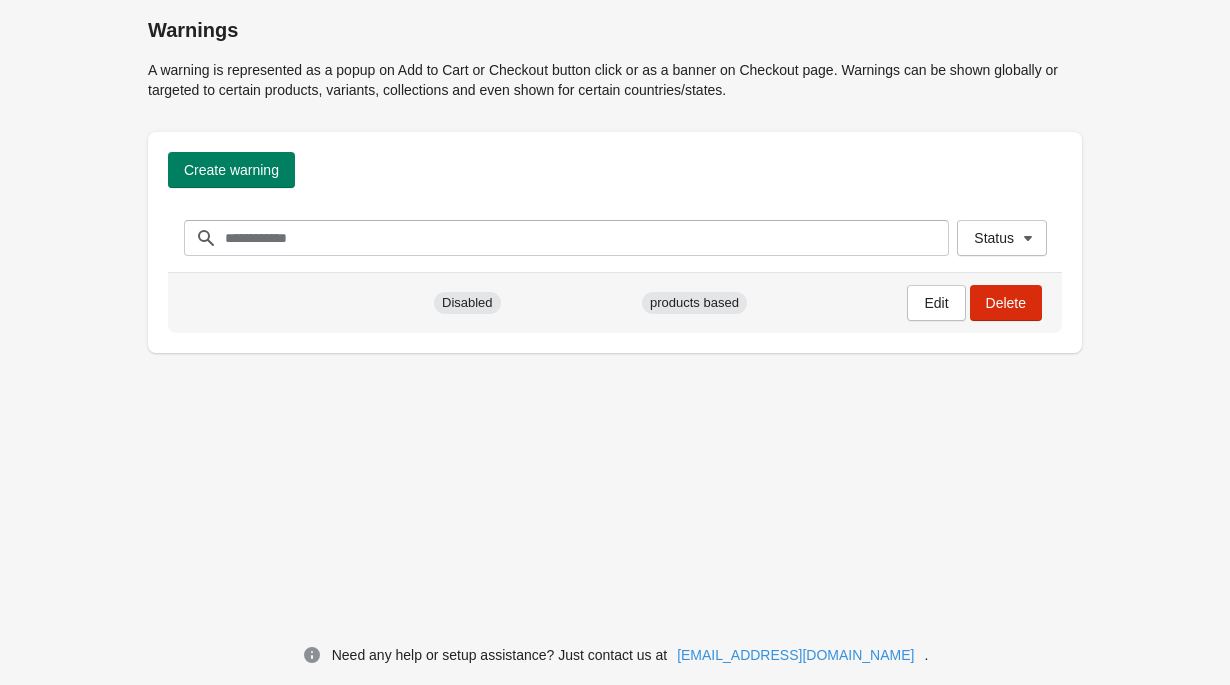 click on "products based" at bounding box center [694, 303] 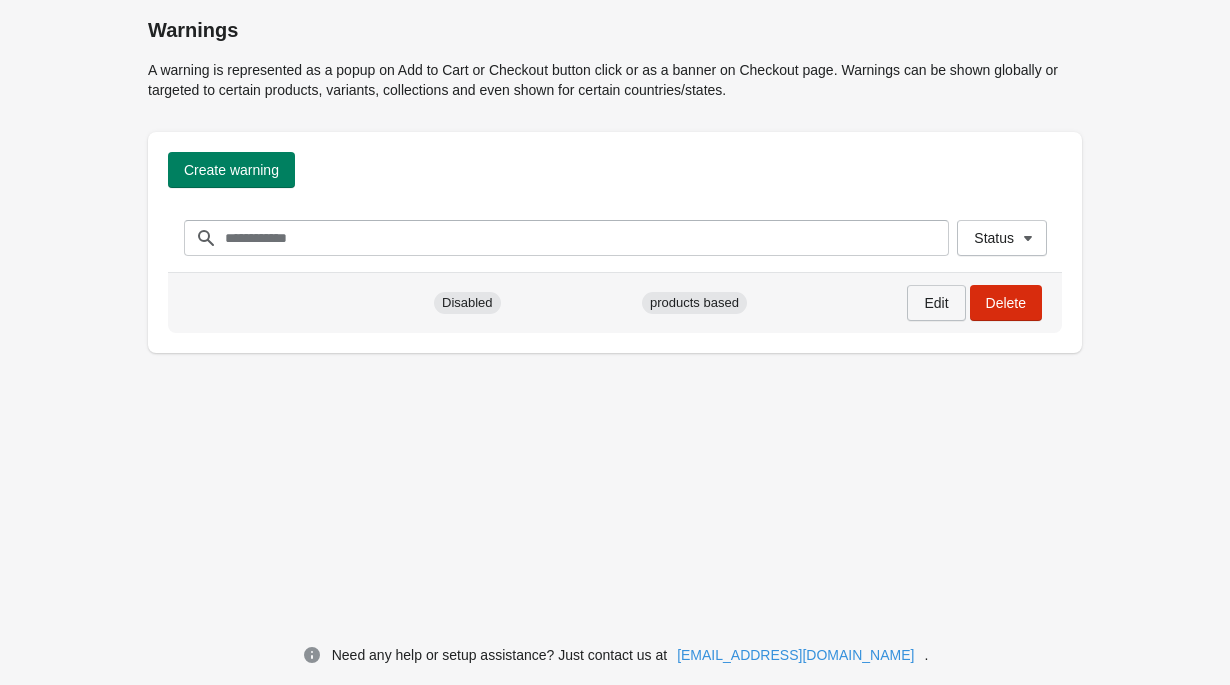 click on "Edit" at bounding box center (936, 303) 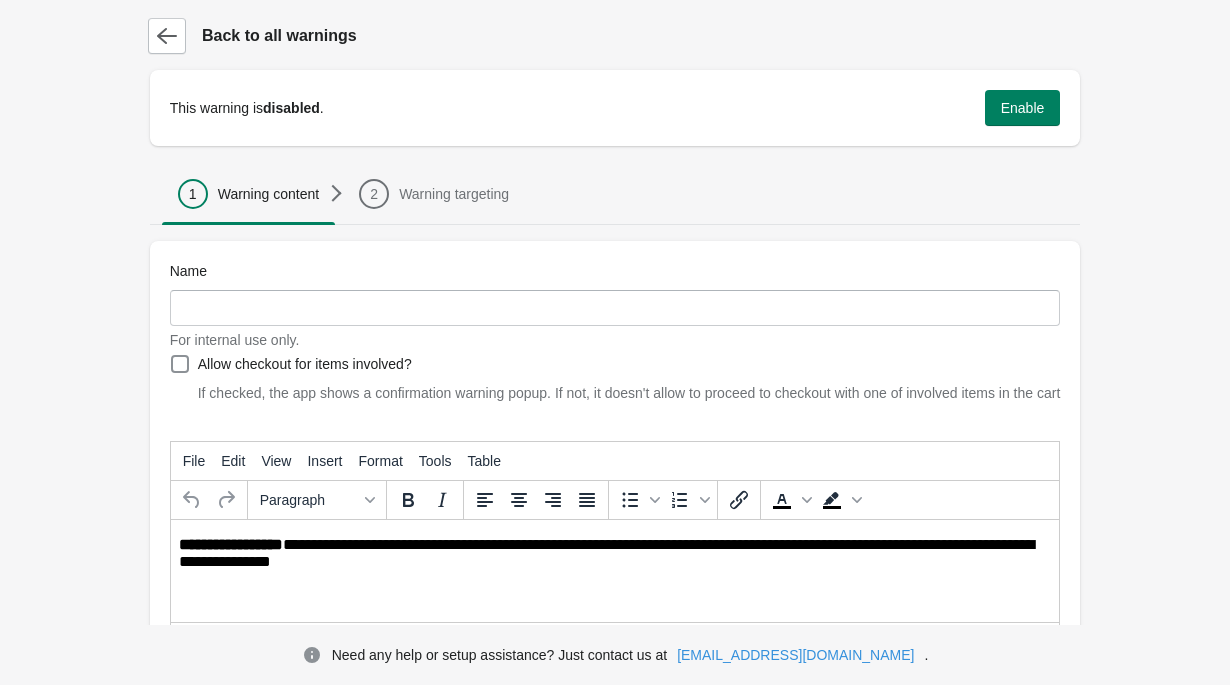 scroll, scrollTop: 39, scrollLeft: 0, axis: vertical 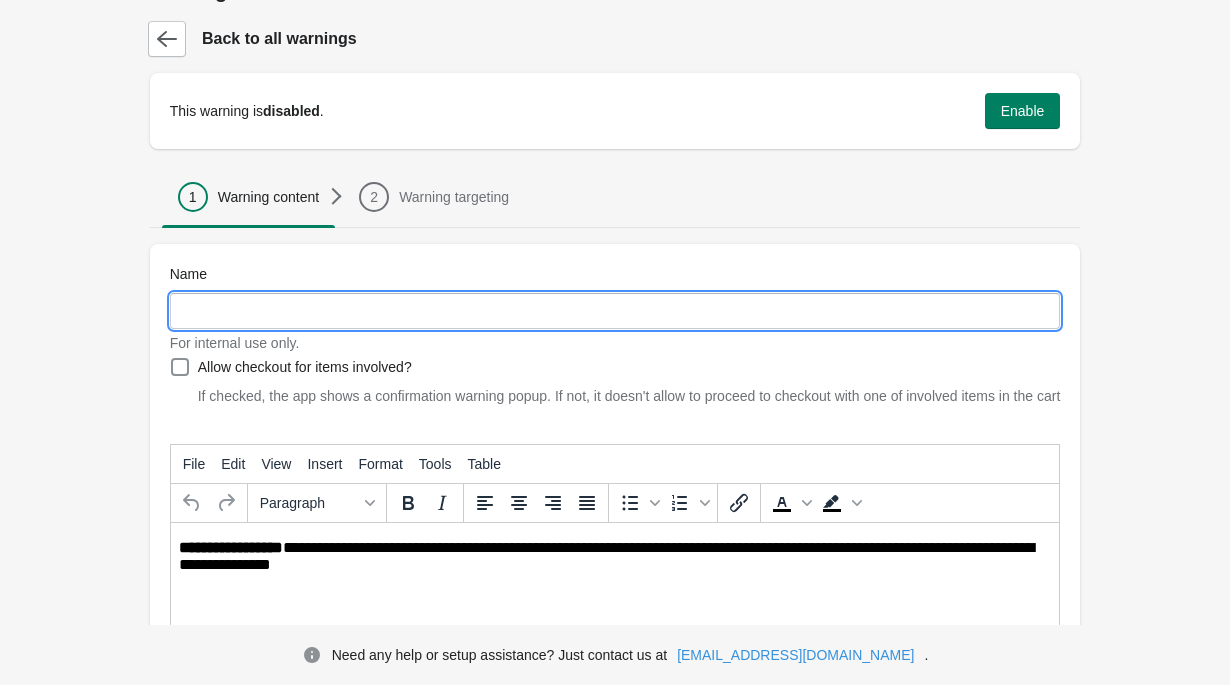 click on "Name" at bounding box center [615, 311] 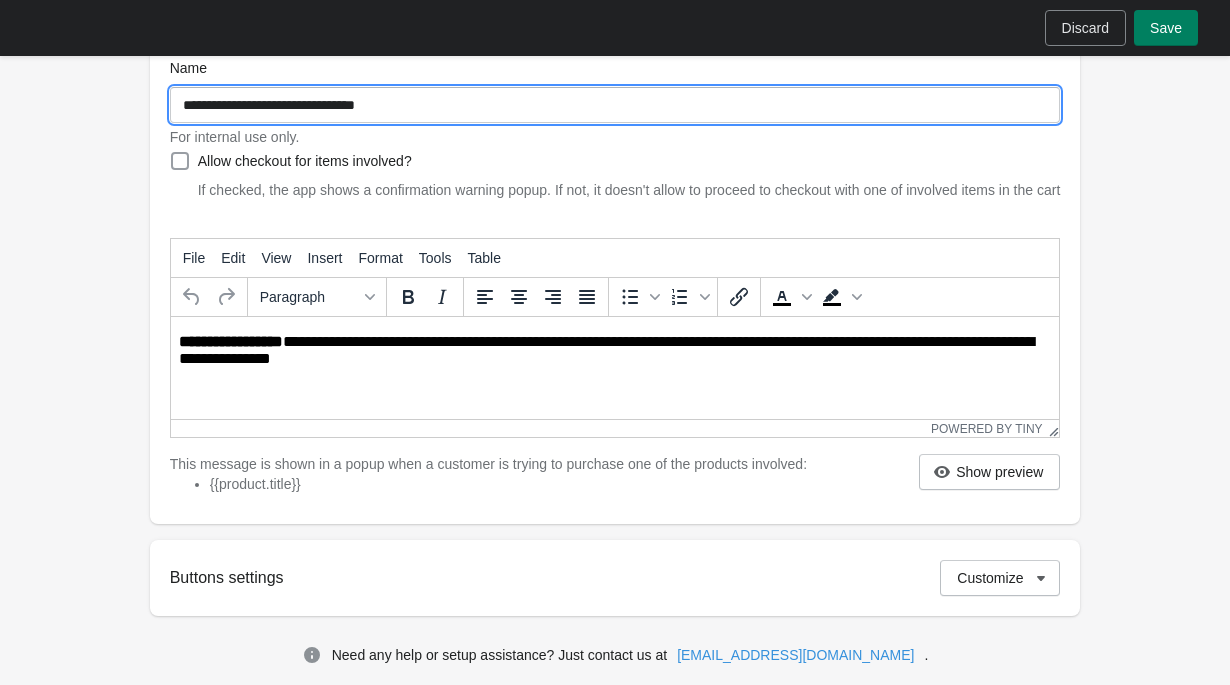 scroll, scrollTop: 248, scrollLeft: 0, axis: vertical 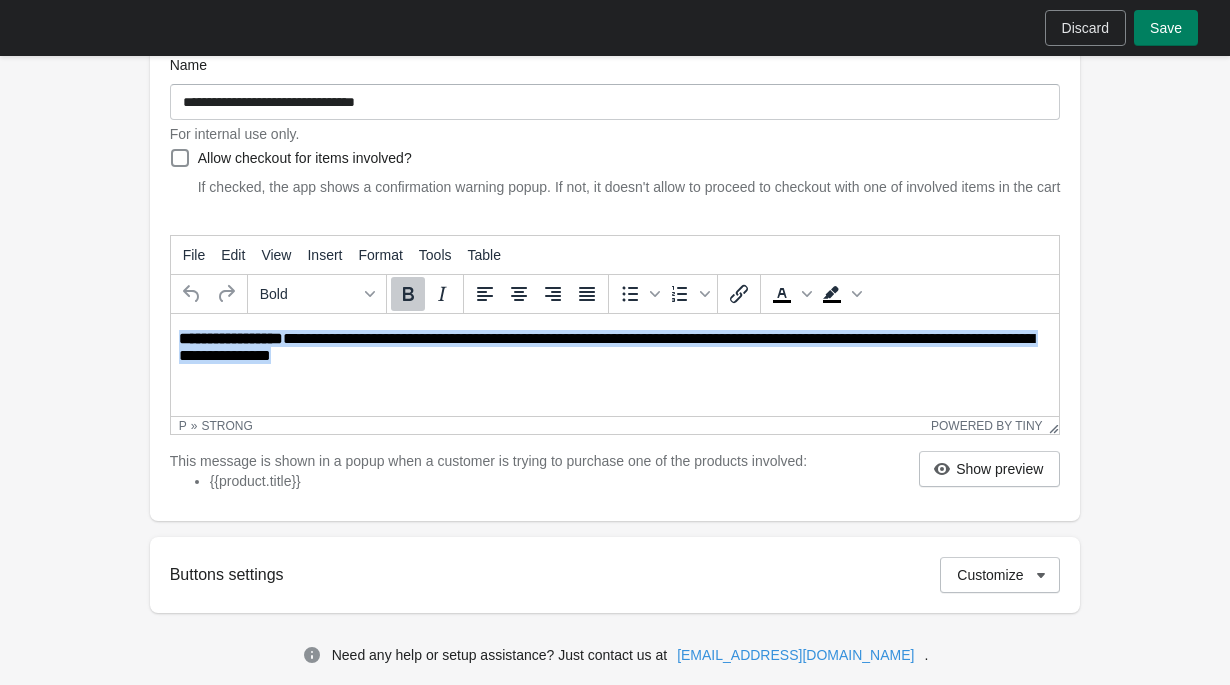 drag, startPoint x: 379, startPoint y: 365, endPoint x: 177, endPoint y: 343, distance: 203.19449 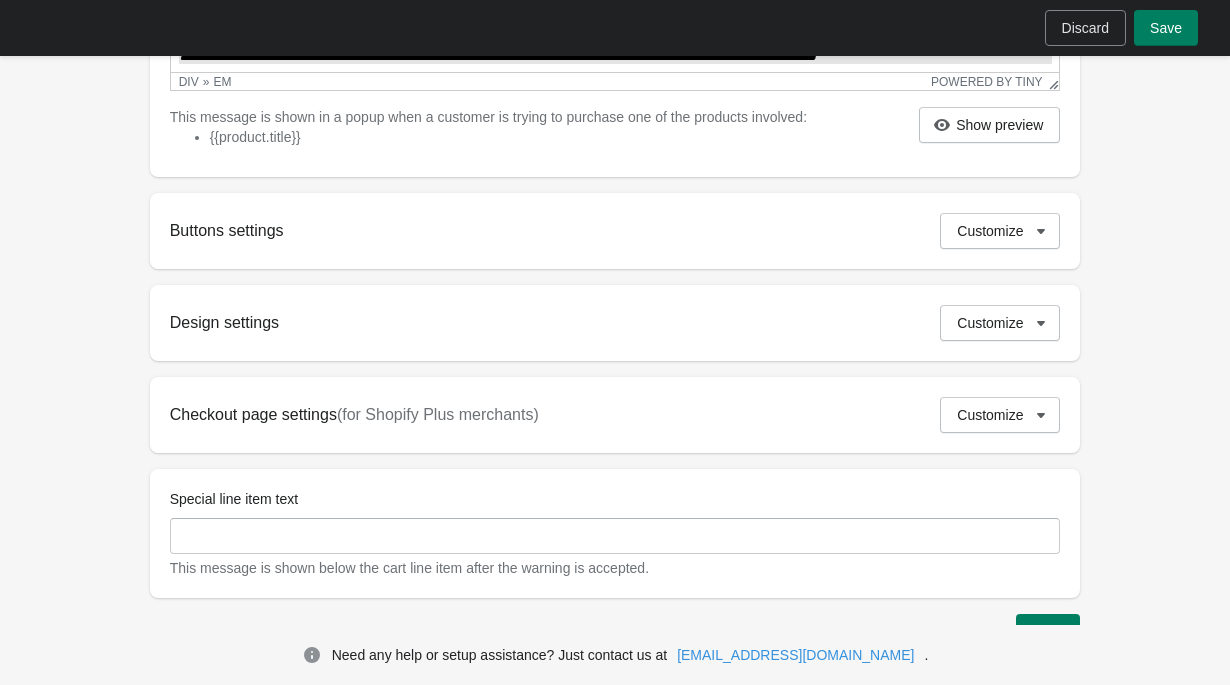 scroll, scrollTop: 663, scrollLeft: 0, axis: vertical 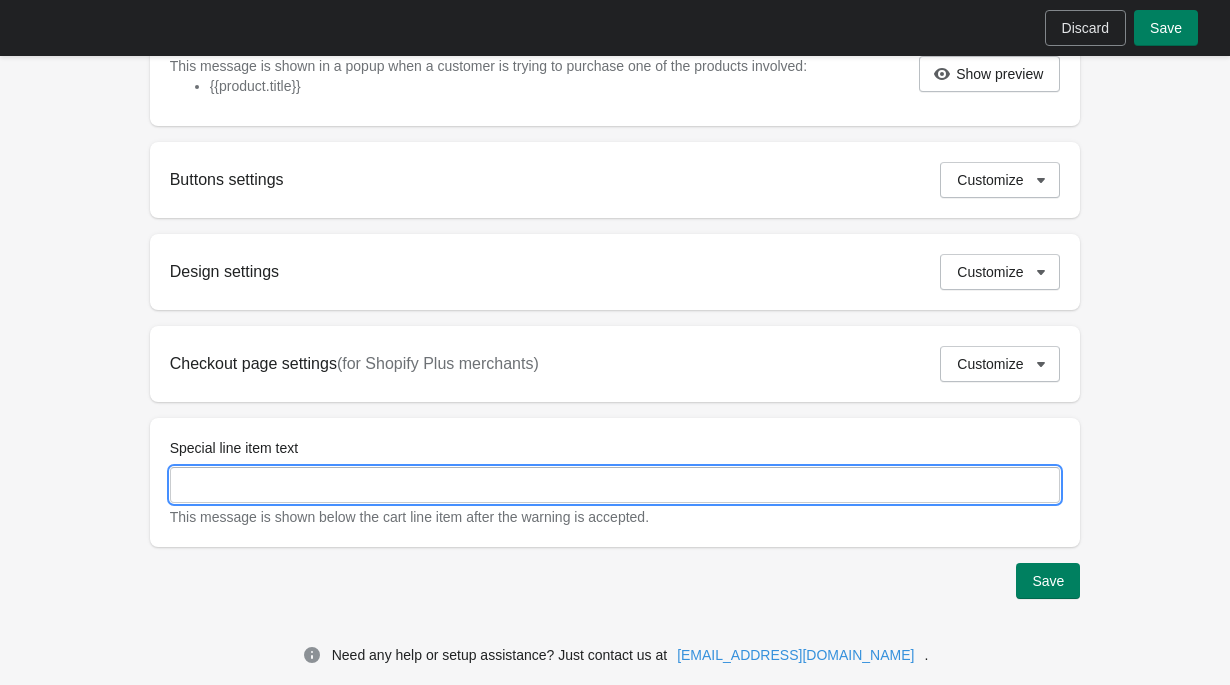 click on "Special line item text" at bounding box center (615, 485) 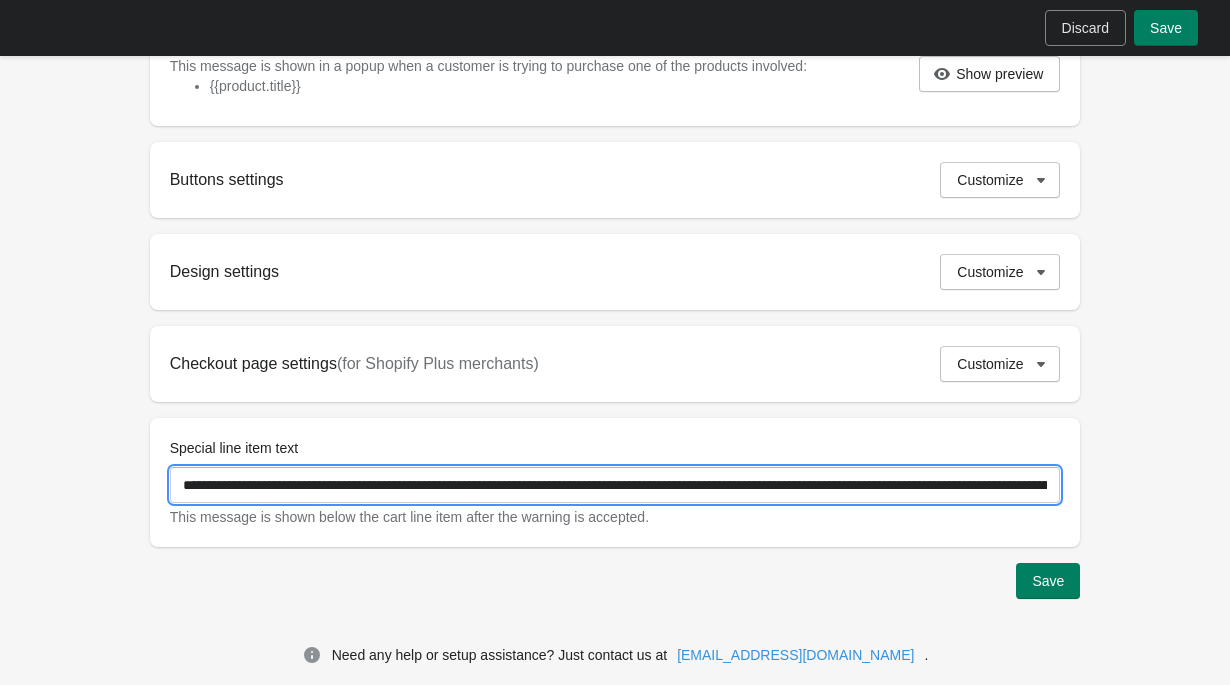 scroll, scrollTop: 0, scrollLeft: 420, axis: horizontal 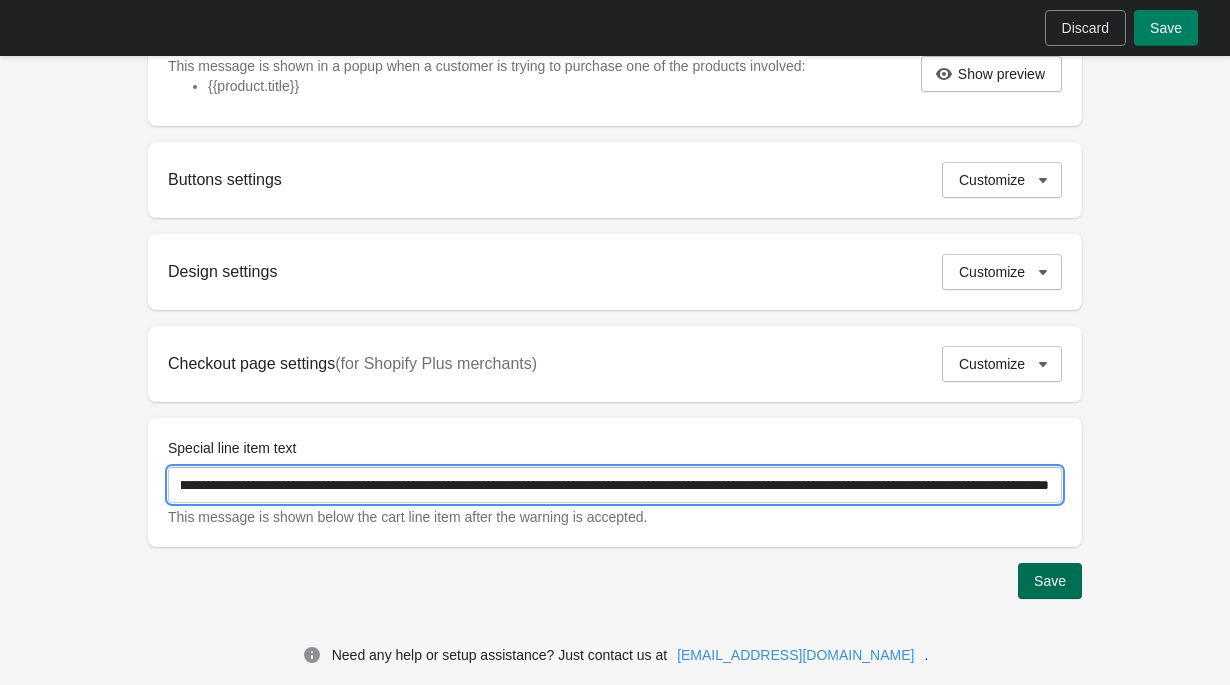 type on "**********" 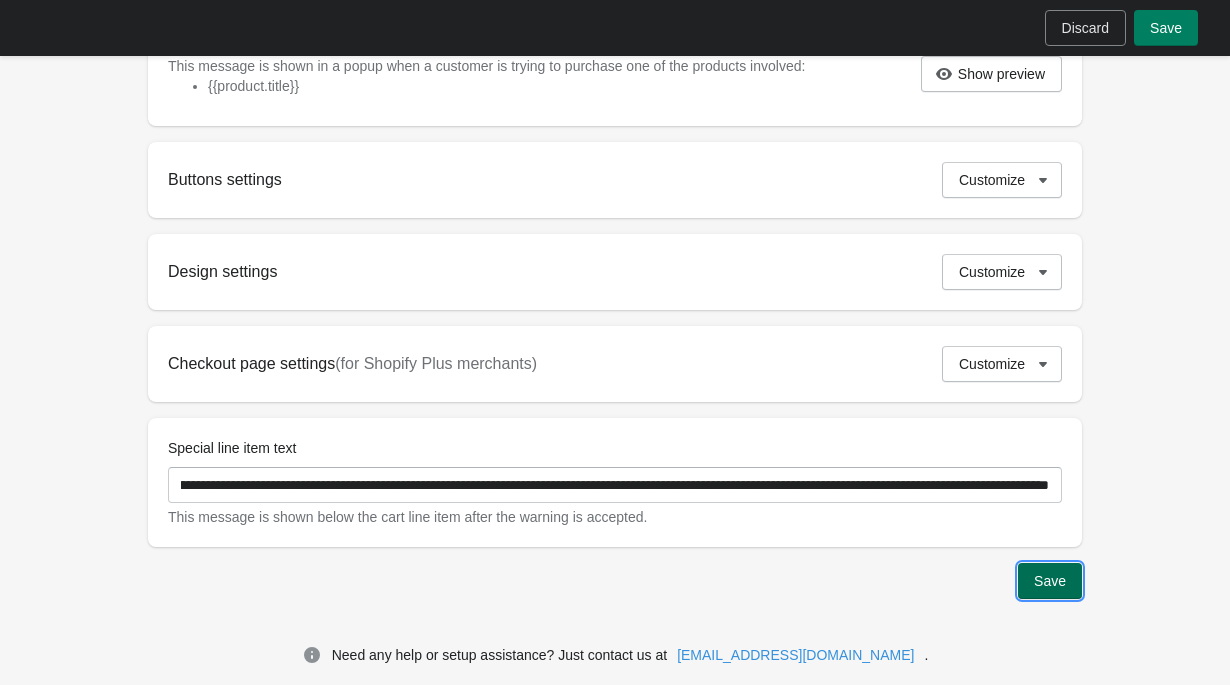 scroll, scrollTop: 0, scrollLeft: 0, axis: both 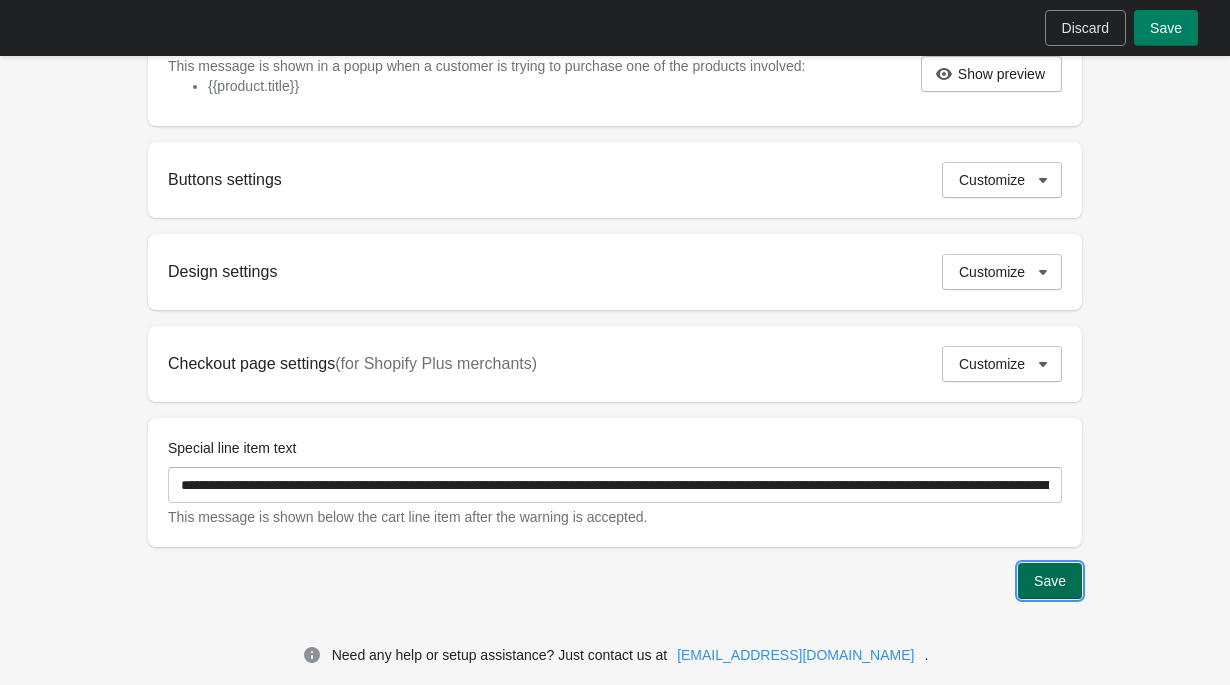 click on "Save" at bounding box center (1050, 581) 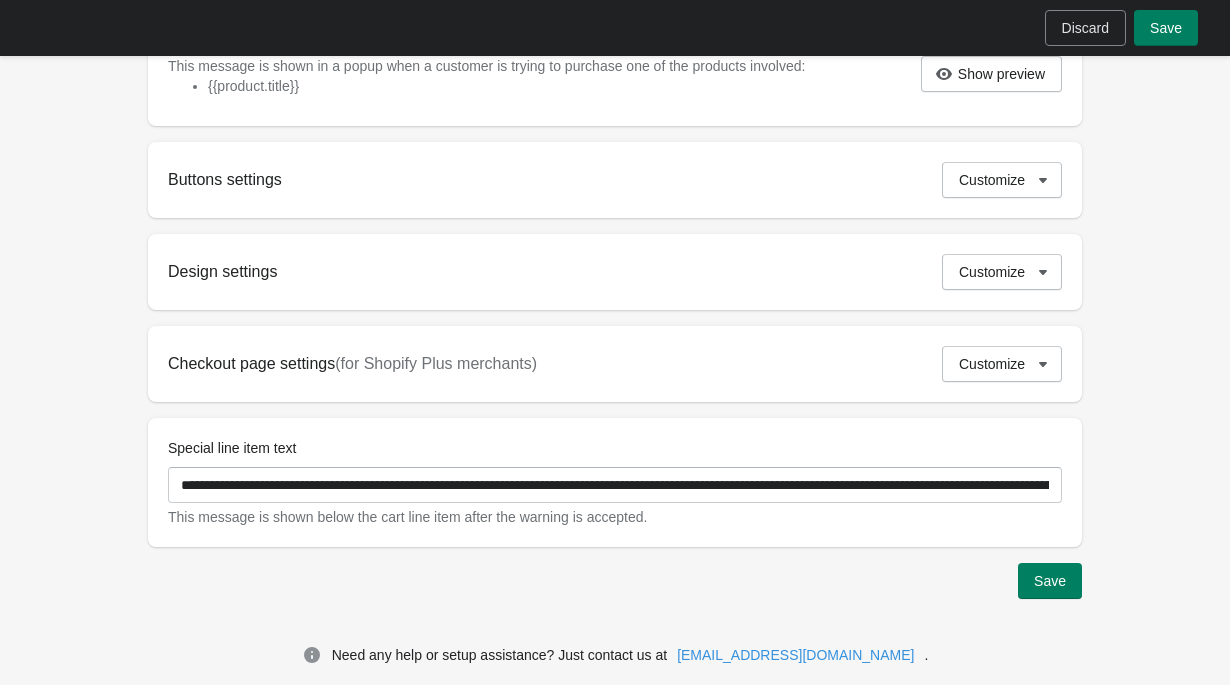 scroll, scrollTop: 313, scrollLeft: 0, axis: vertical 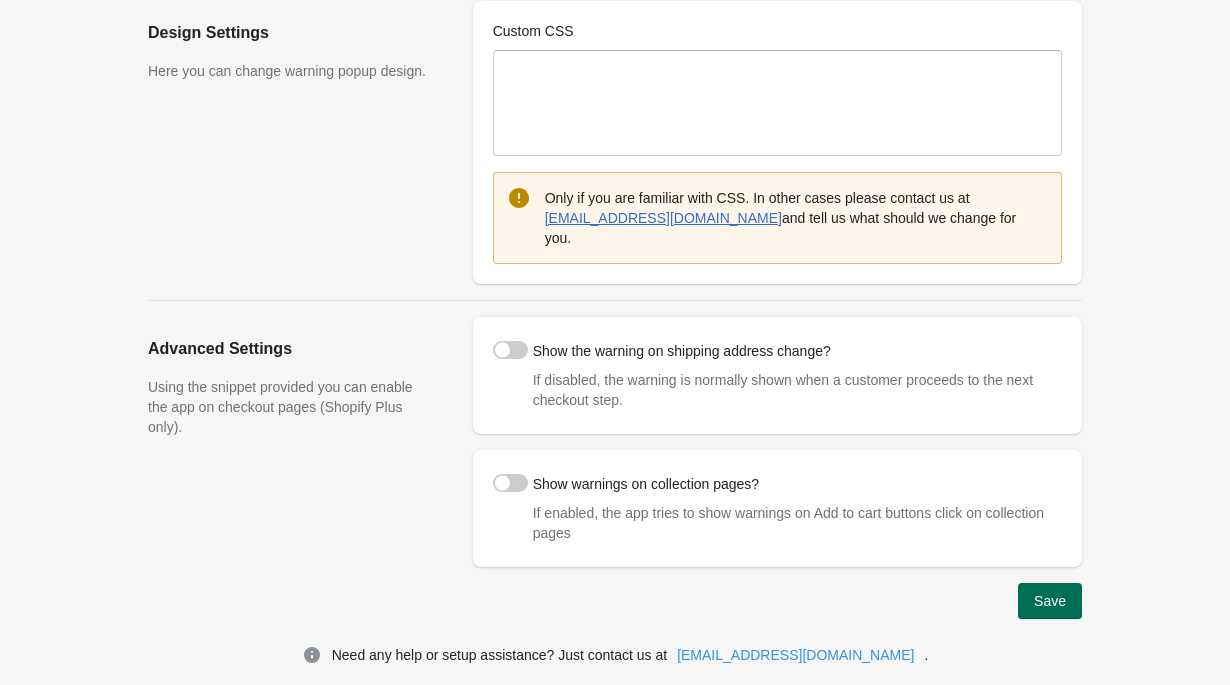 click on "Save" at bounding box center (1050, 601) 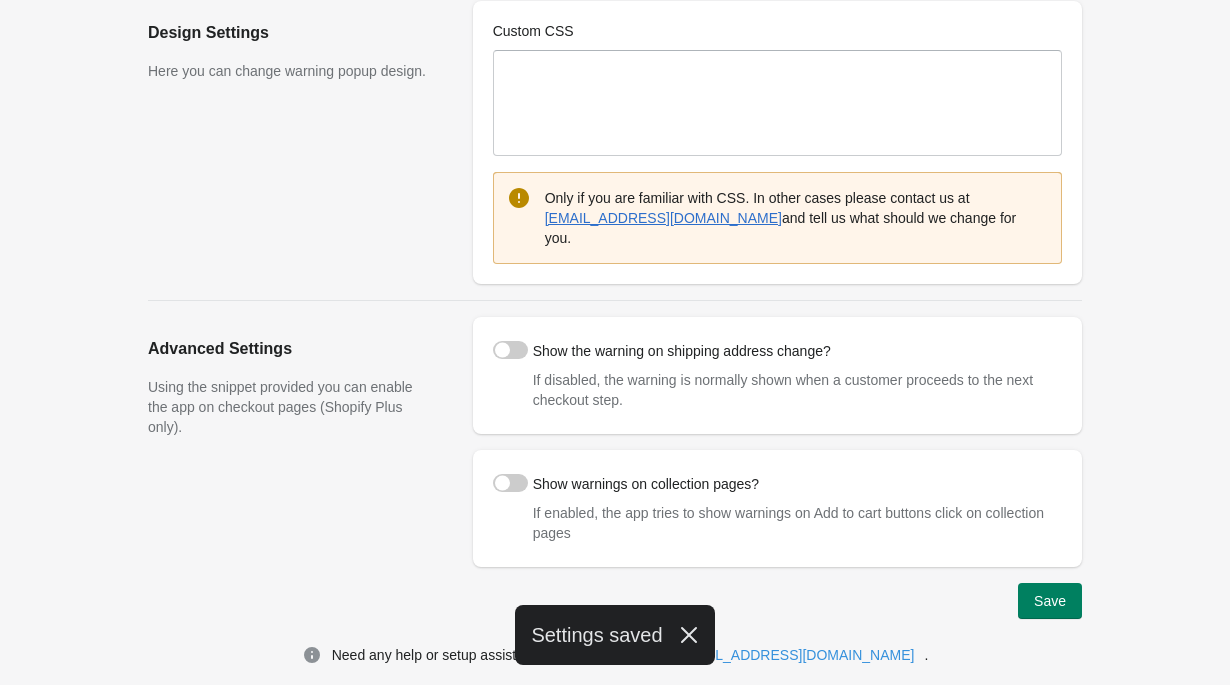 scroll, scrollTop: 0, scrollLeft: 0, axis: both 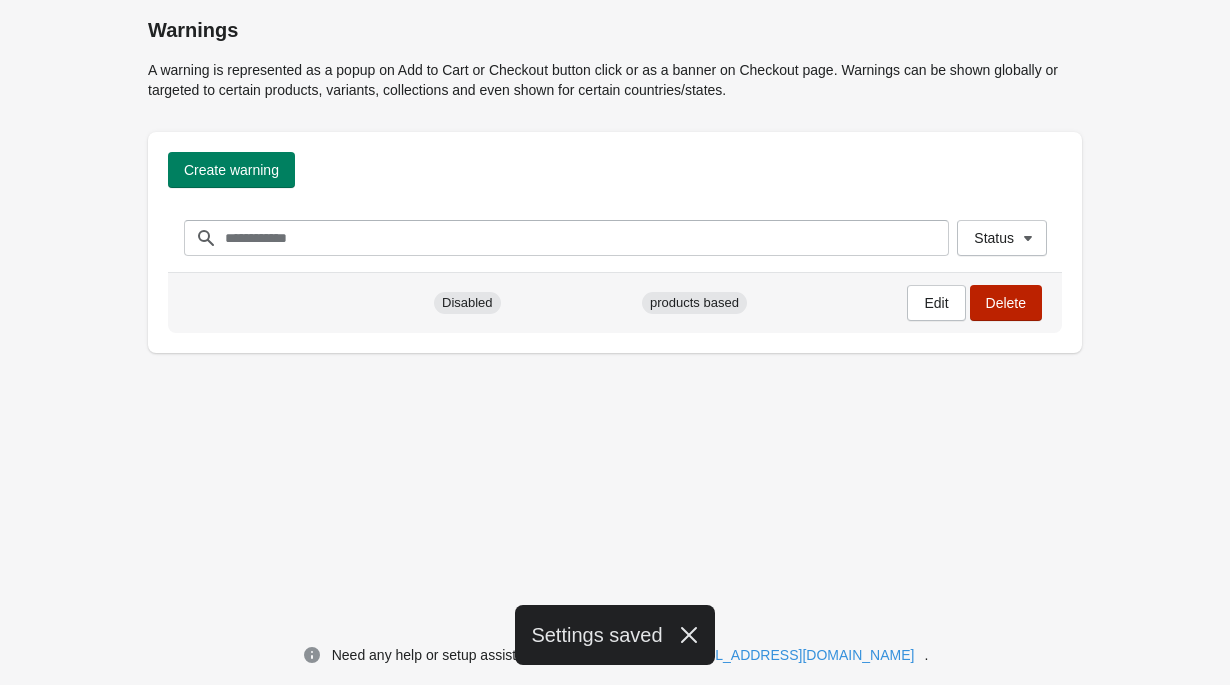 click on "Delete" at bounding box center [1006, 303] 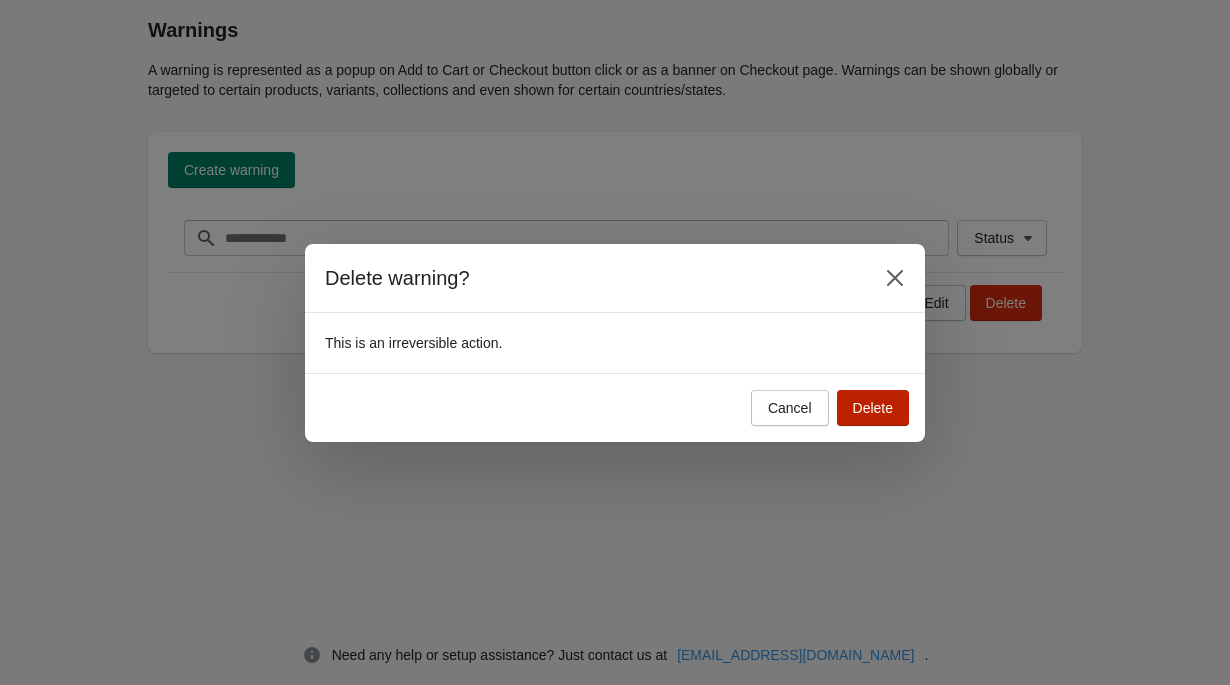 click on "Delete" at bounding box center (873, 408) 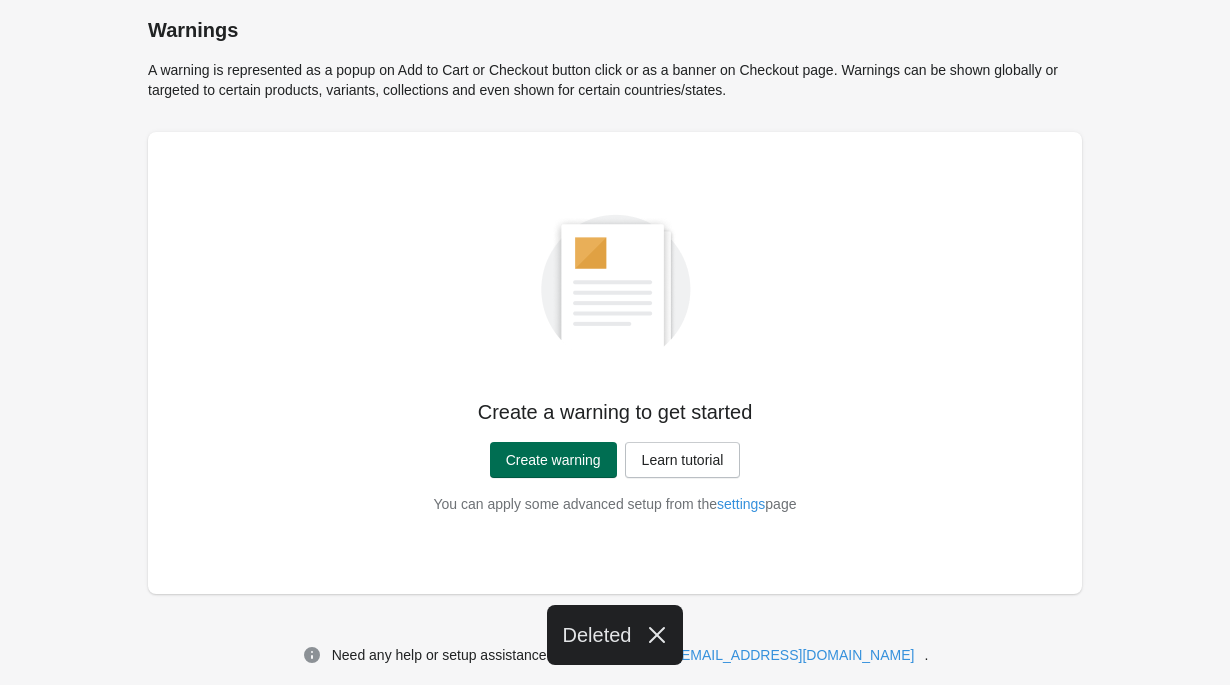 click on "Create warning" at bounding box center [553, 460] 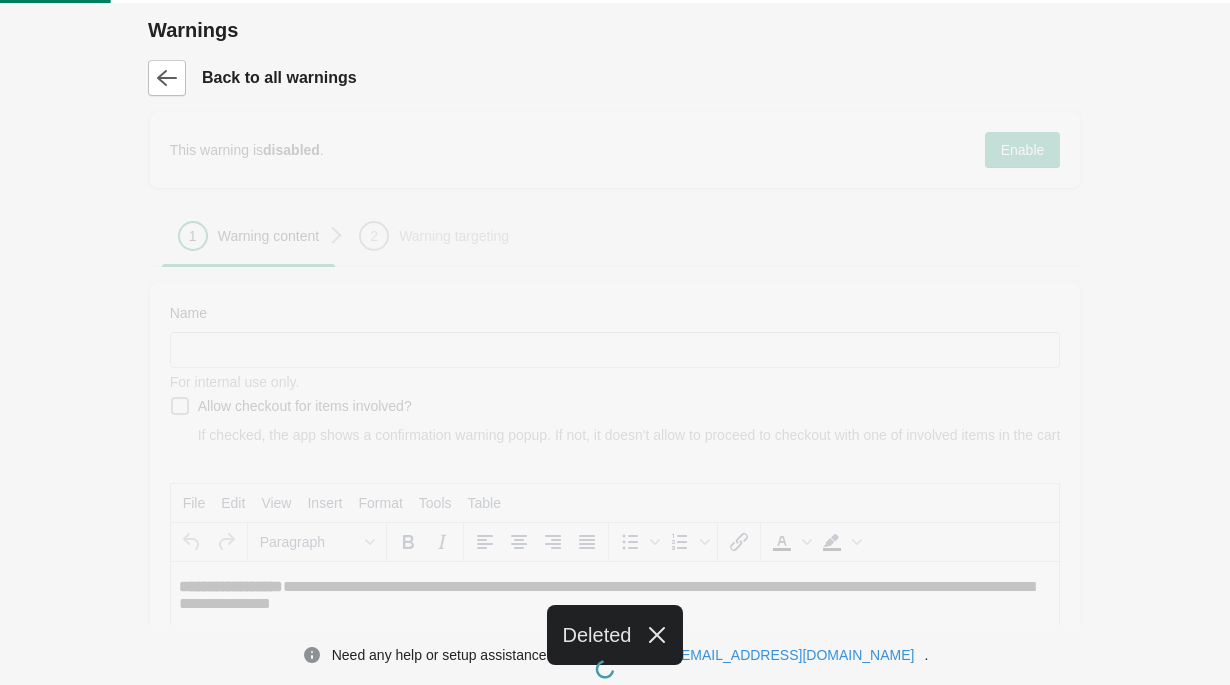 scroll, scrollTop: 0, scrollLeft: 0, axis: both 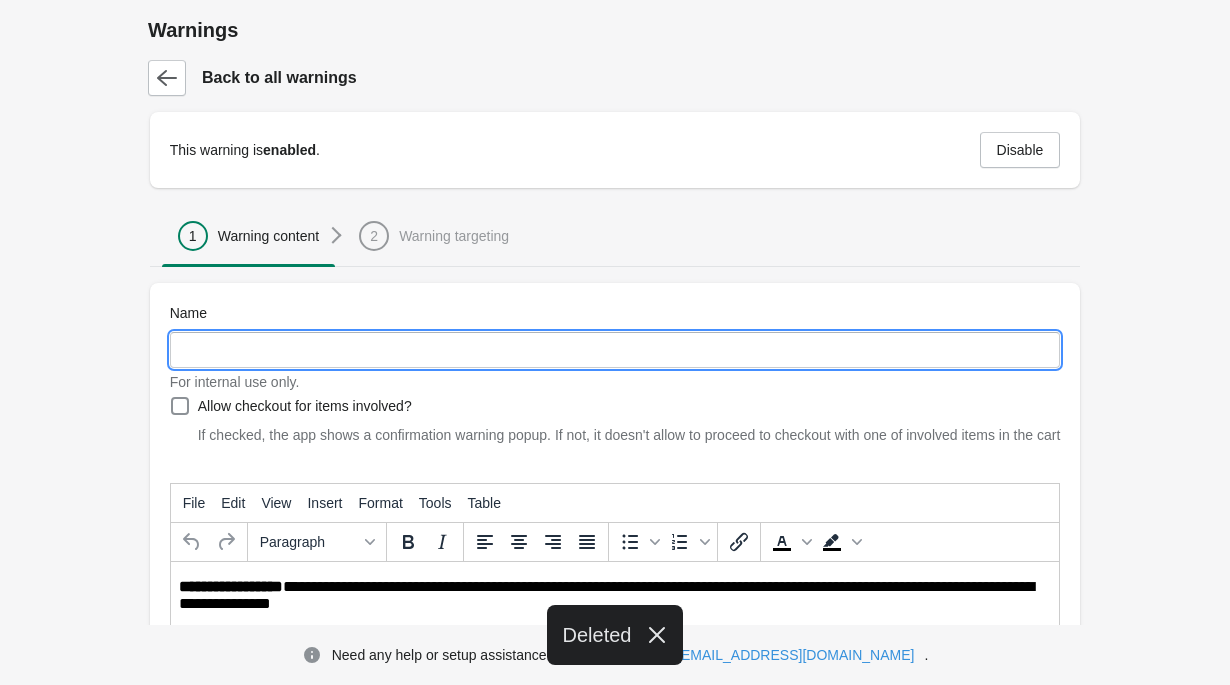 click on "Name" at bounding box center (615, 350) 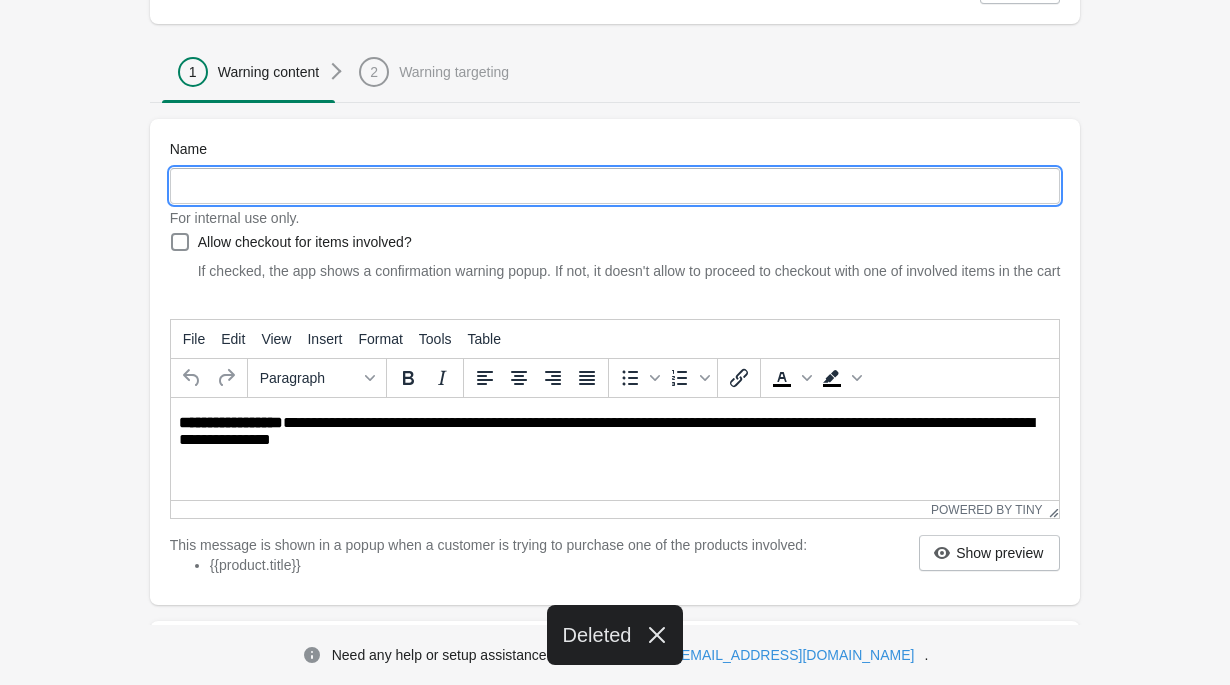 scroll, scrollTop: 166, scrollLeft: 0, axis: vertical 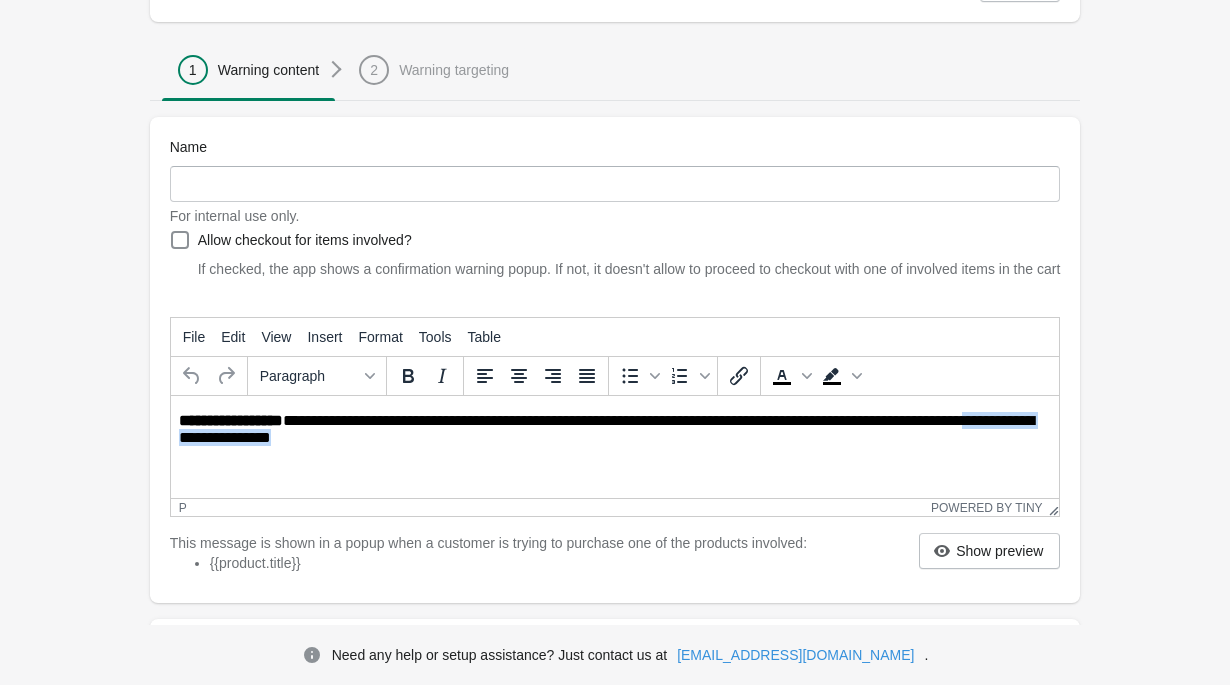 drag, startPoint x: 387, startPoint y: 447, endPoint x: 175, endPoint y: 433, distance: 212.46176 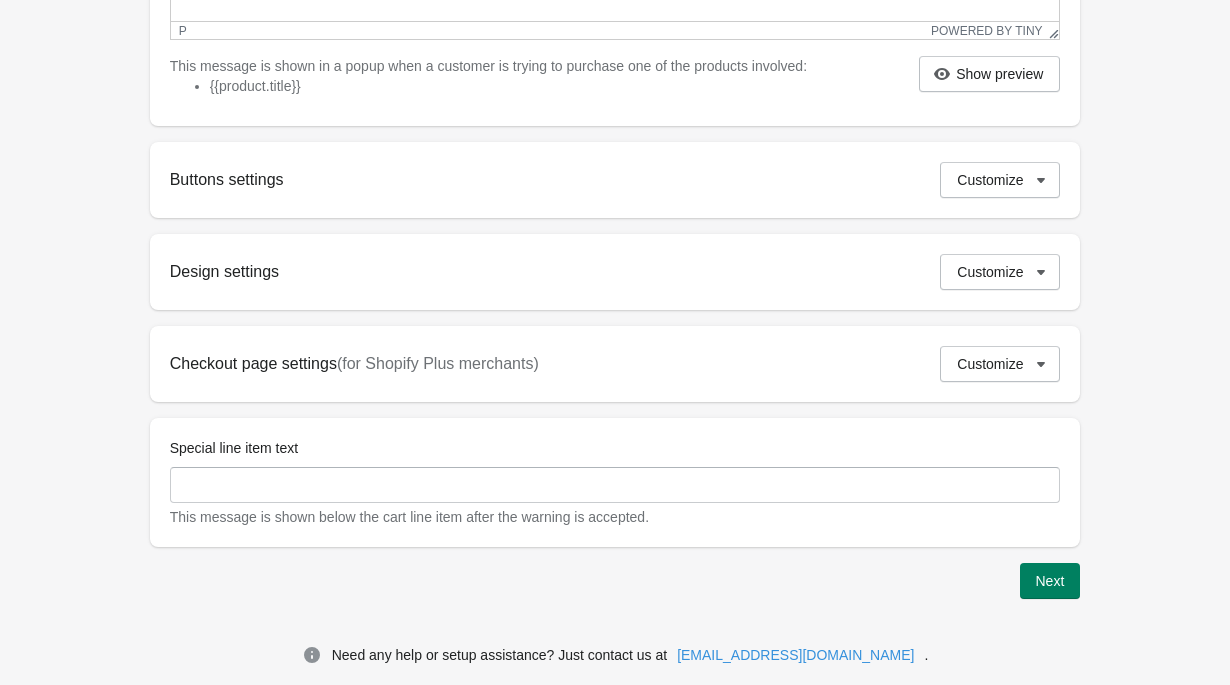 scroll, scrollTop: 649, scrollLeft: 0, axis: vertical 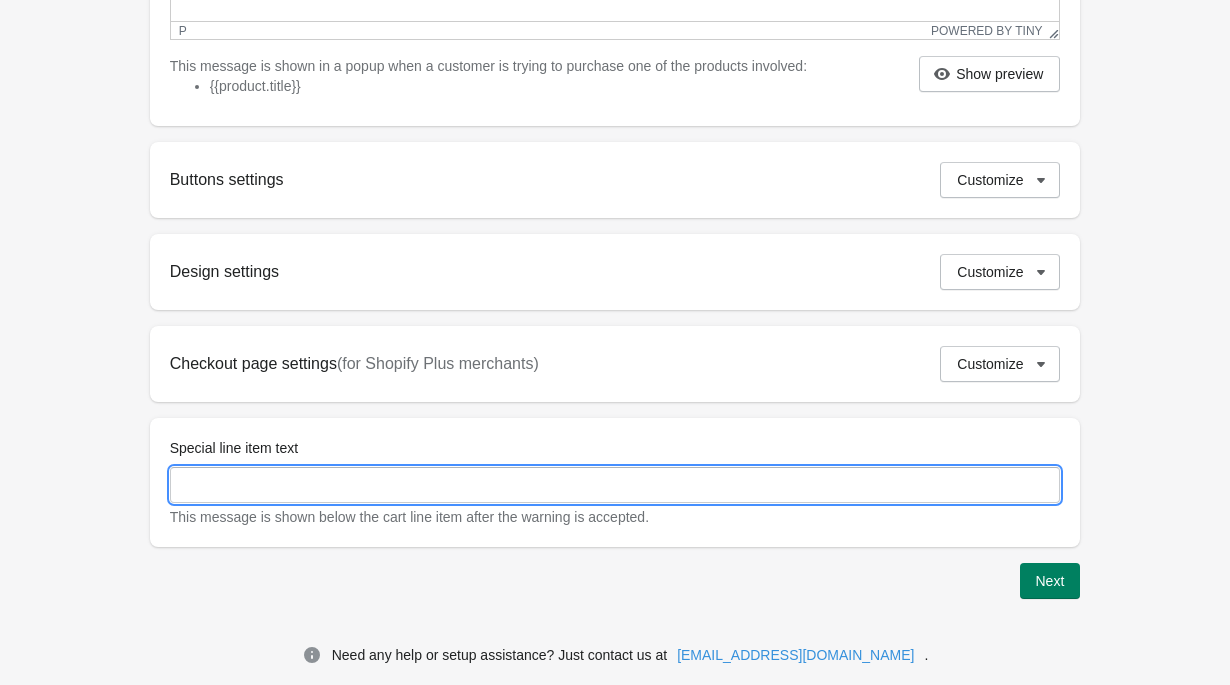 click on "Special line item text" at bounding box center (615, 485) 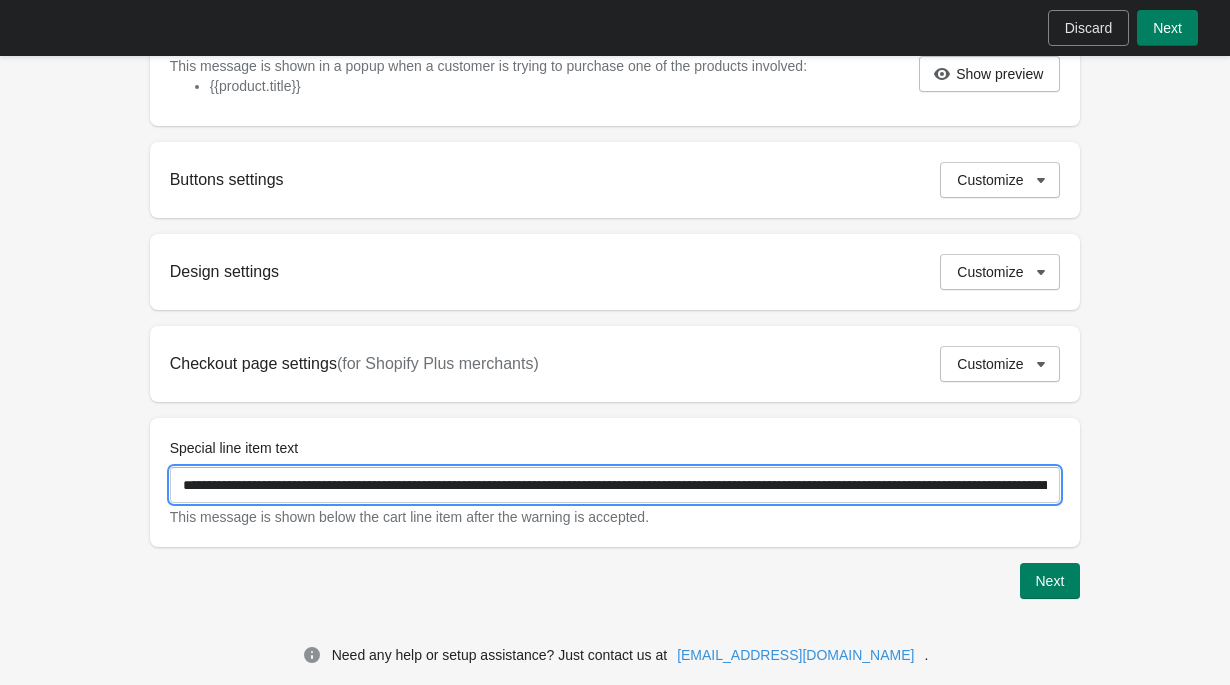 scroll, scrollTop: 0, scrollLeft: 420, axis: horizontal 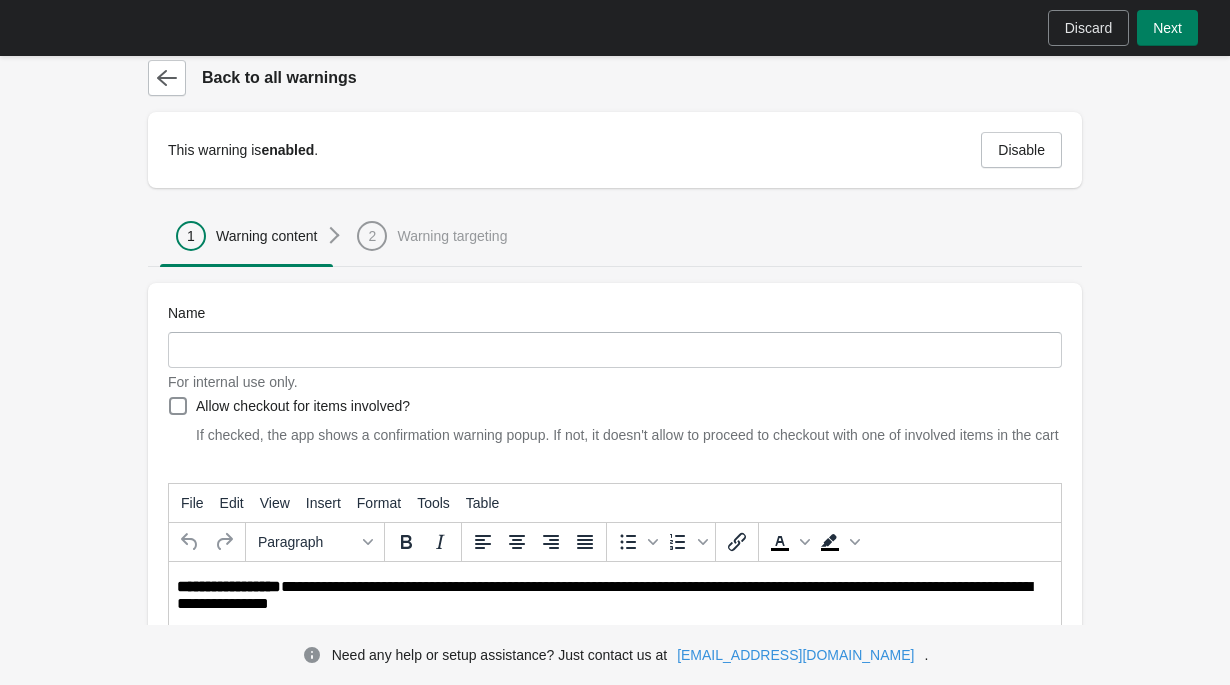 type on "**********" 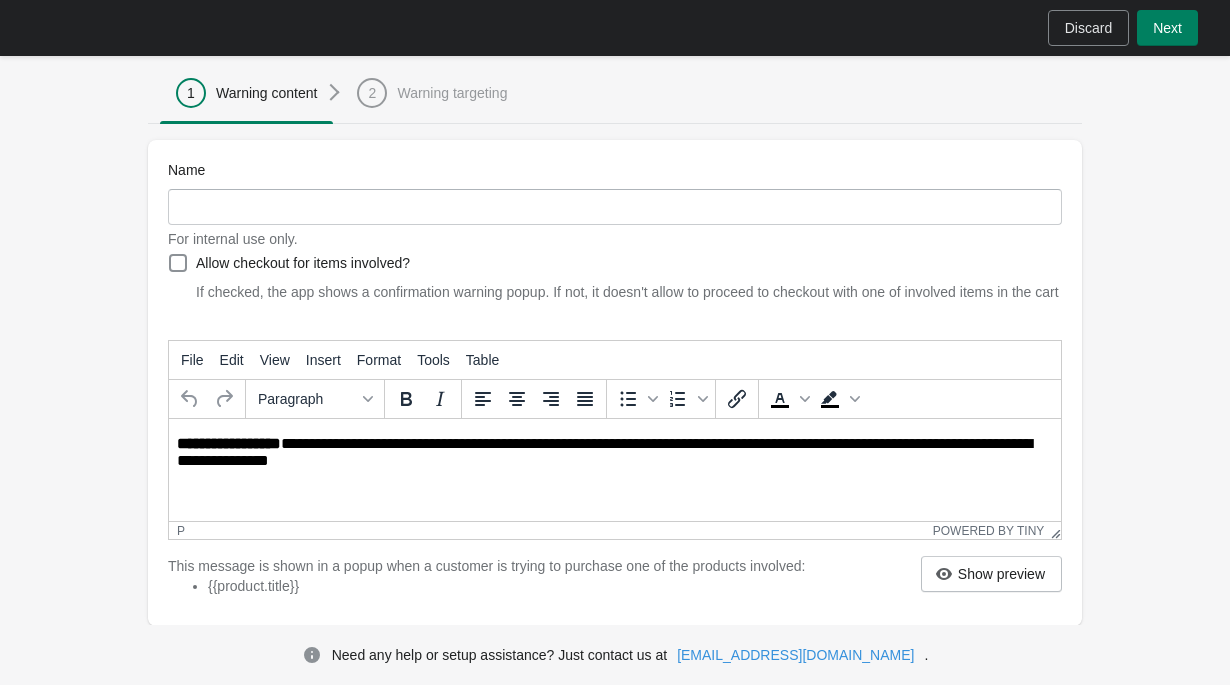 scroll, scrollTop: 153, scrollLeft: 0, axis: vertical 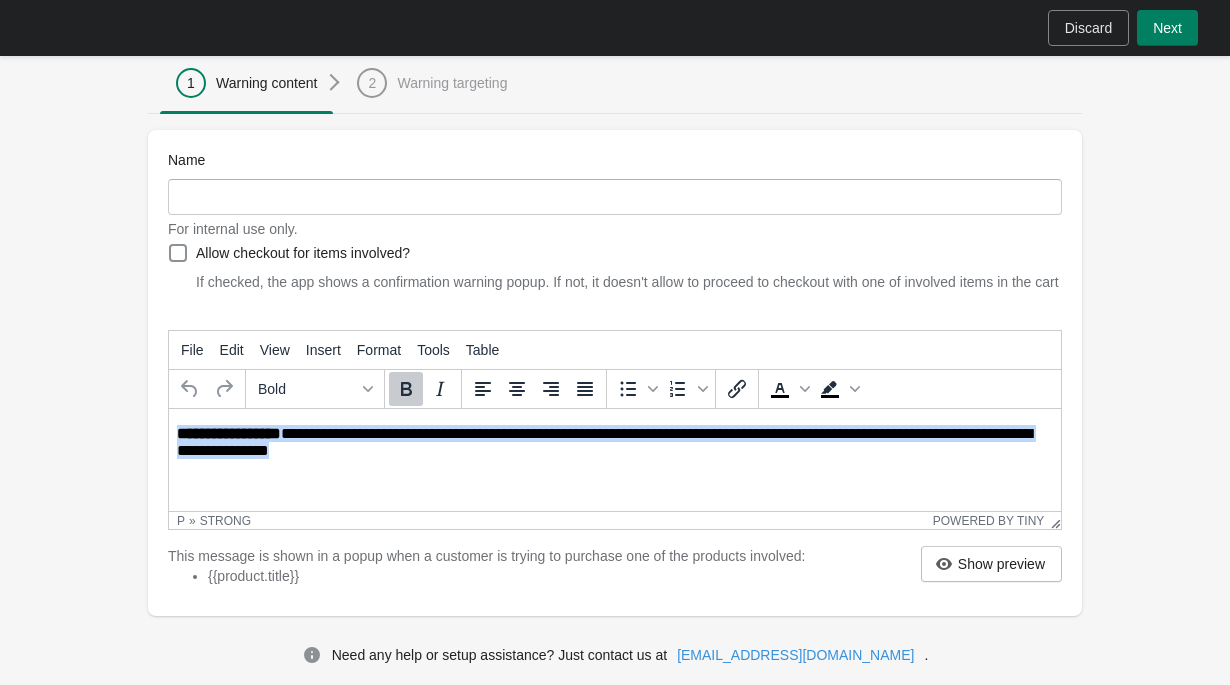drag, startPoint x: 374, startPoint y: 458, endPoint x: 166, endPoint y: 435, distance: 209.26778 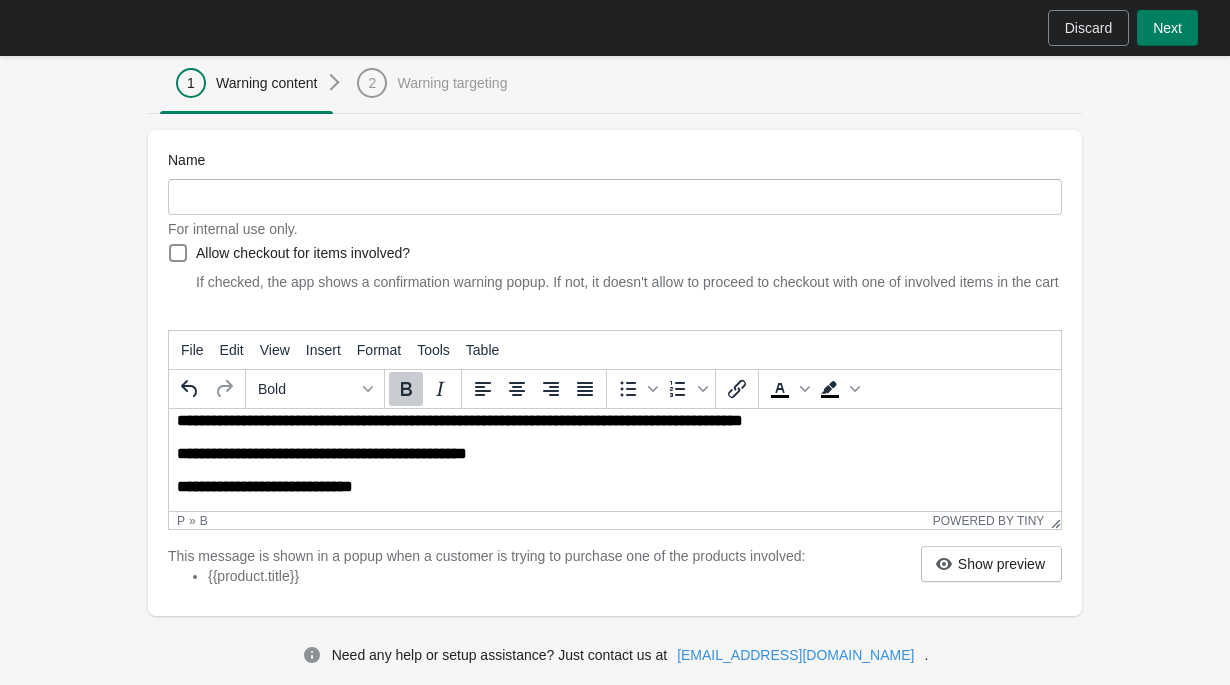 scroll, scrollTop: 0, scrollLeft: 0, axis: both 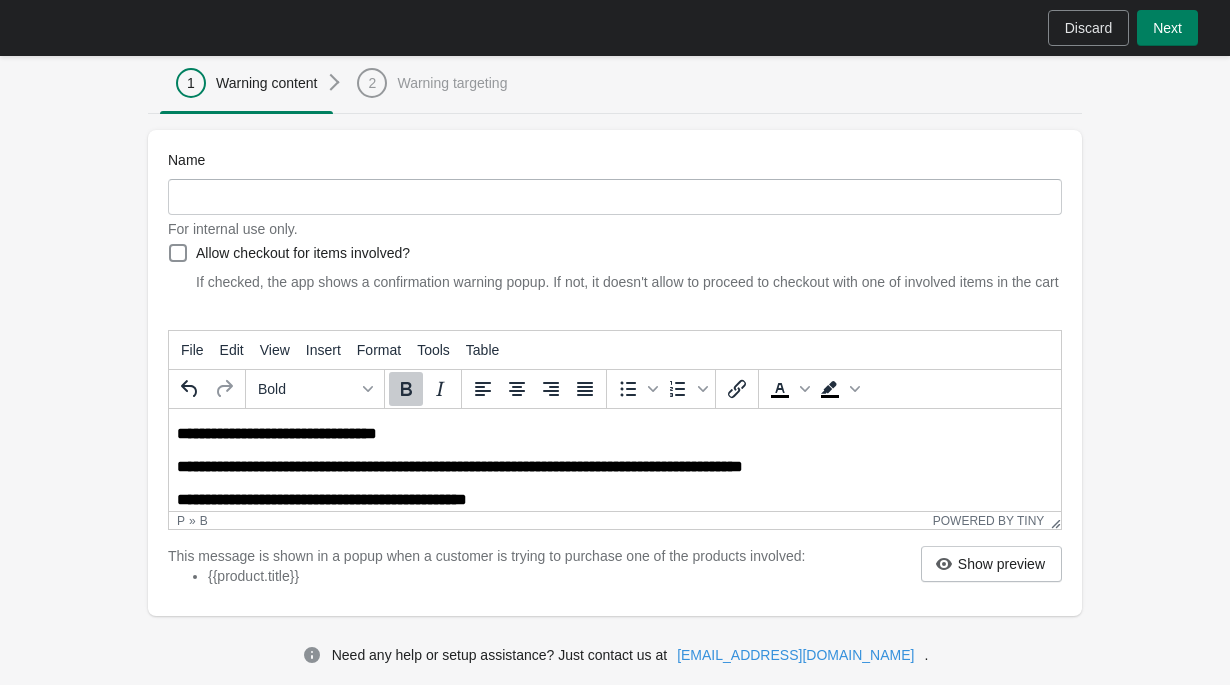 click on "**********" at bounding box center [460, 466] 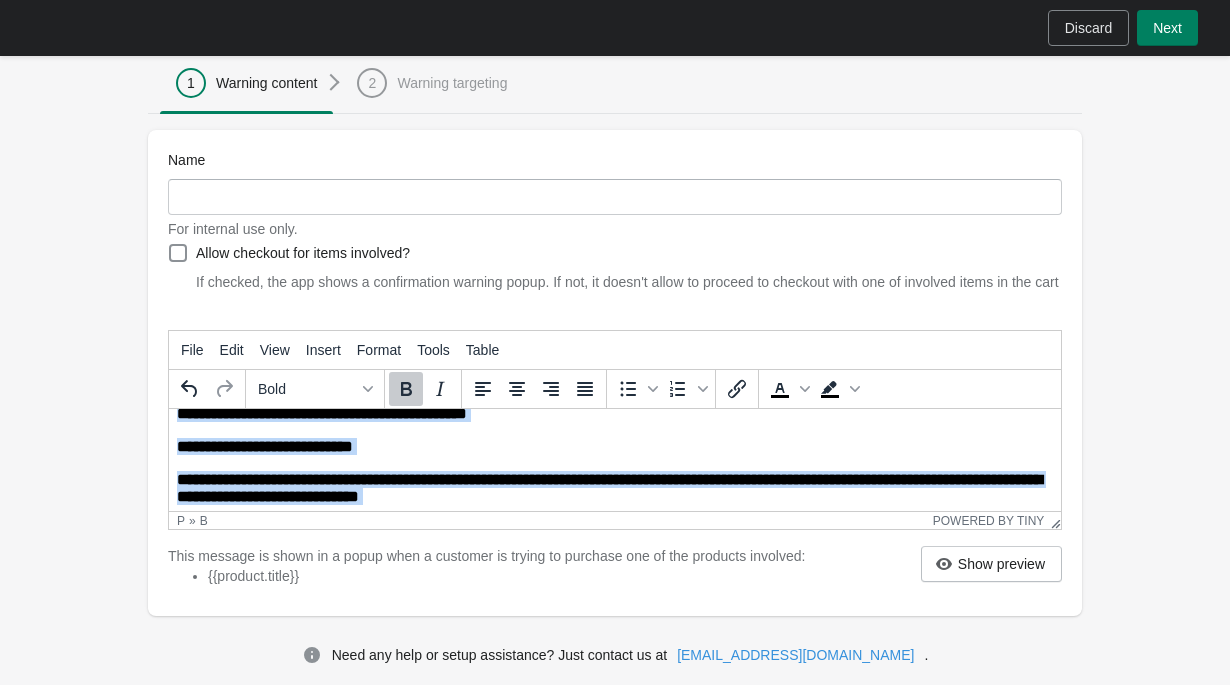 scroll, scrollTop: 277, scrollLeft: 0, axis: vertical 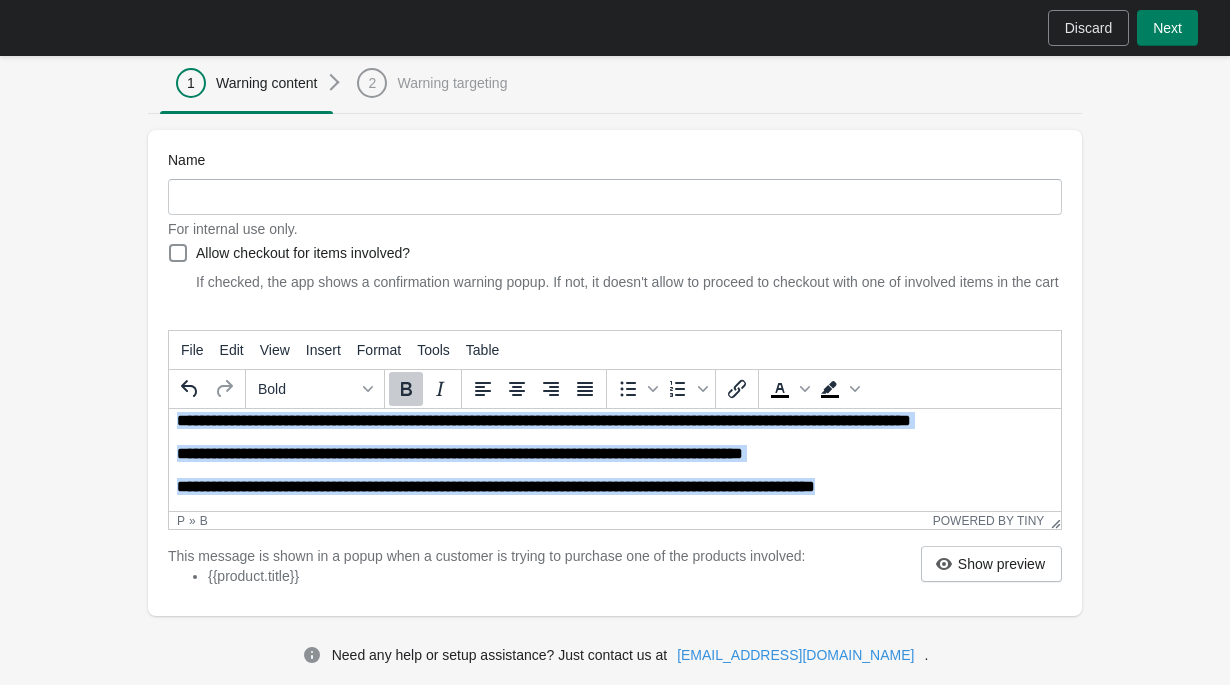 drag, startPoint x: 179, startPoint y: 468, endPoint x: 234, endPoint y: 546, distance: 95.44108 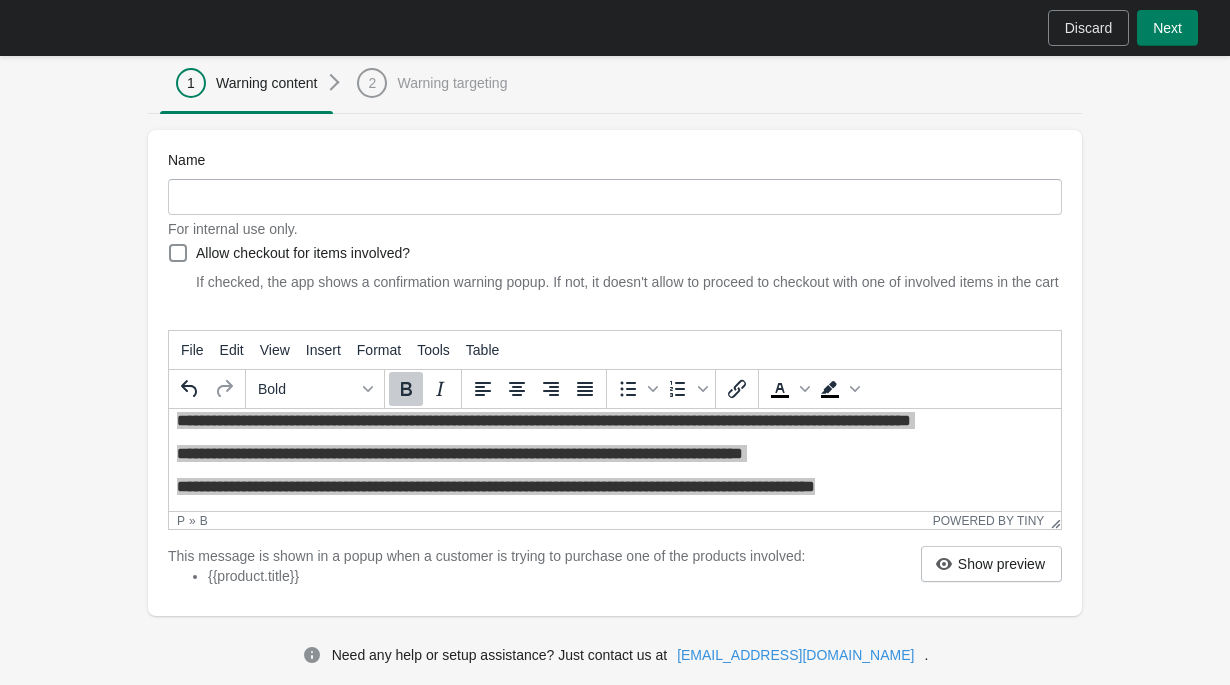 click 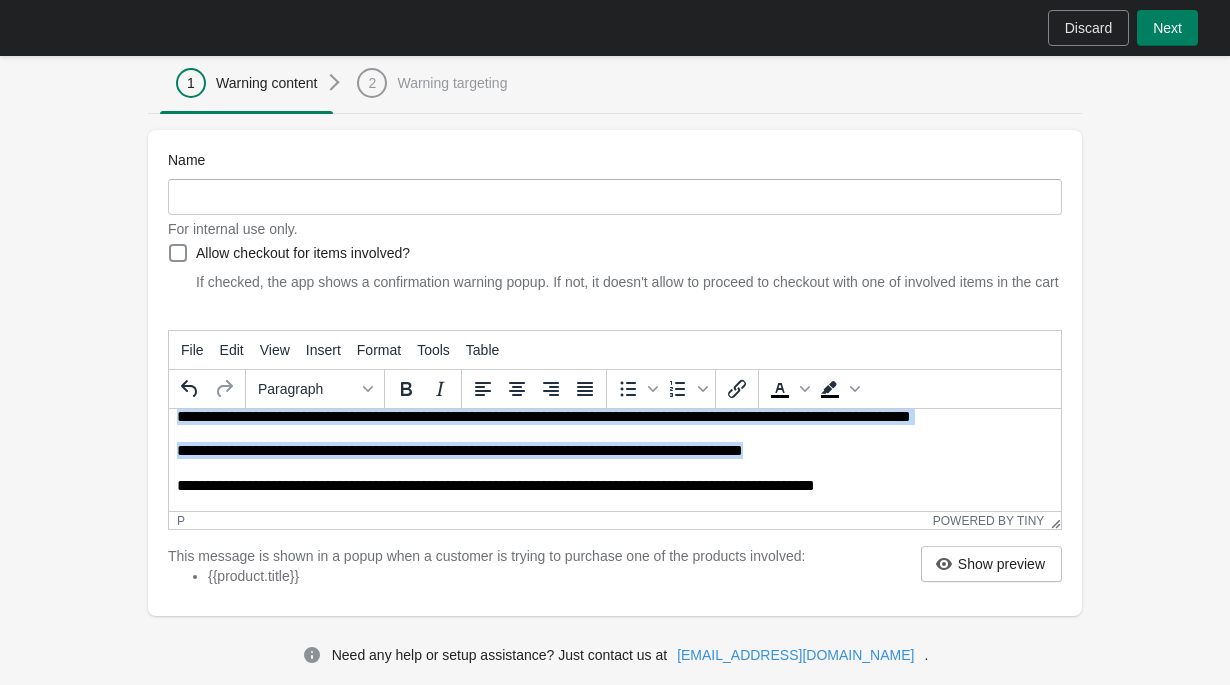 click on "**********" at bounding box center (615, 451) 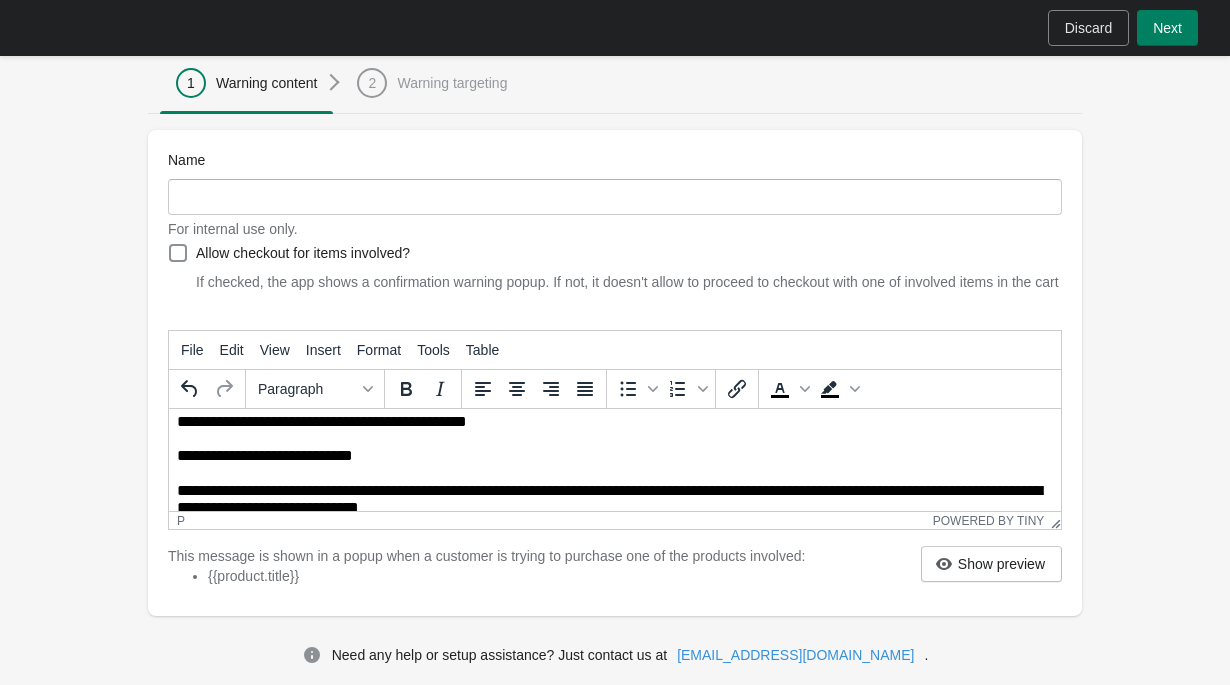 scroll, scrollTop: 104, scrollLeft: 0, axis: vertical 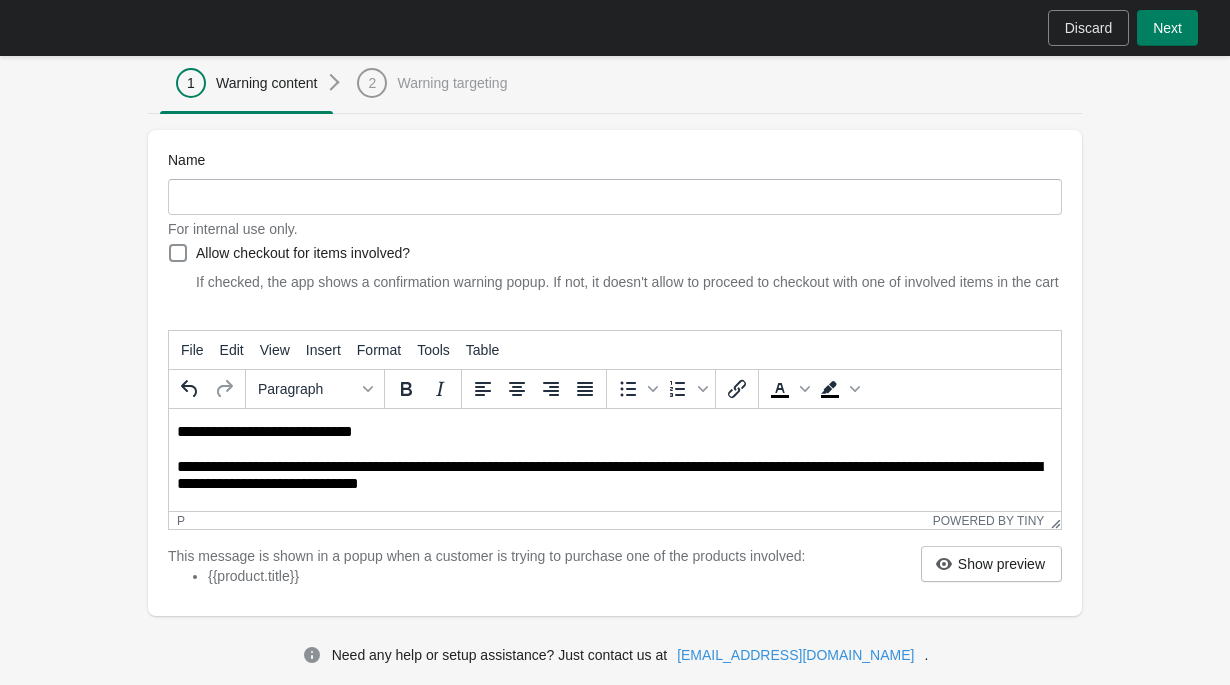 click on "**********" at bounding box center (615, 432) 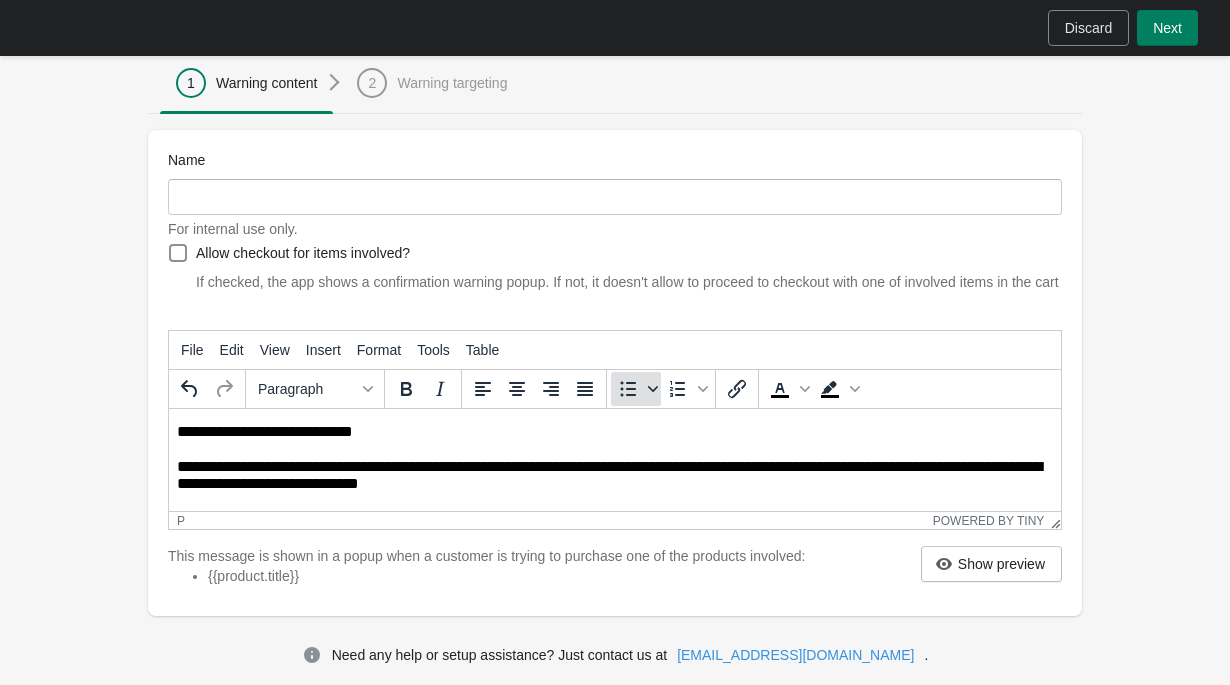click 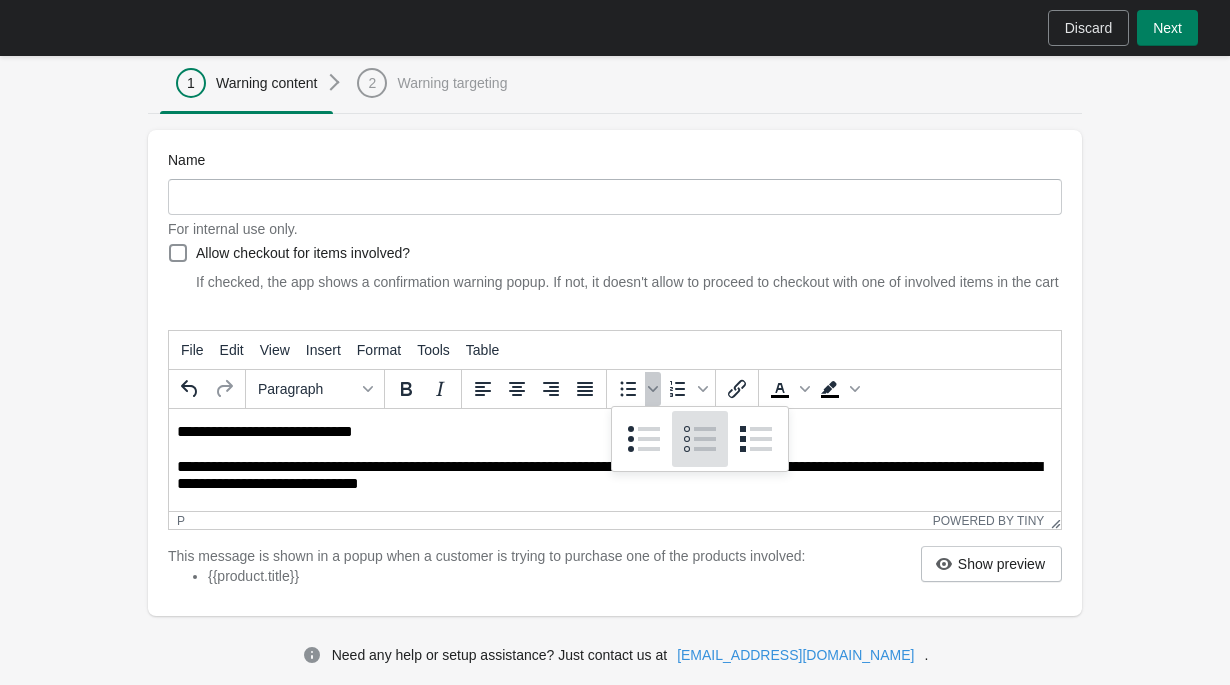 click 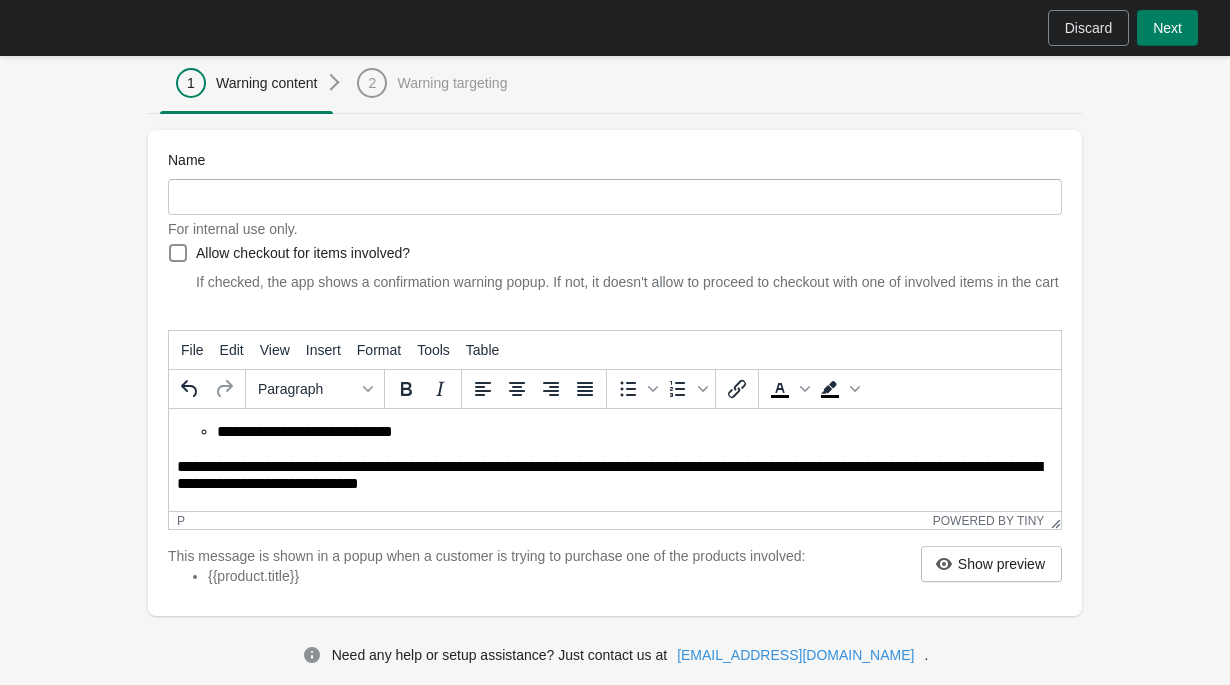 click on "**********" at bounding box center (615, 476) 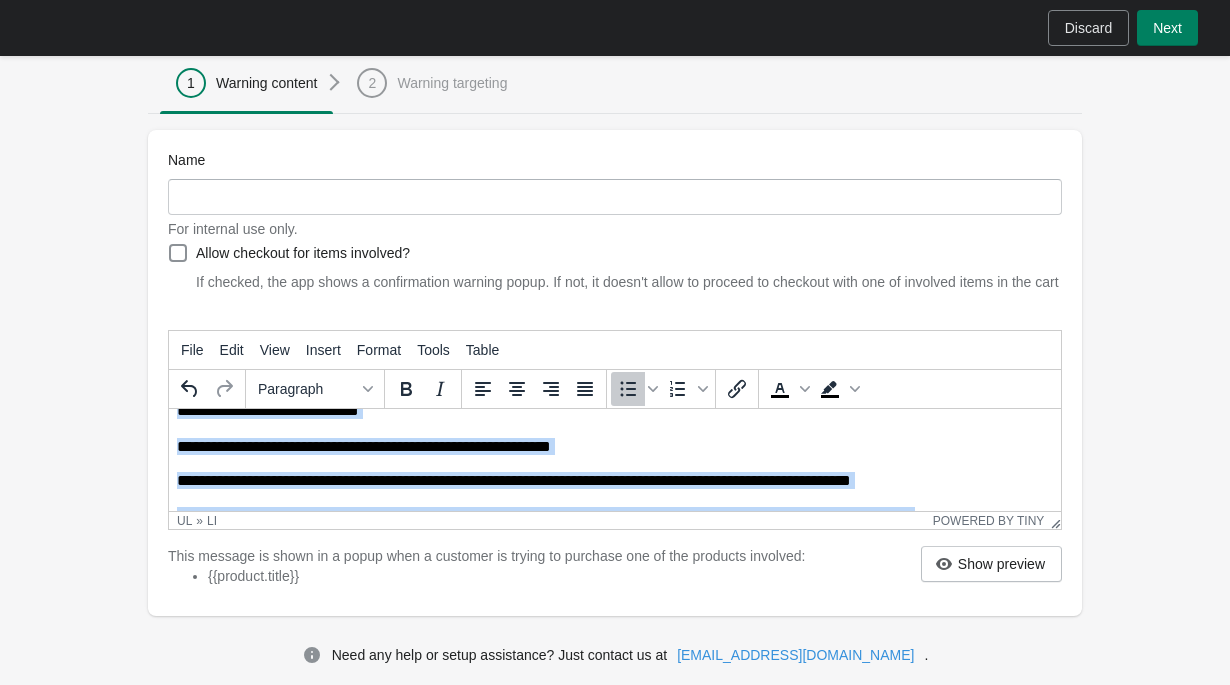 scroll, scrollTop: 277, scrollLeft: 0, axis: vertical 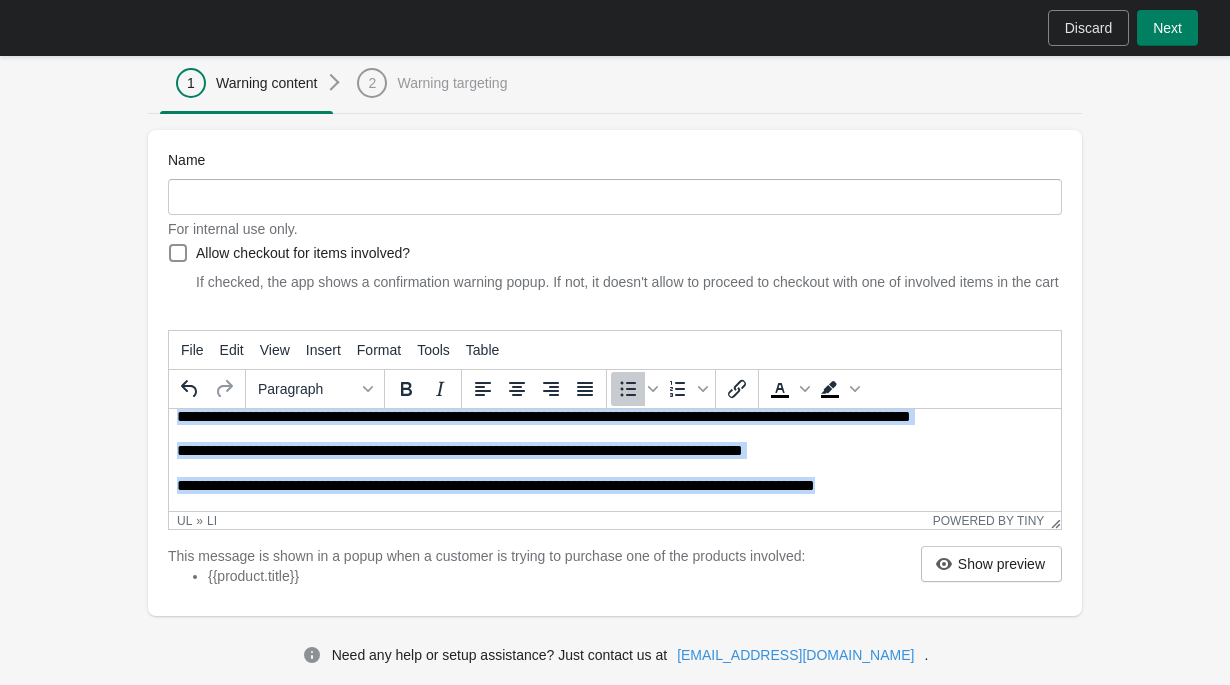 drag, startPoint x: 219, startPoint y: 427, endPoint x: 966, endPoint y: 502, distance: 750.7556 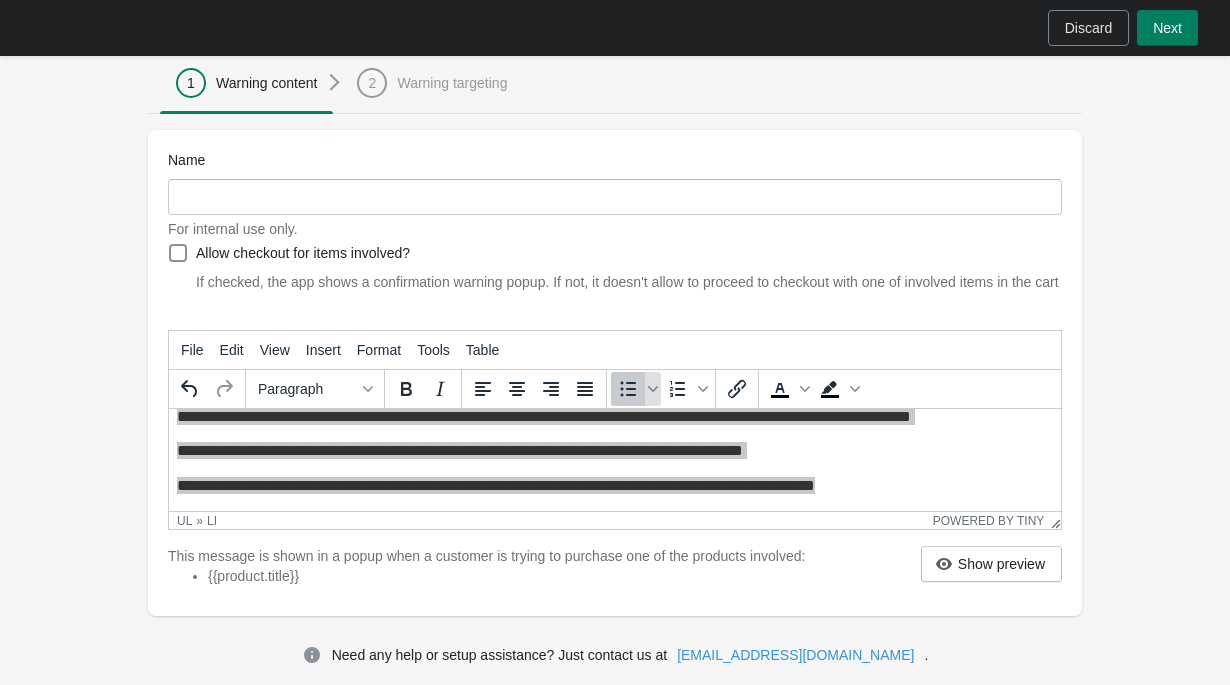 click 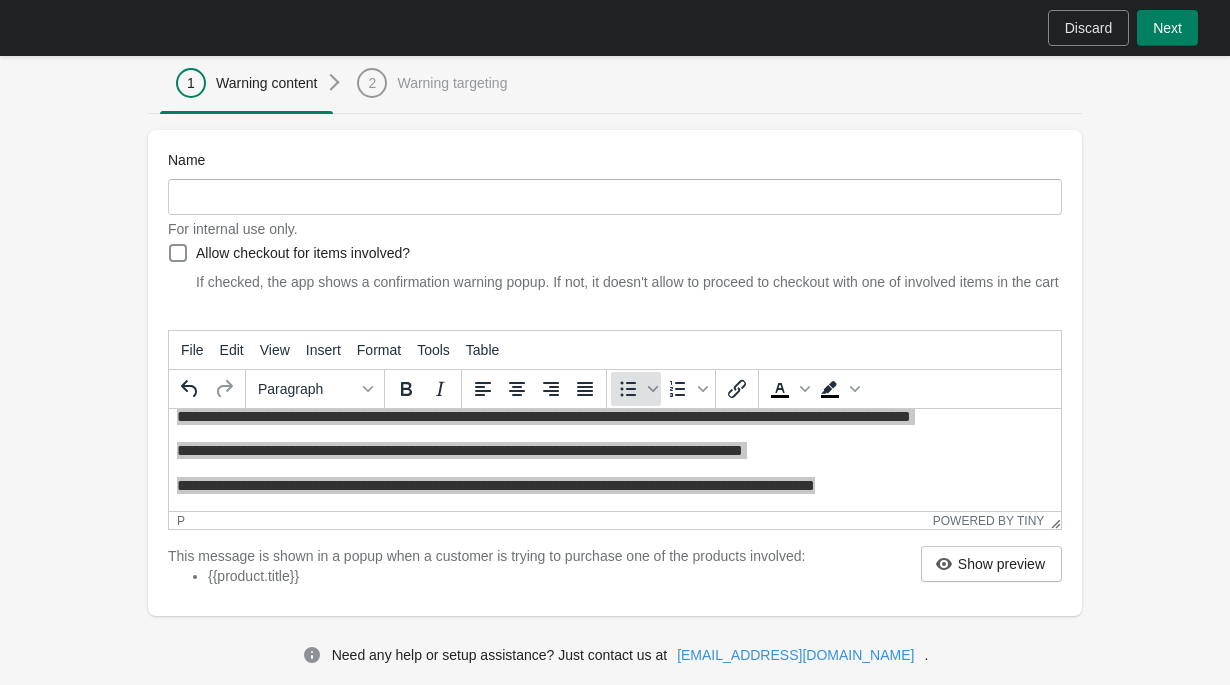 click 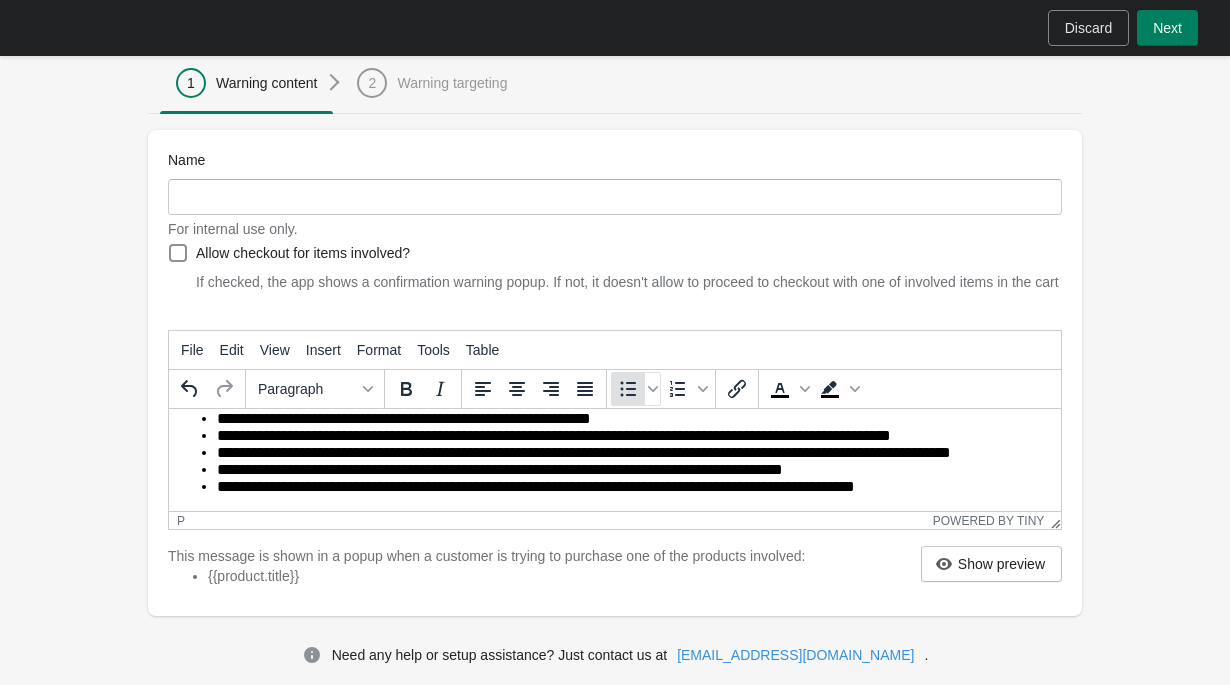 scroll, scrollTop: 181, scrollLeft: 0, axis: vertical 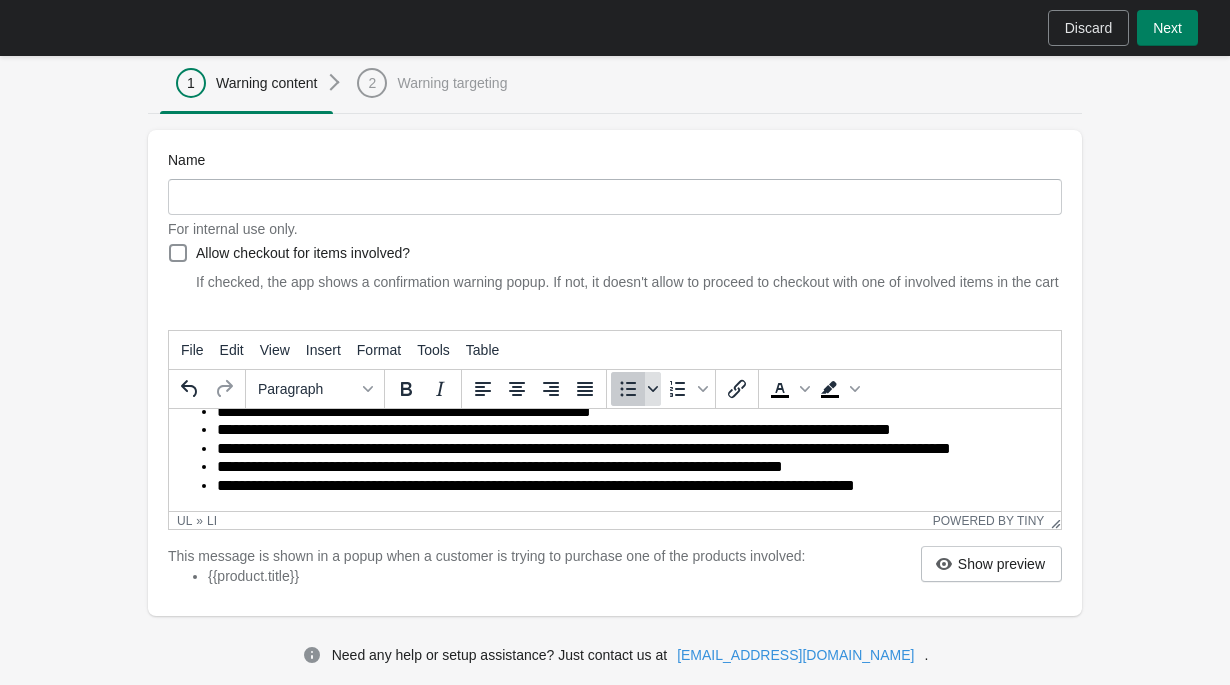 click 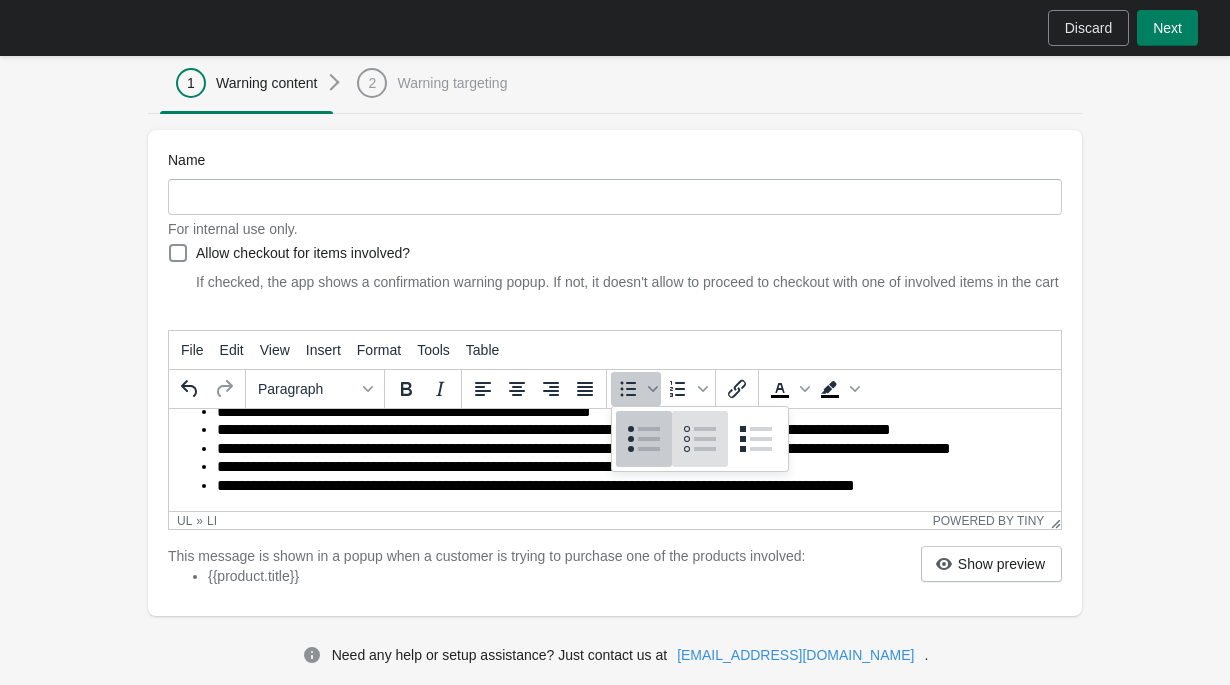 click 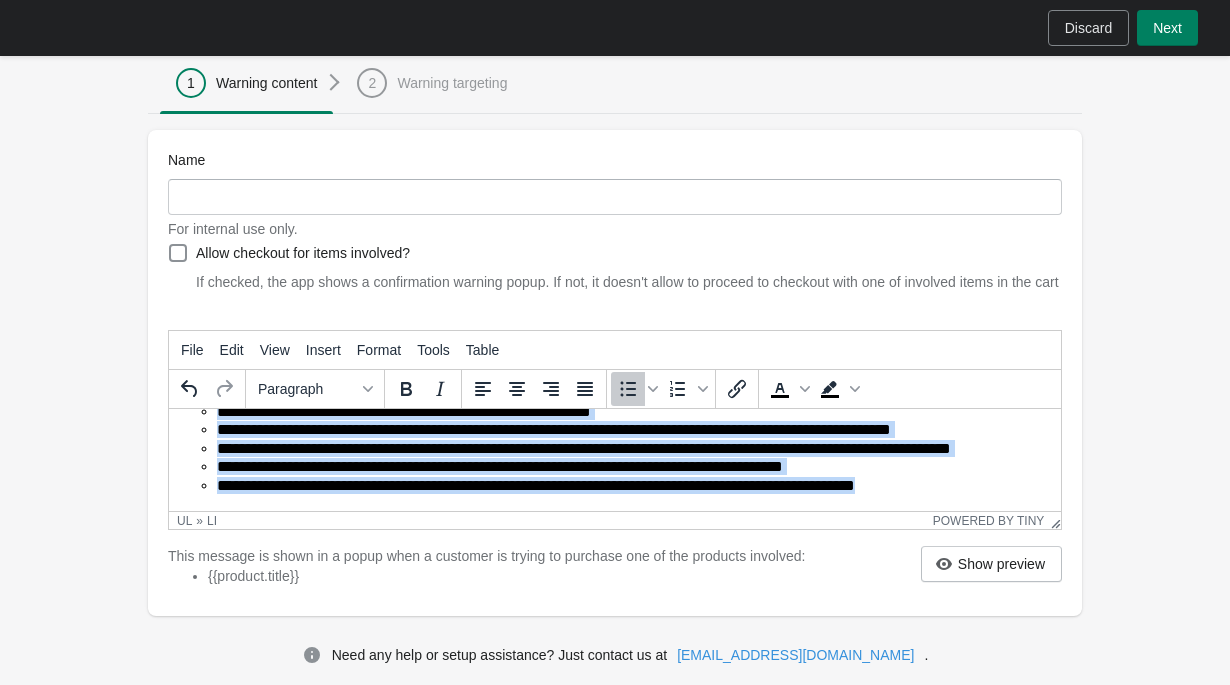 click on "**********" at bounding box center (635, 449) 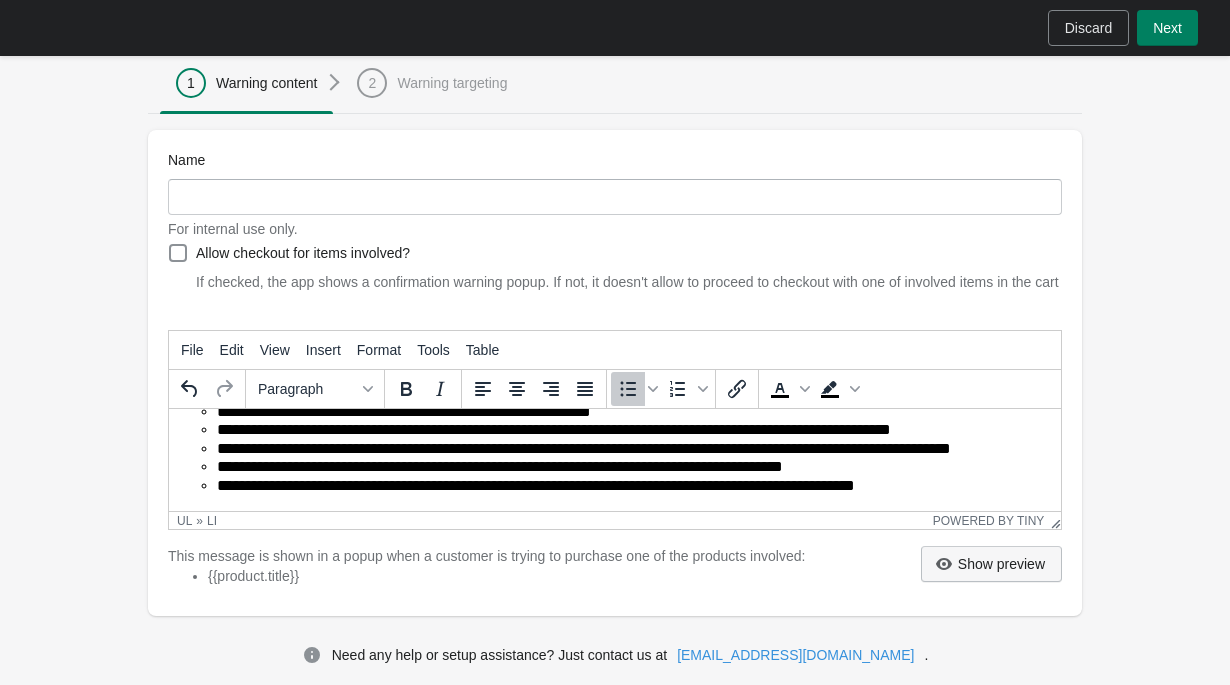 click on "Show preview" at bounding box center (1001, 564) 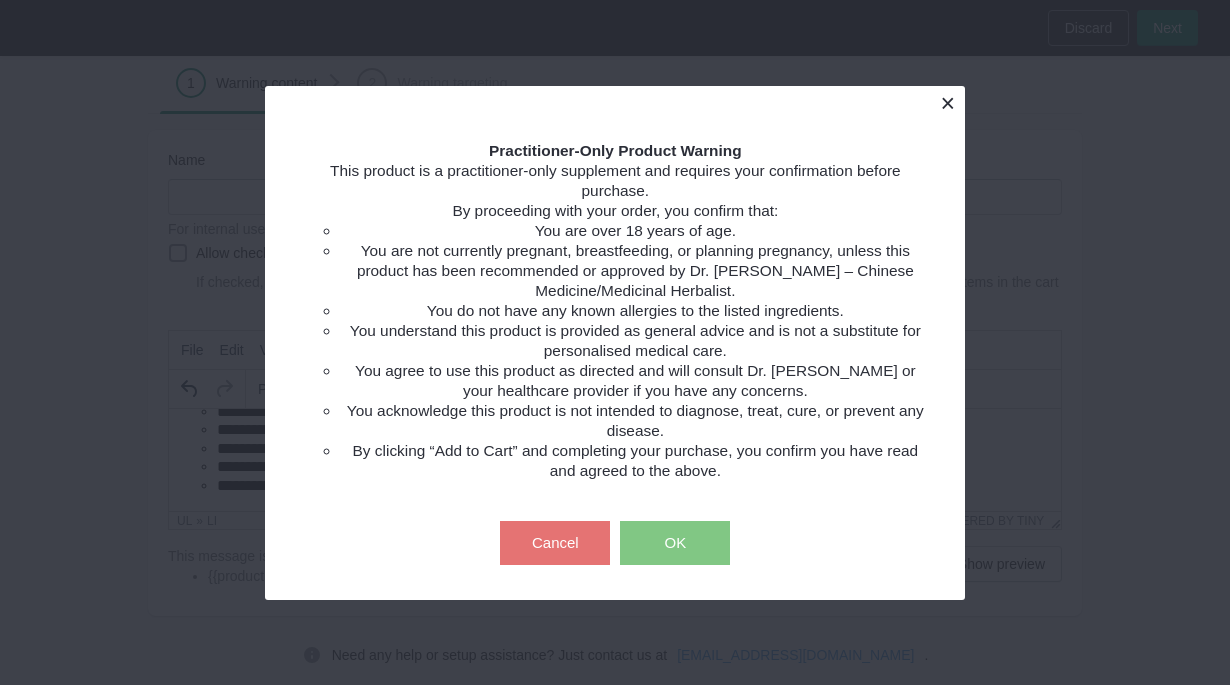 click at bounding box center [947, 103] 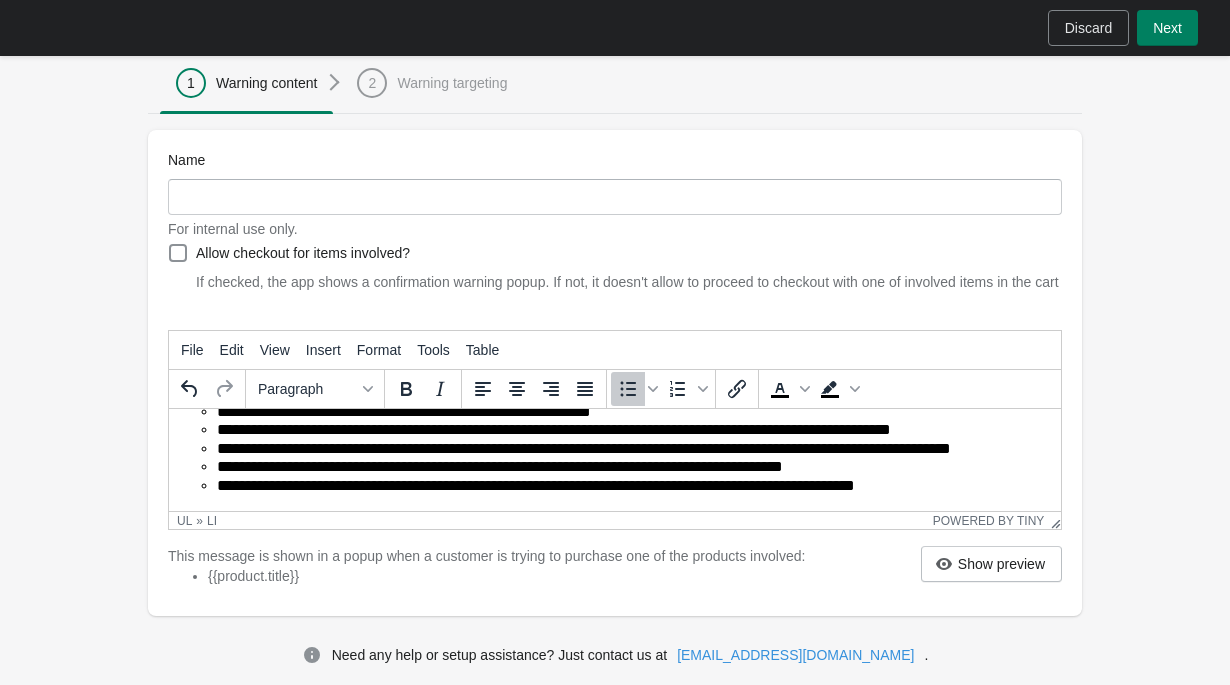 drag, startPoint x: 940, startPoint y: 502, endPoint x: 522, endPoint y: 451, distance: 421.09976 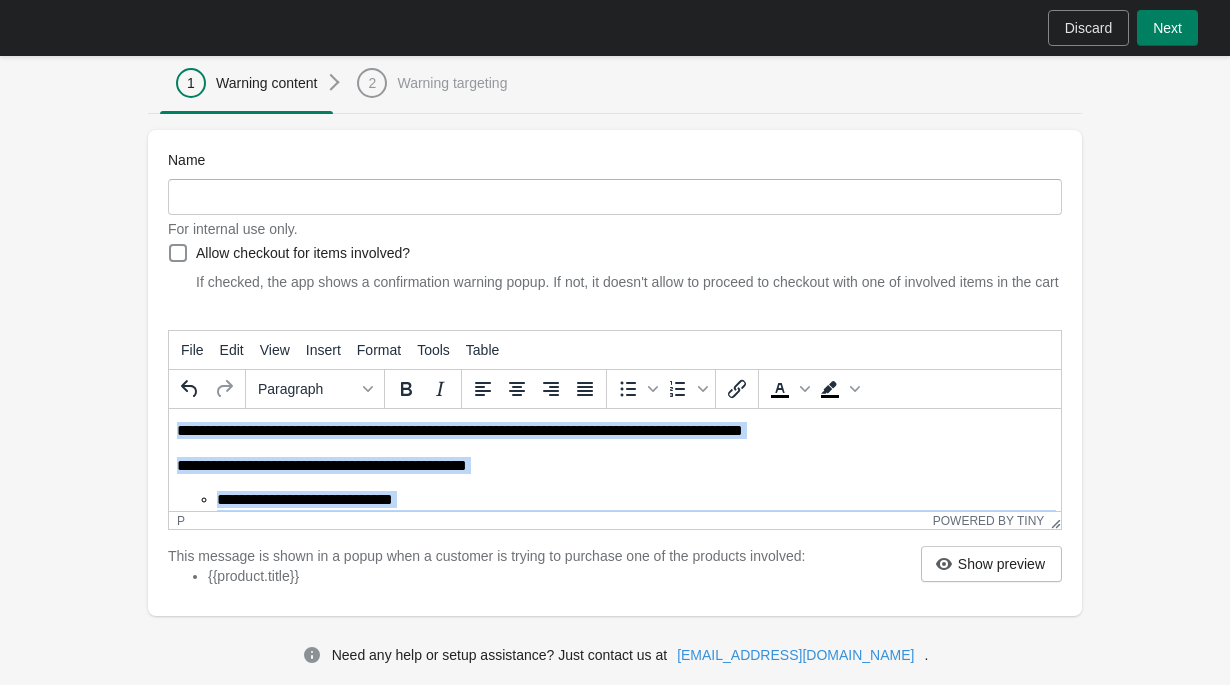 scroll, scrollTop: 0, scrollLeft: 0, axis: both 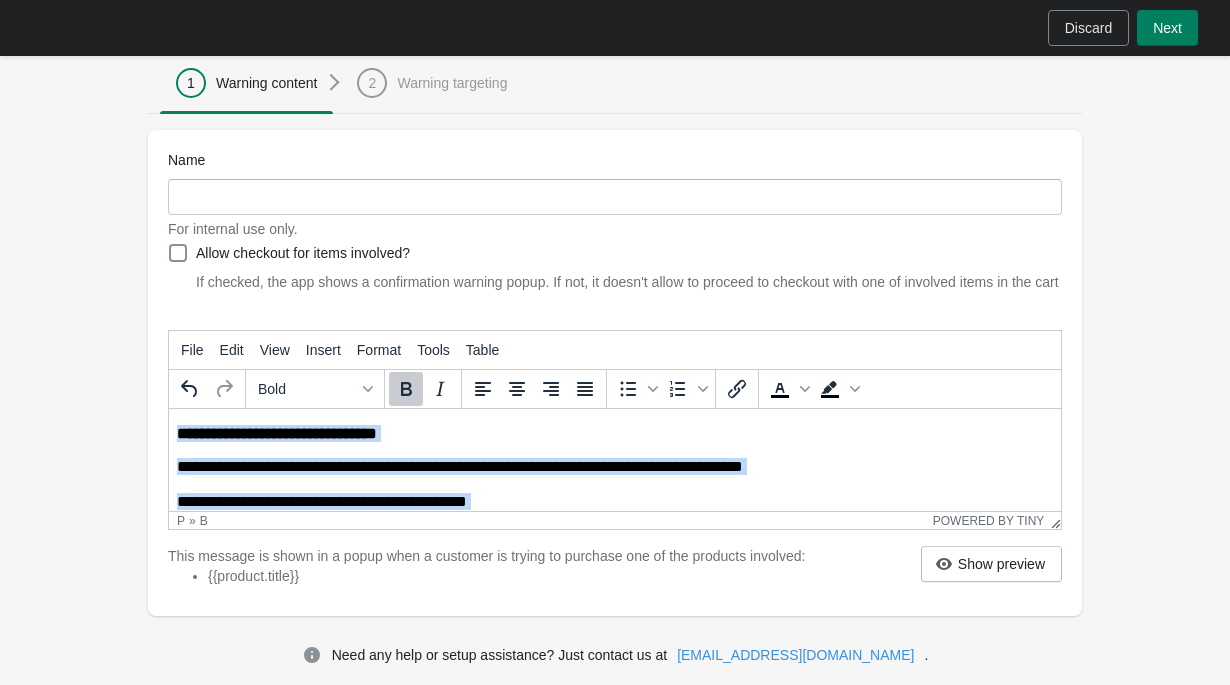 drag, startPoint x: 944, startPoint y: 485, endPoint x: 371, endPoint y: 397, distance: 579.718 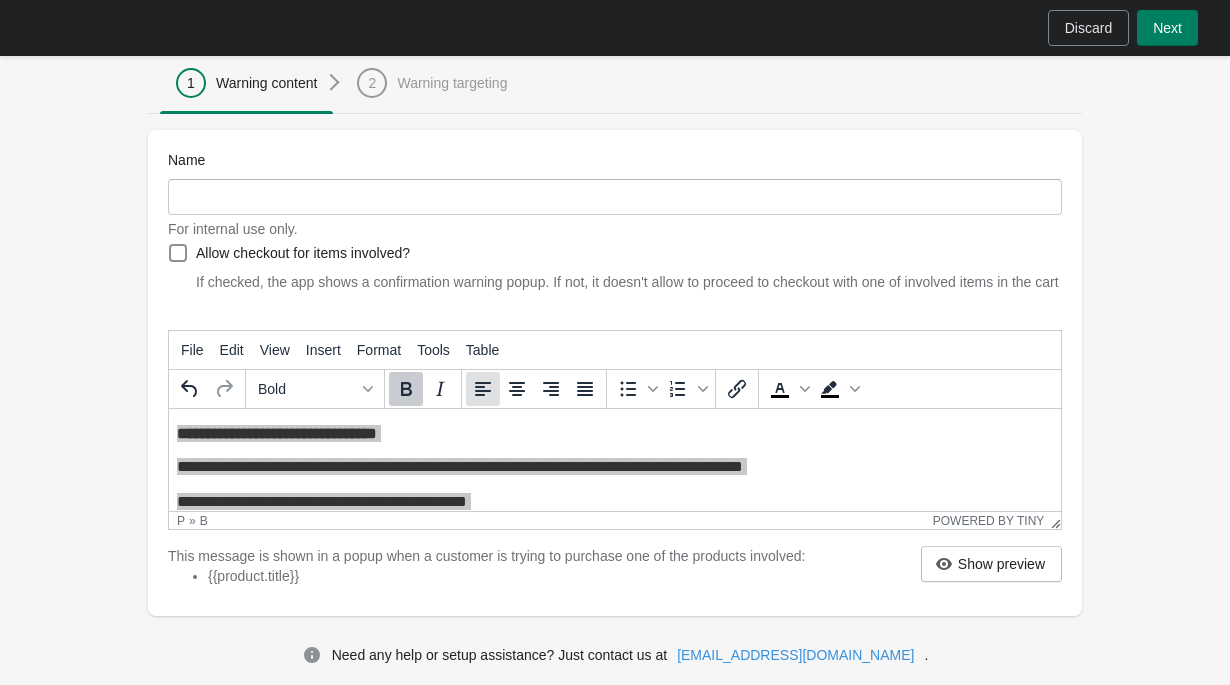 click 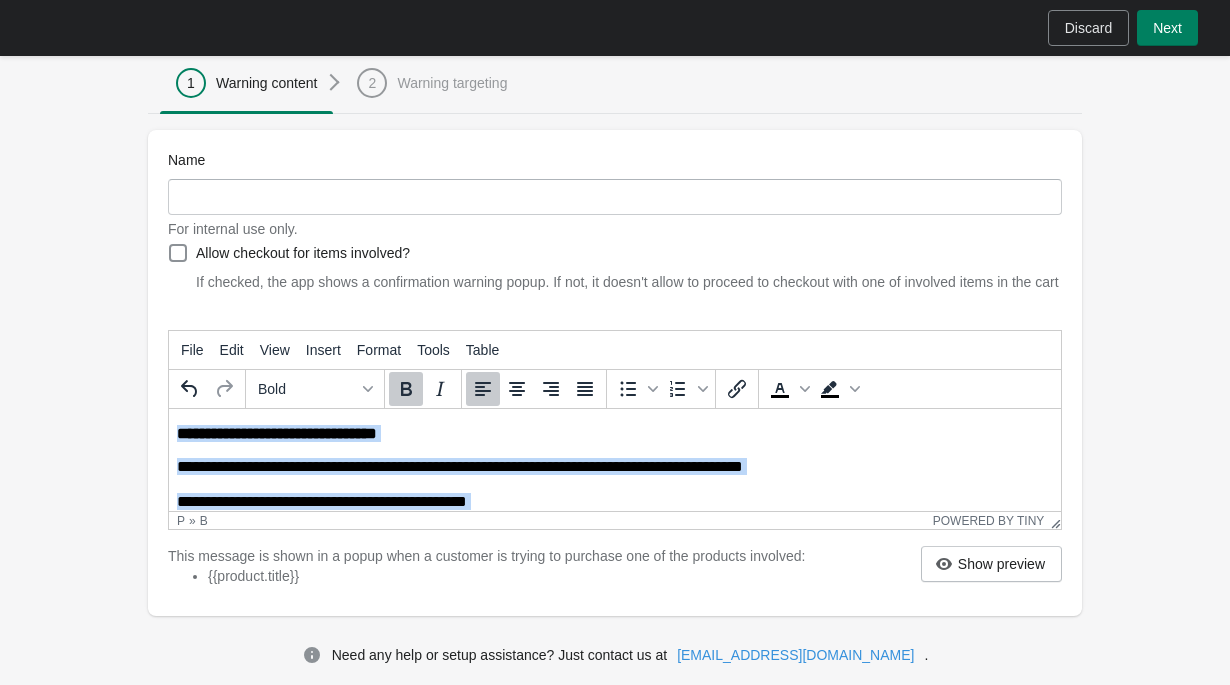 click on "**********" at bounding box center [615, 550] 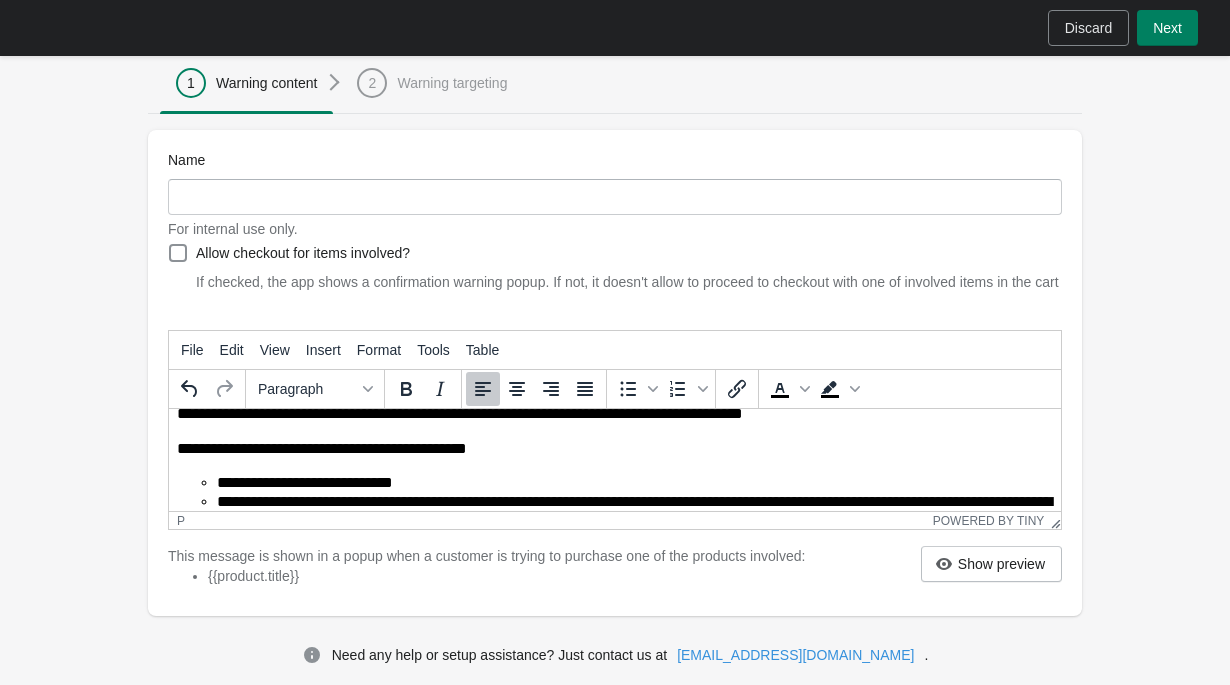 scroll, scrollTop: 181, scrollLeft: 0, axis: vertical 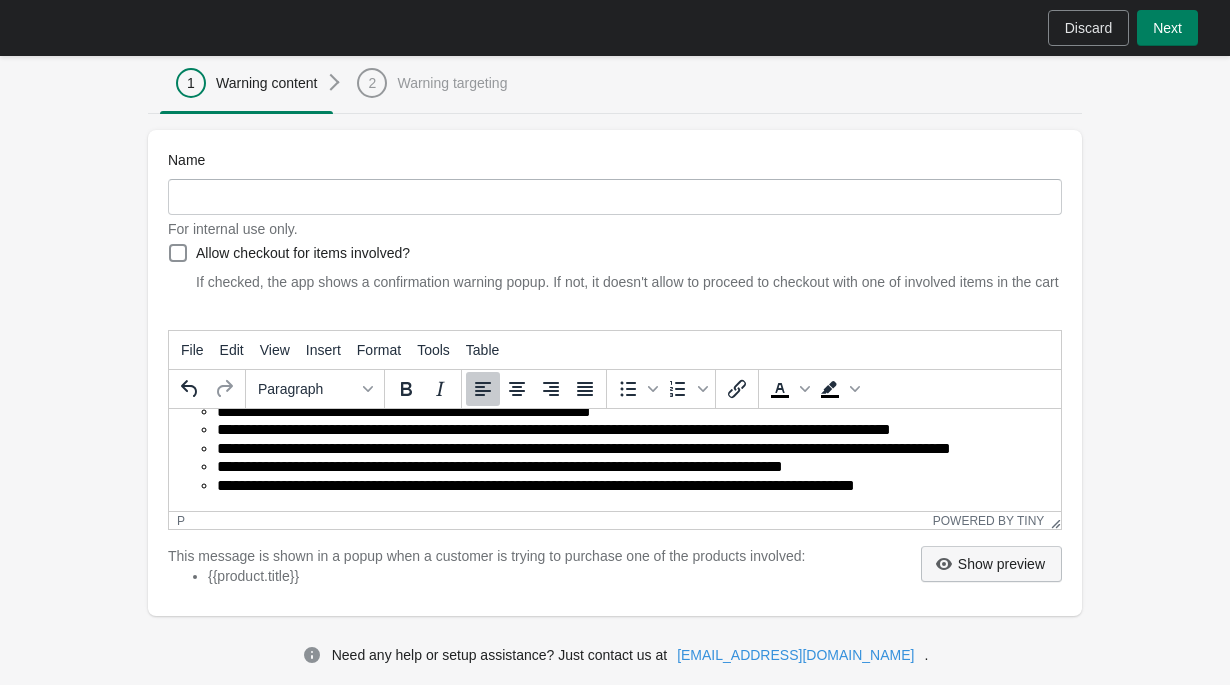 click on "Show preview" at bounding box center (1001, 564) 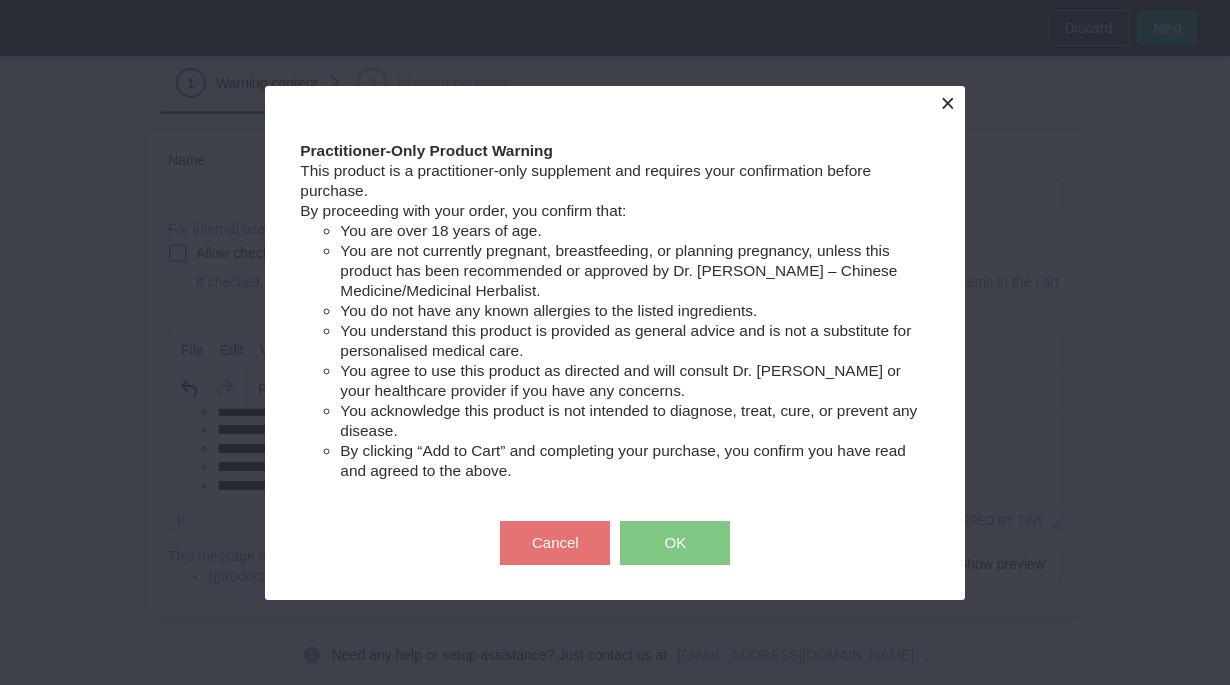 click at bounding box center (947, 103) 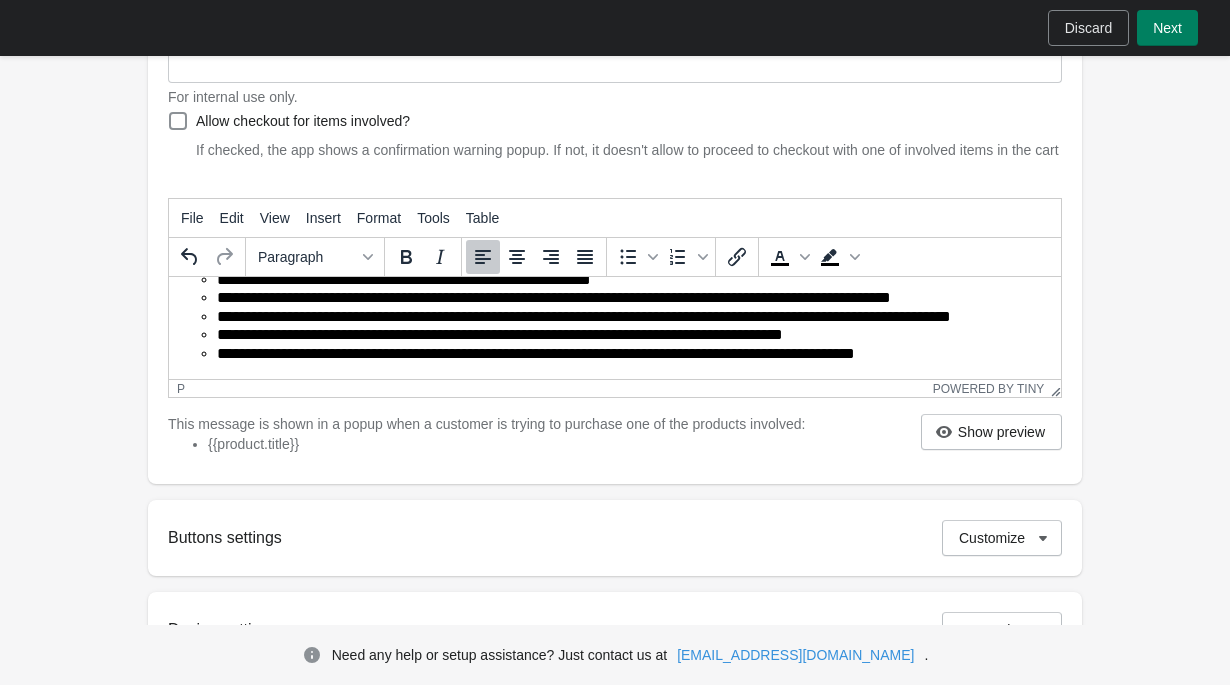 scroll, scrollTop: 663, scrollLeft: 0, axis: vertical 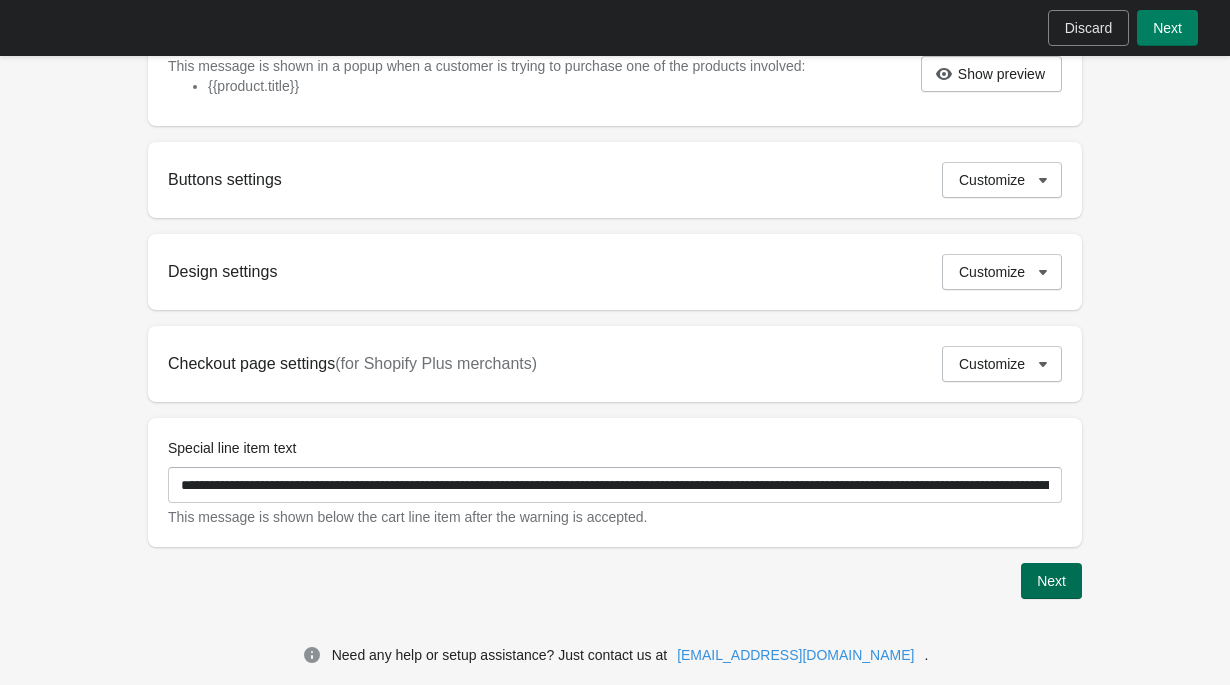 click on "Next" at bounding box center (1051, 581) 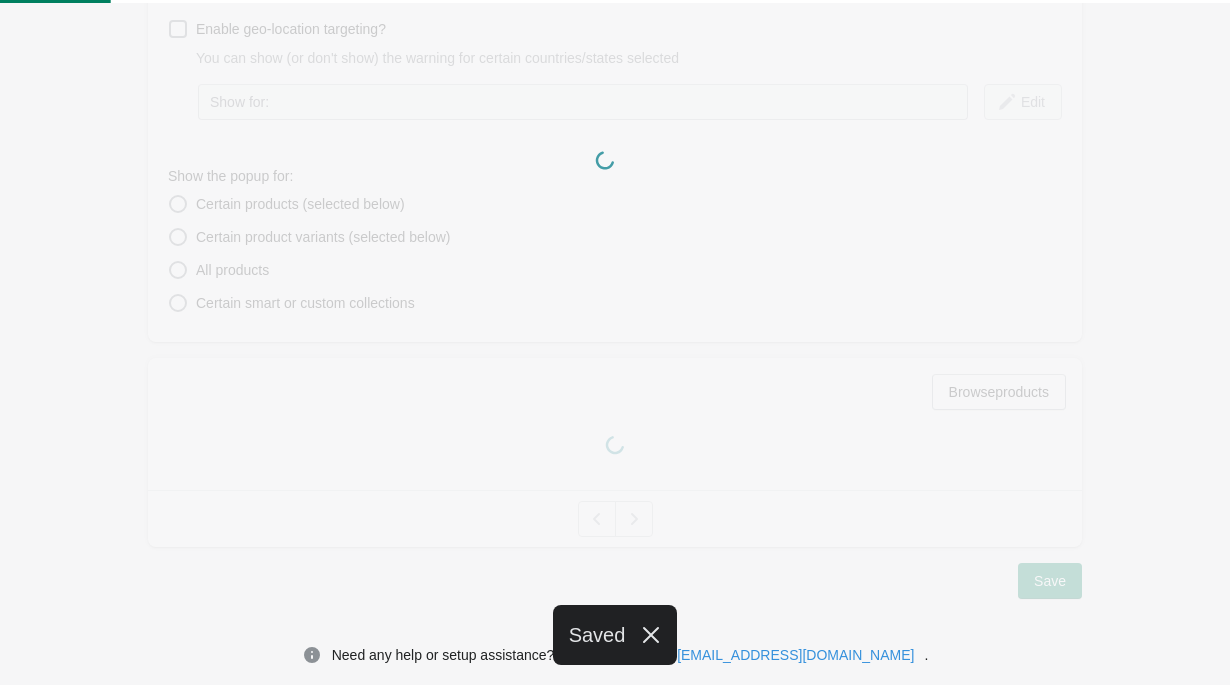 scroll, scrollTop: 375, scrollLeft: 0, axis: vertical 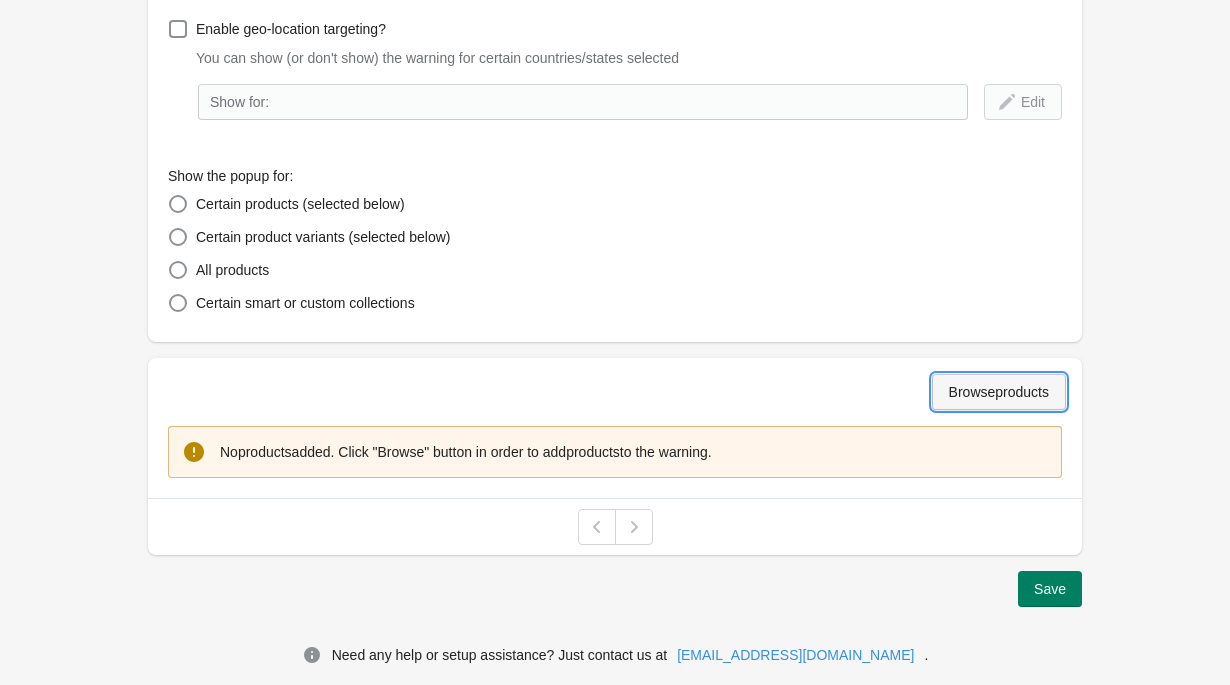 click on "Browse  products" at bounding box center (999, 392) 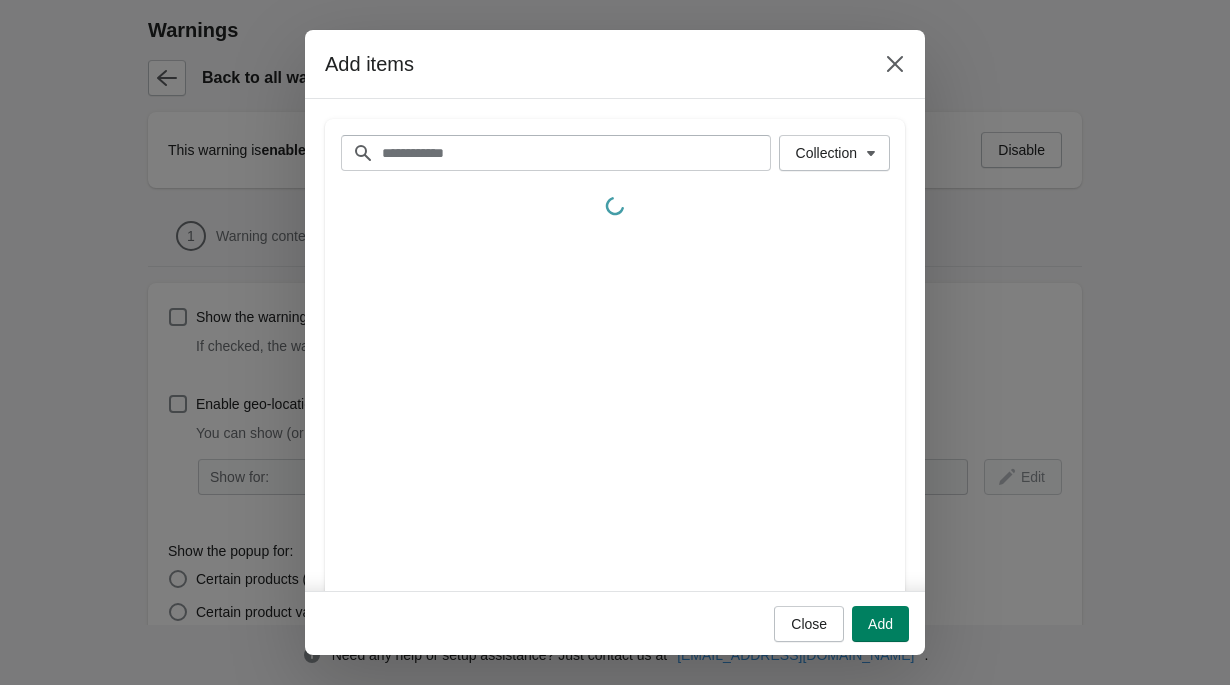 scroll, scrollTop: 0, scrollLeft: 0, axis: both 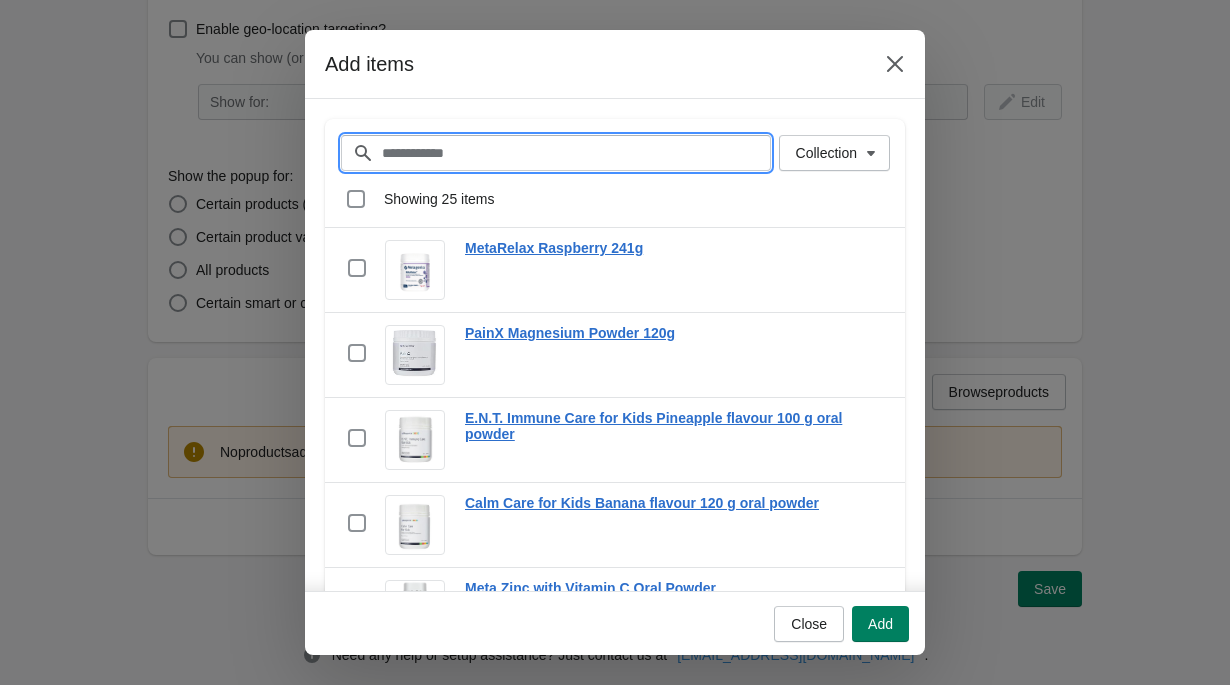 click on "Filter items" at bounding box center [576, 153] 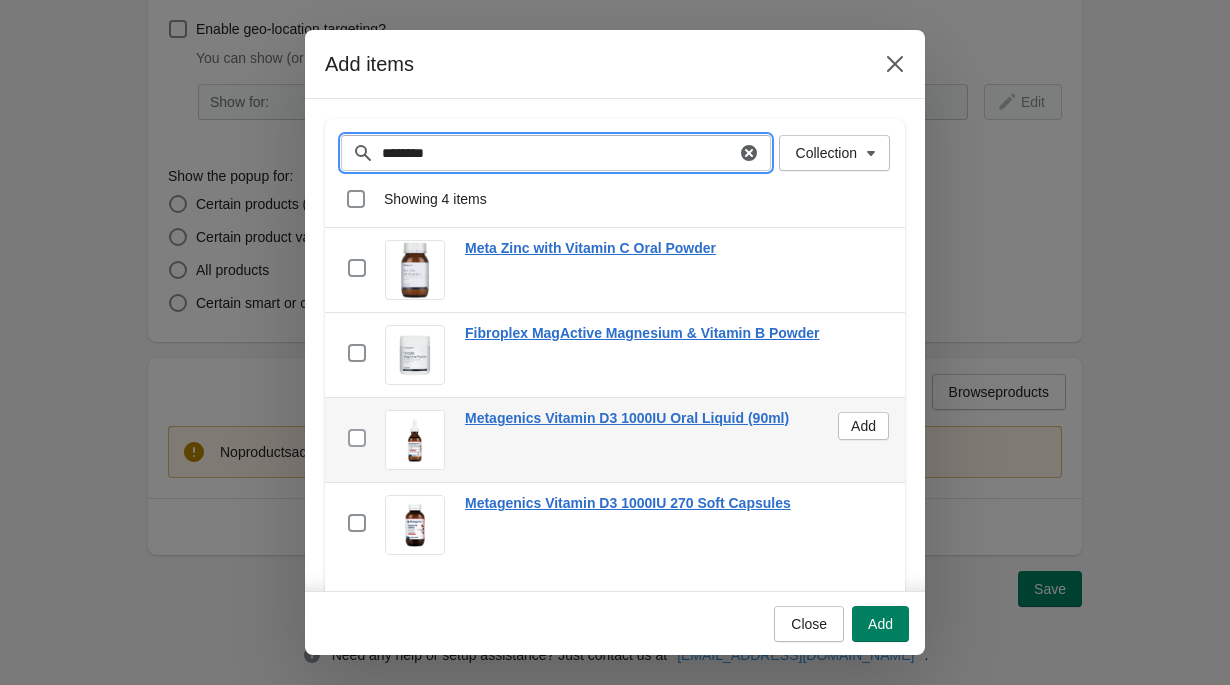 type on "*******" 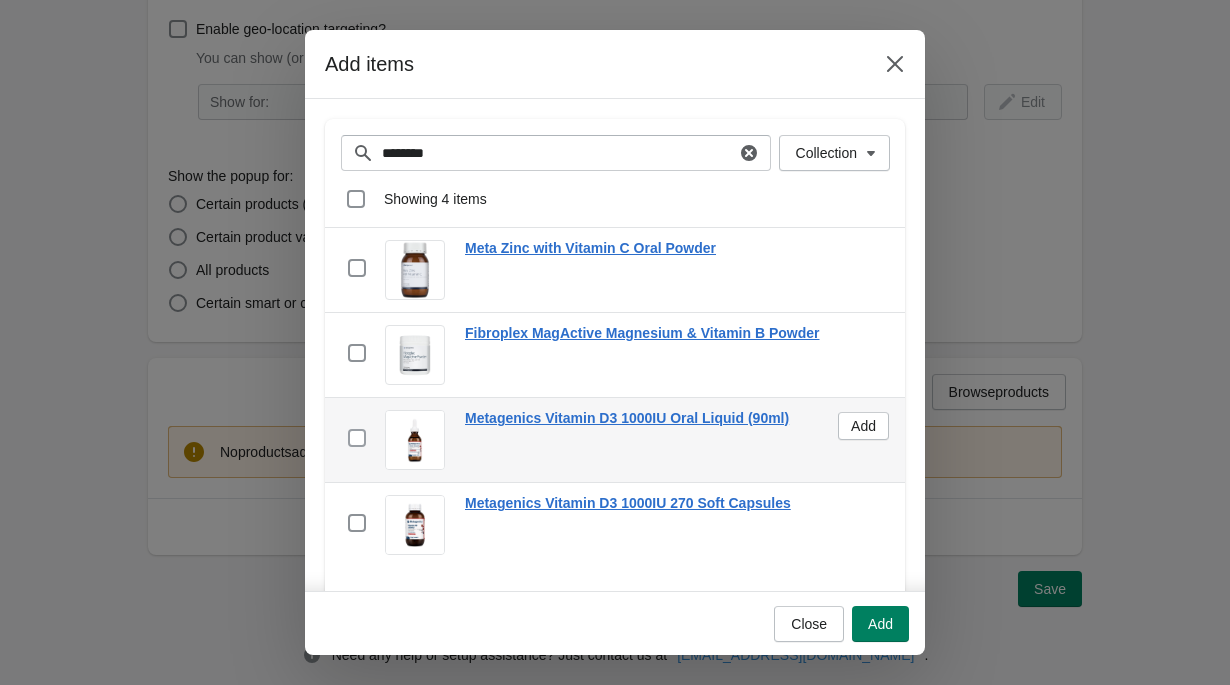 click at bounding box center (357, 438) 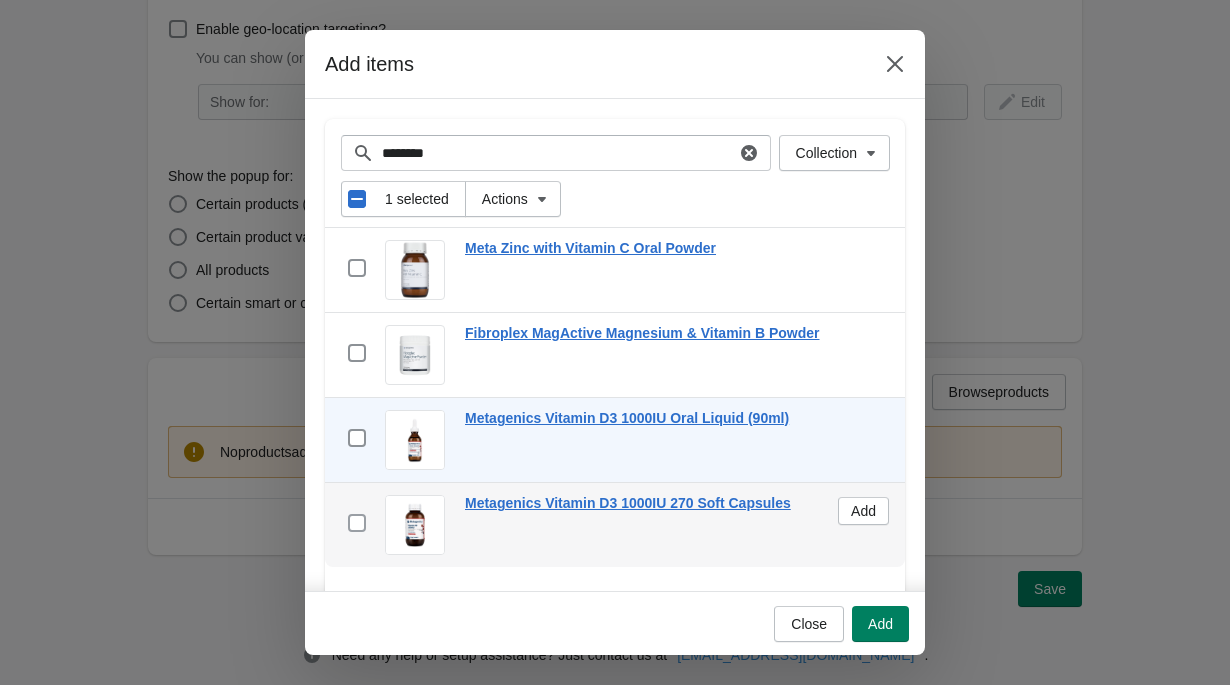 click at bounding box center [357, 523] 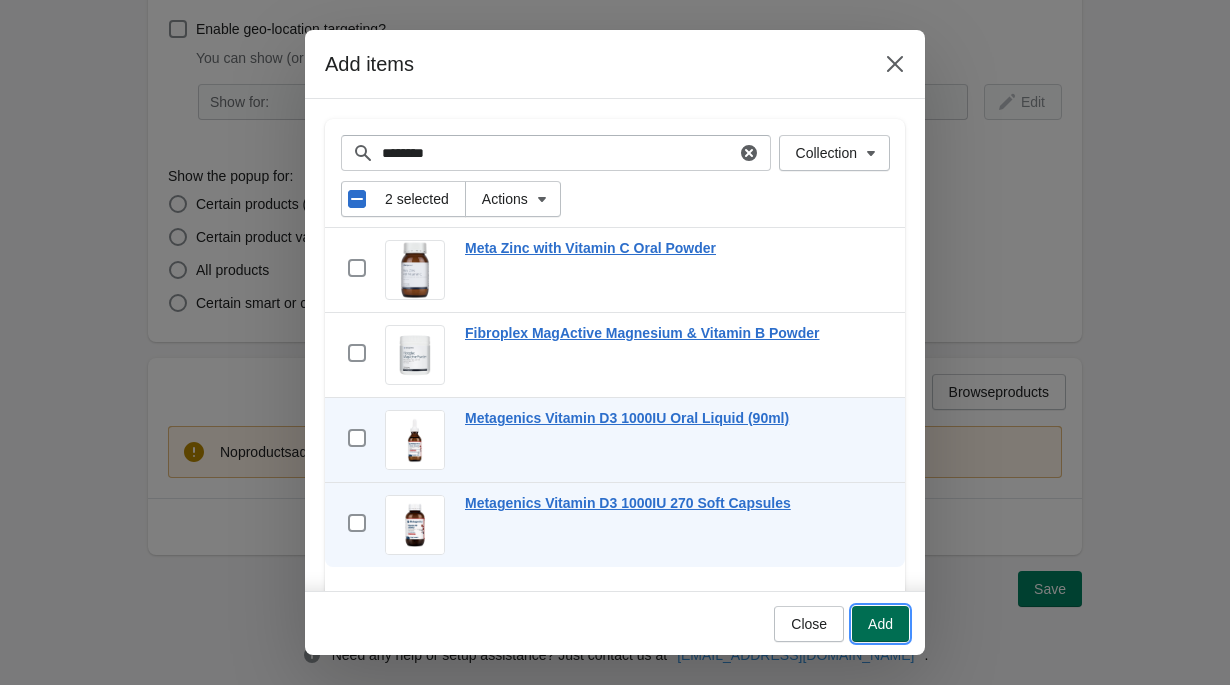 click on "Add" at bounding box center [880, 624] 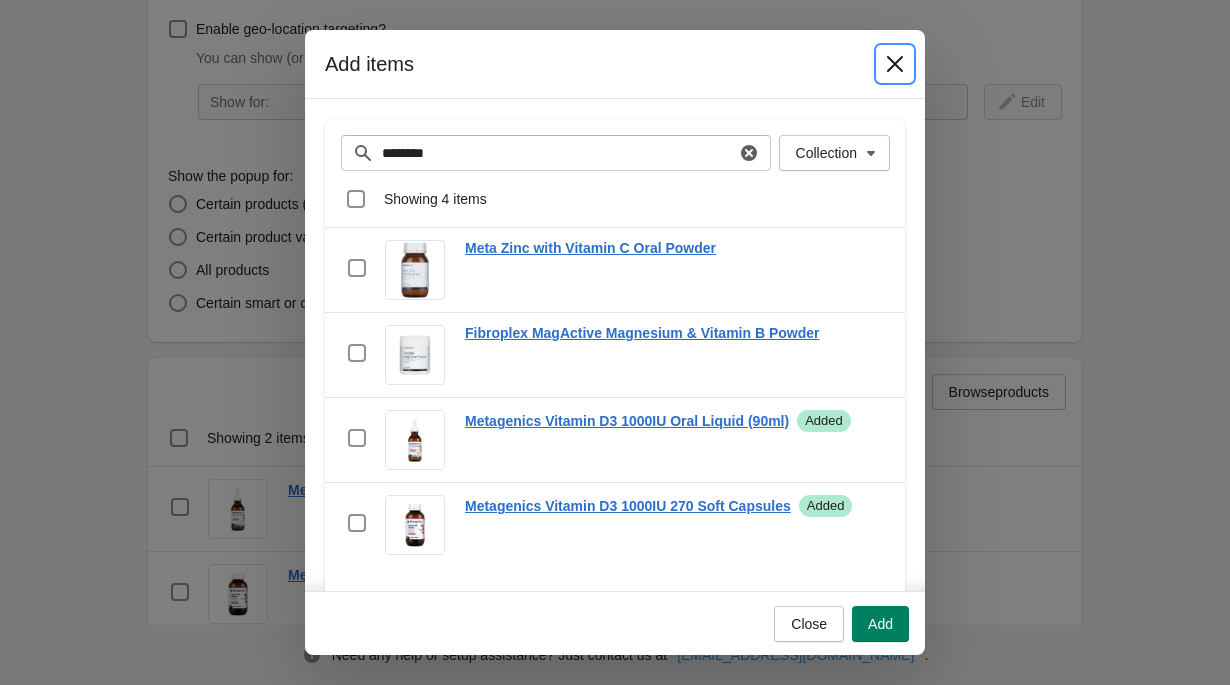 click at bounding box center (895, 64) 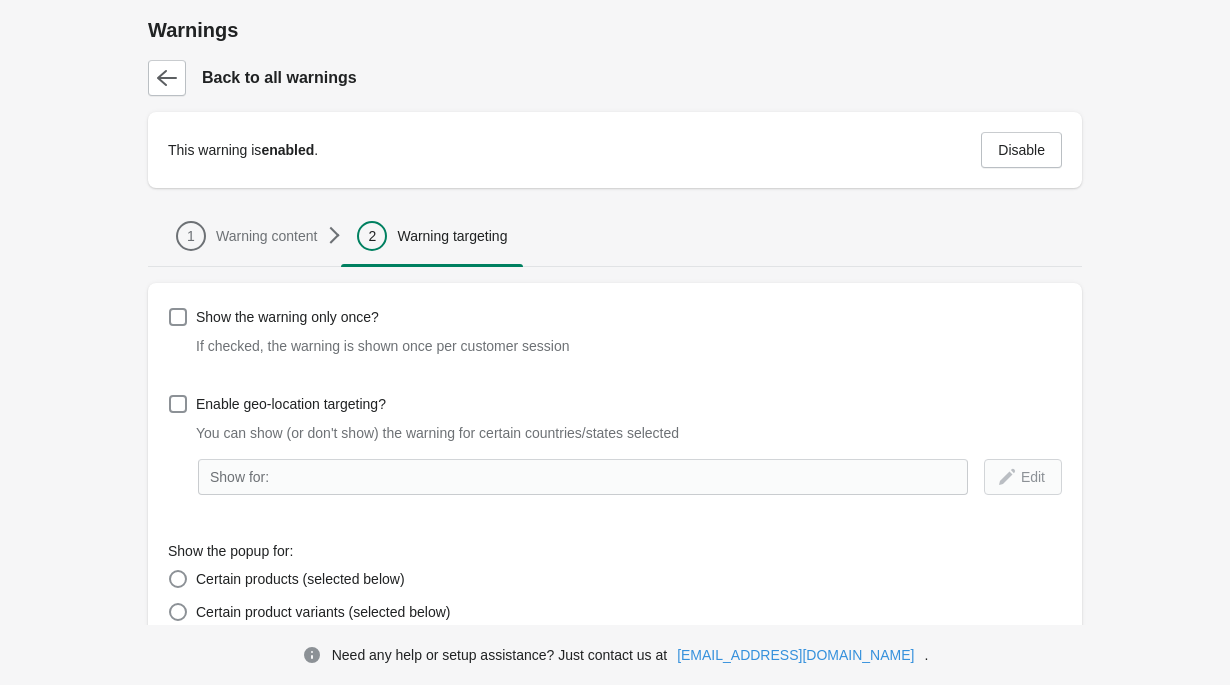 scroll, scrollTop: 375, scrollLeft: 0, axis: vertical 